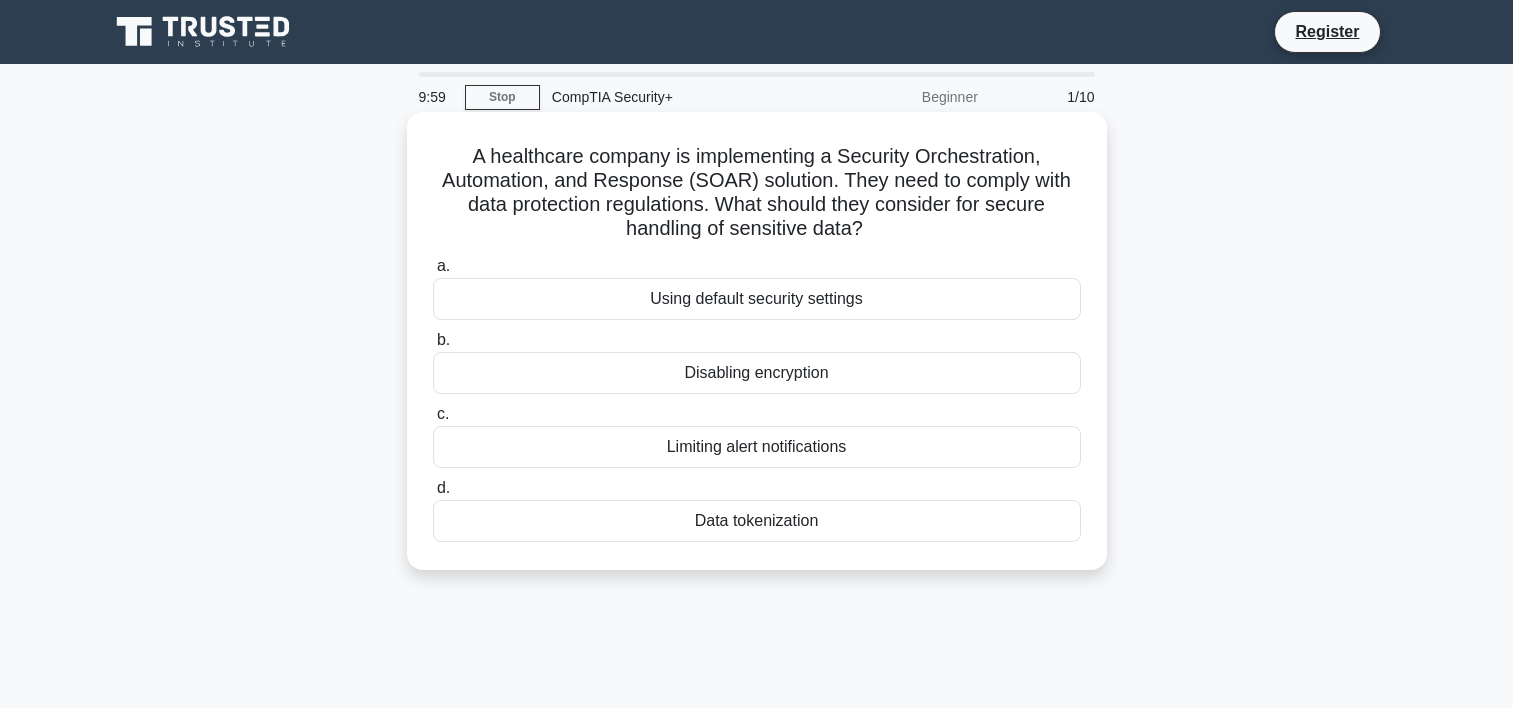 scroll, scrollTop: 0, scrollLeft: 0, axis: both 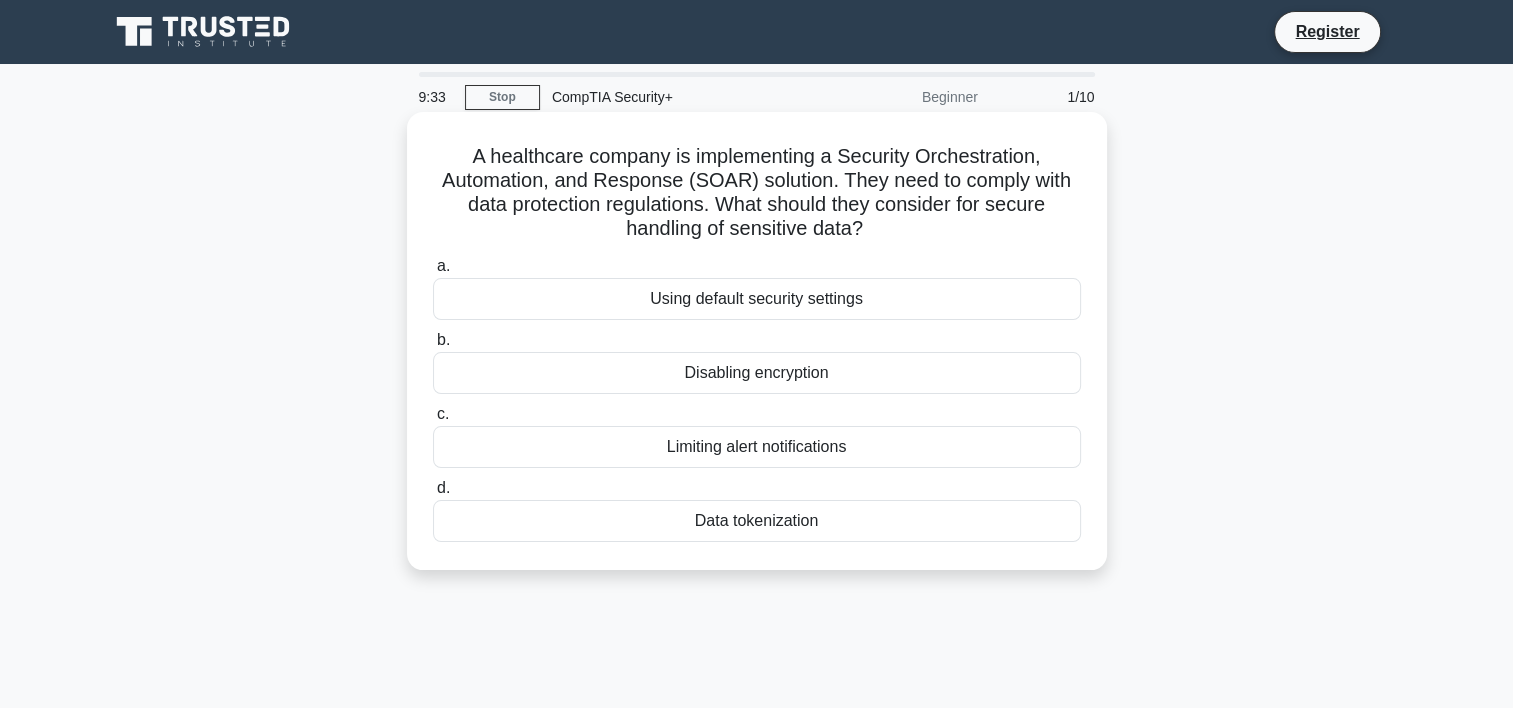click on "Using default security settings" at bounding box center [757, 299] 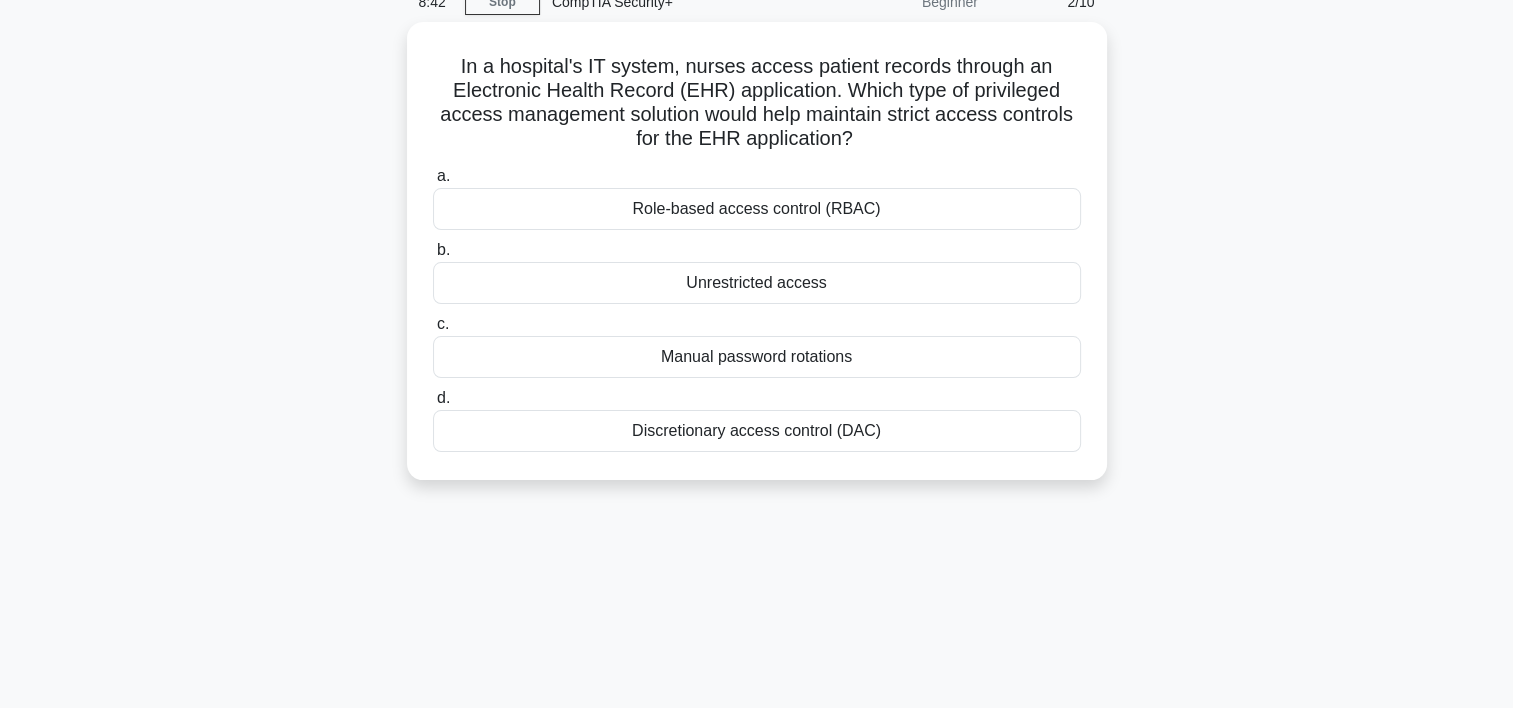 scroll, scrollTop: 0, scrollLeft: 0, axis: both 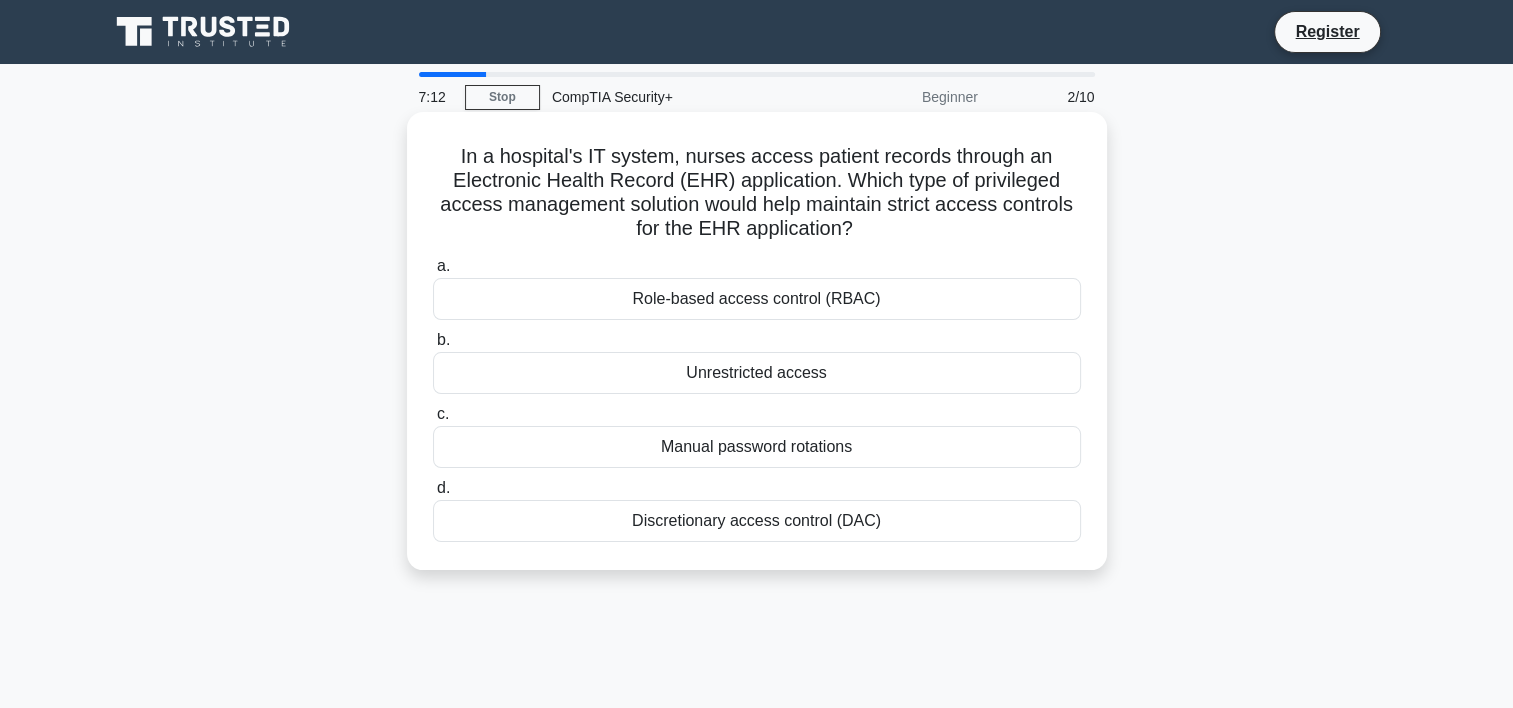 click on "Role-based access control (RBAC)" at bounding box center [757, 299] 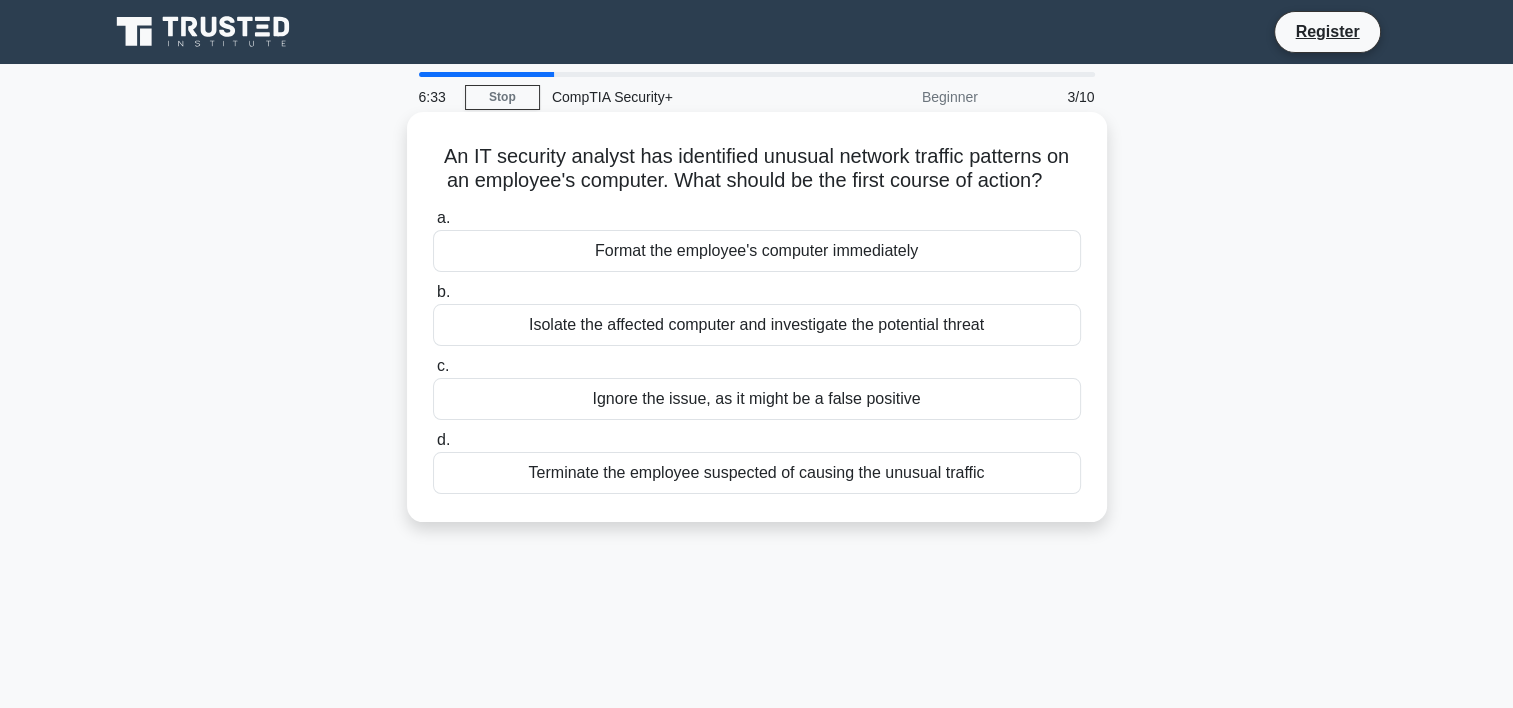 click on "Isolate the affected computer and investigate the potential threat" at bounding box center (757, 325) 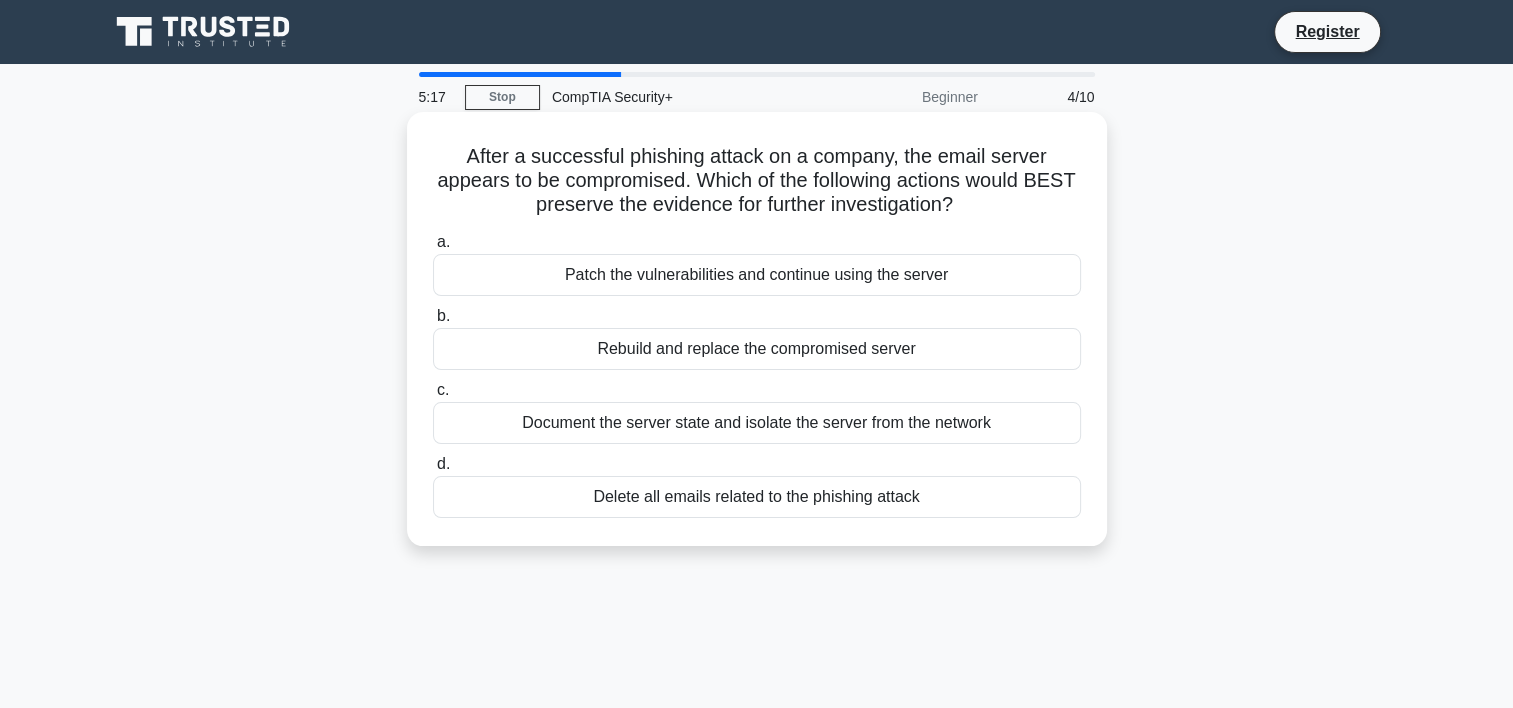 click on "Patch the vulnerabilities and continue using the server" at bounding box center (757, 275) 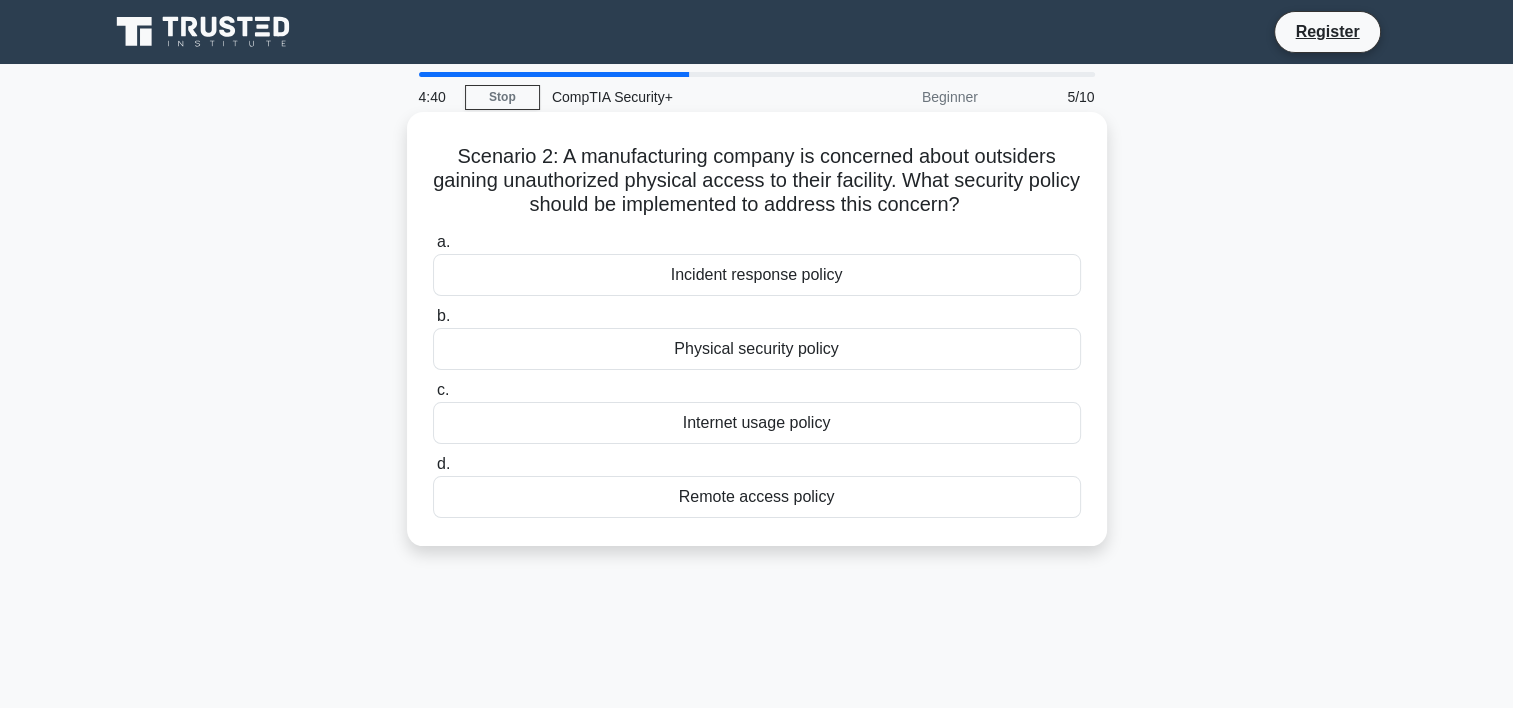 click on "Physical security policy" at bounding box center [757, 349] 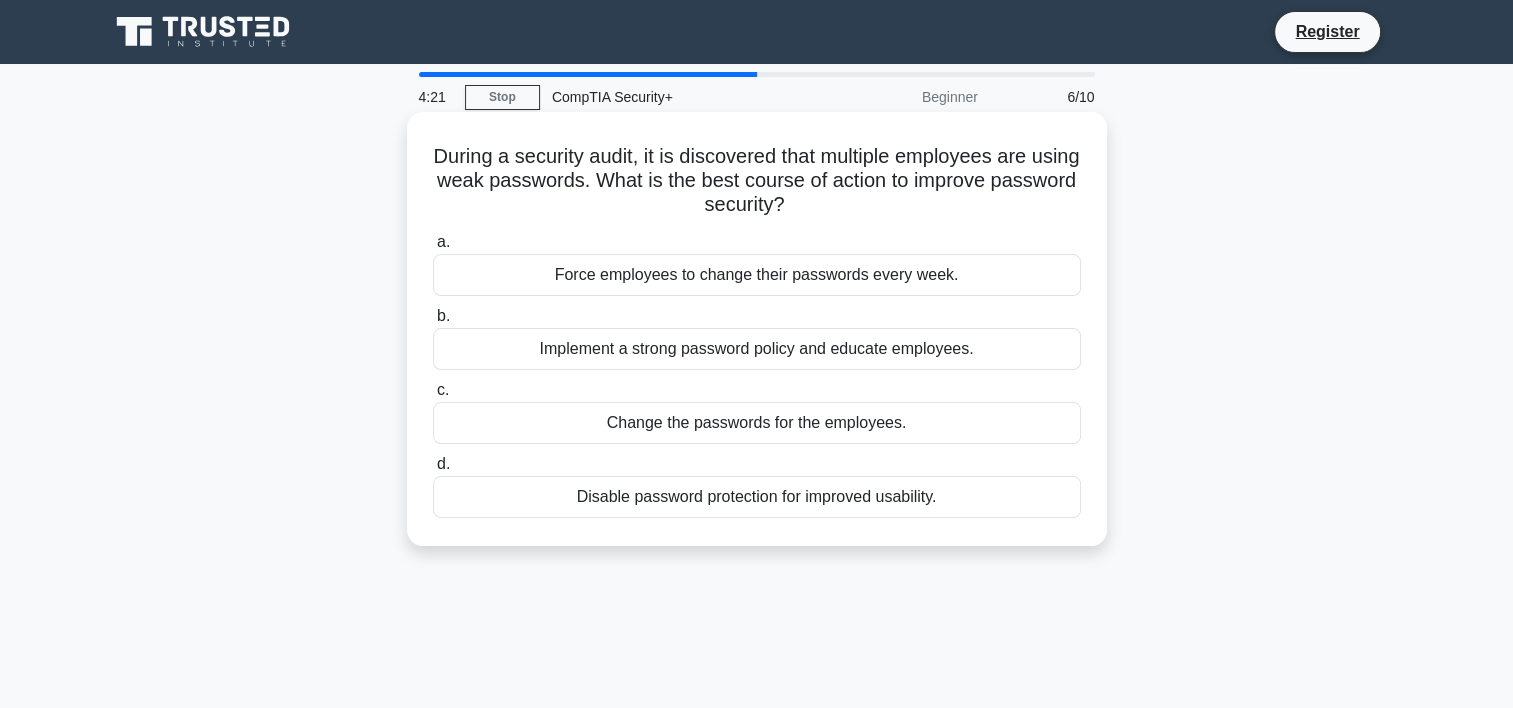 click on "Implement a strong password policy and educate employees." at bounding box center [757, 349] 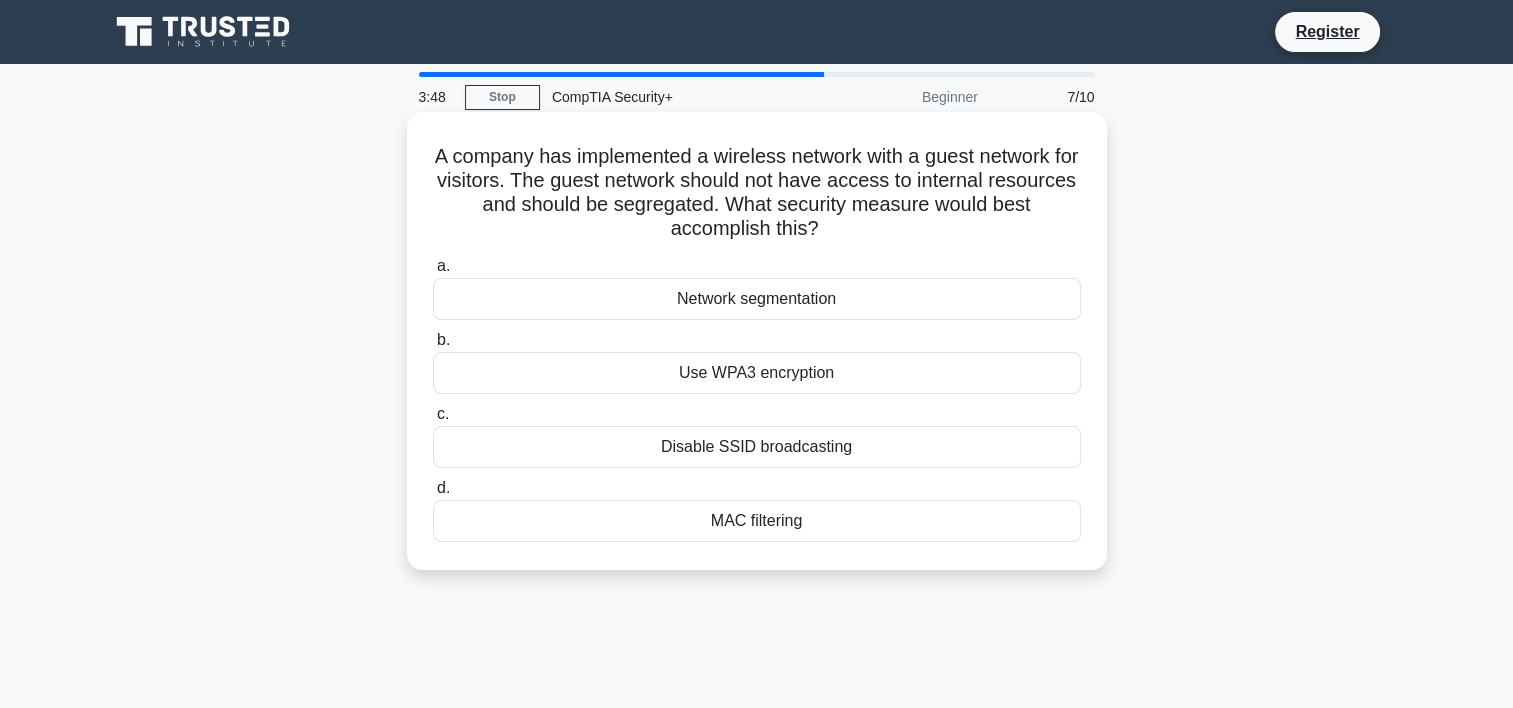 click on "Network segmentation" at bounding box center (757, 299) 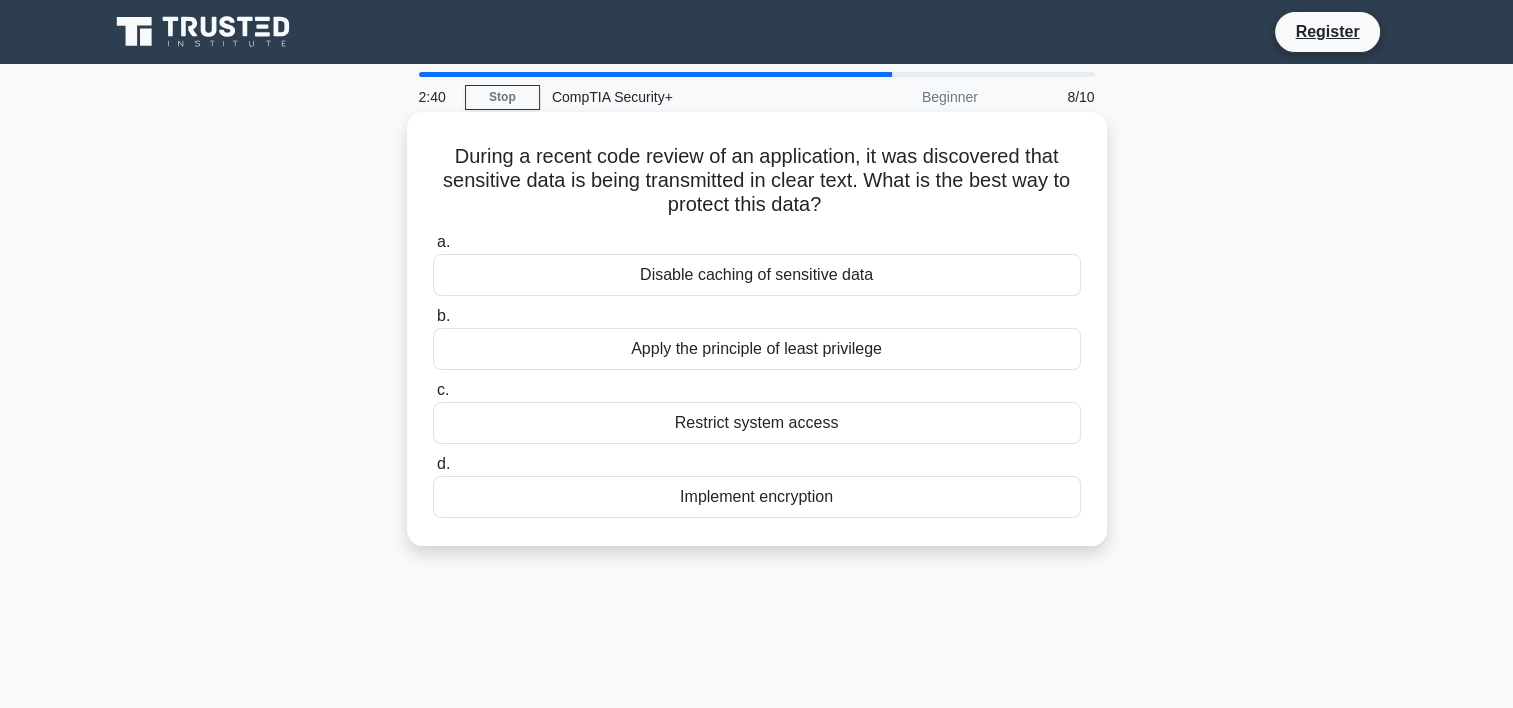 click on "Implement encryption" at bounding box center (757, 497) 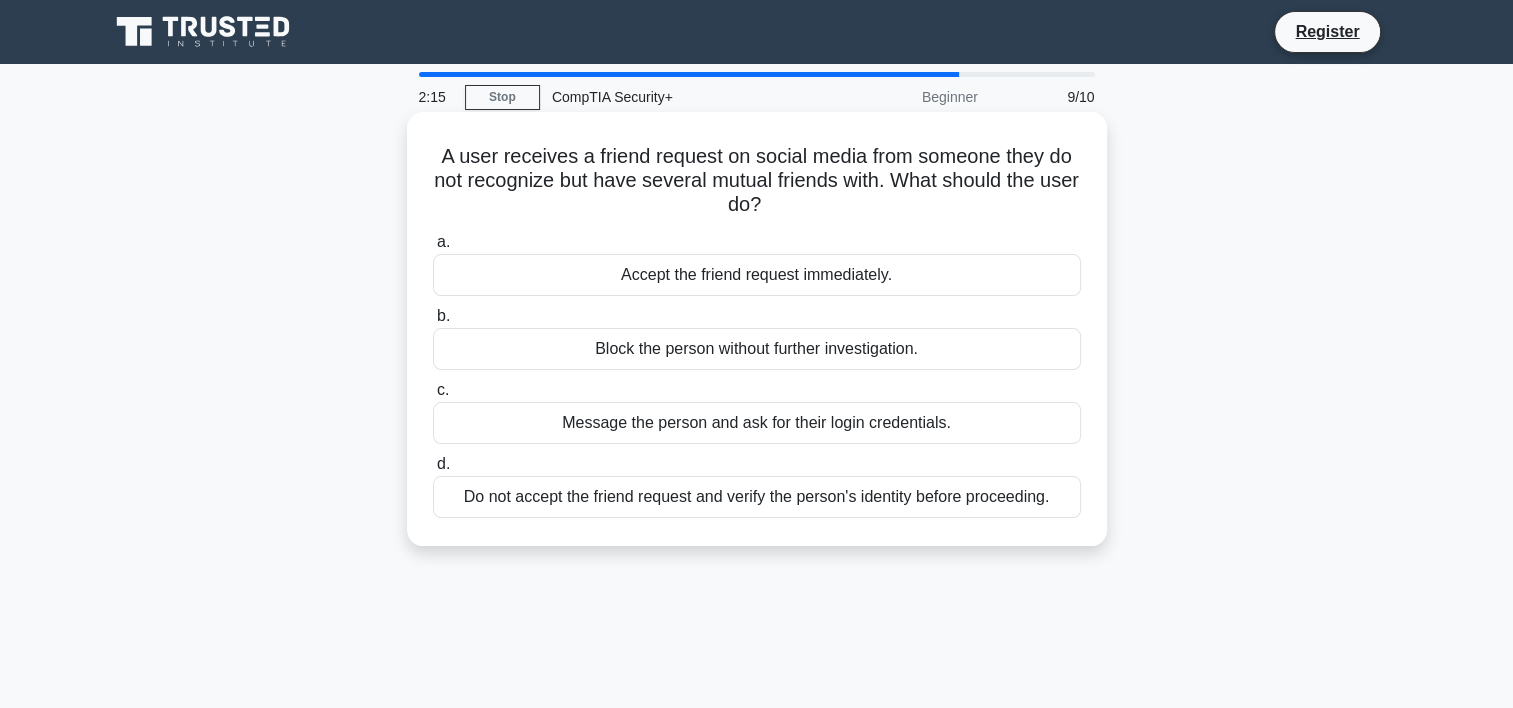 click on "Do not accept the friend request and verify the person's identity before proceeding." at bounding box center (757, 497) 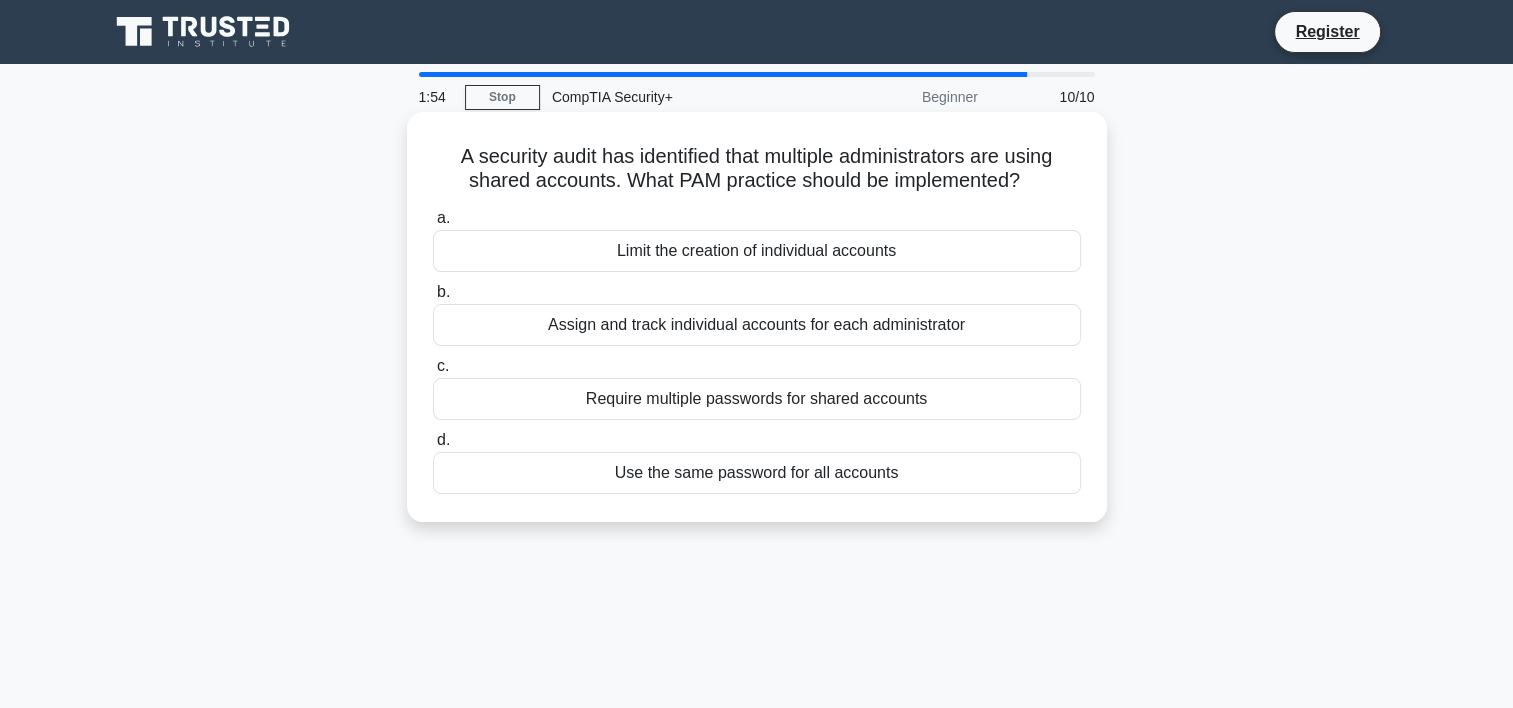 click on "Require multiple passwords for shared accounts" at bounding box center (757, 399) 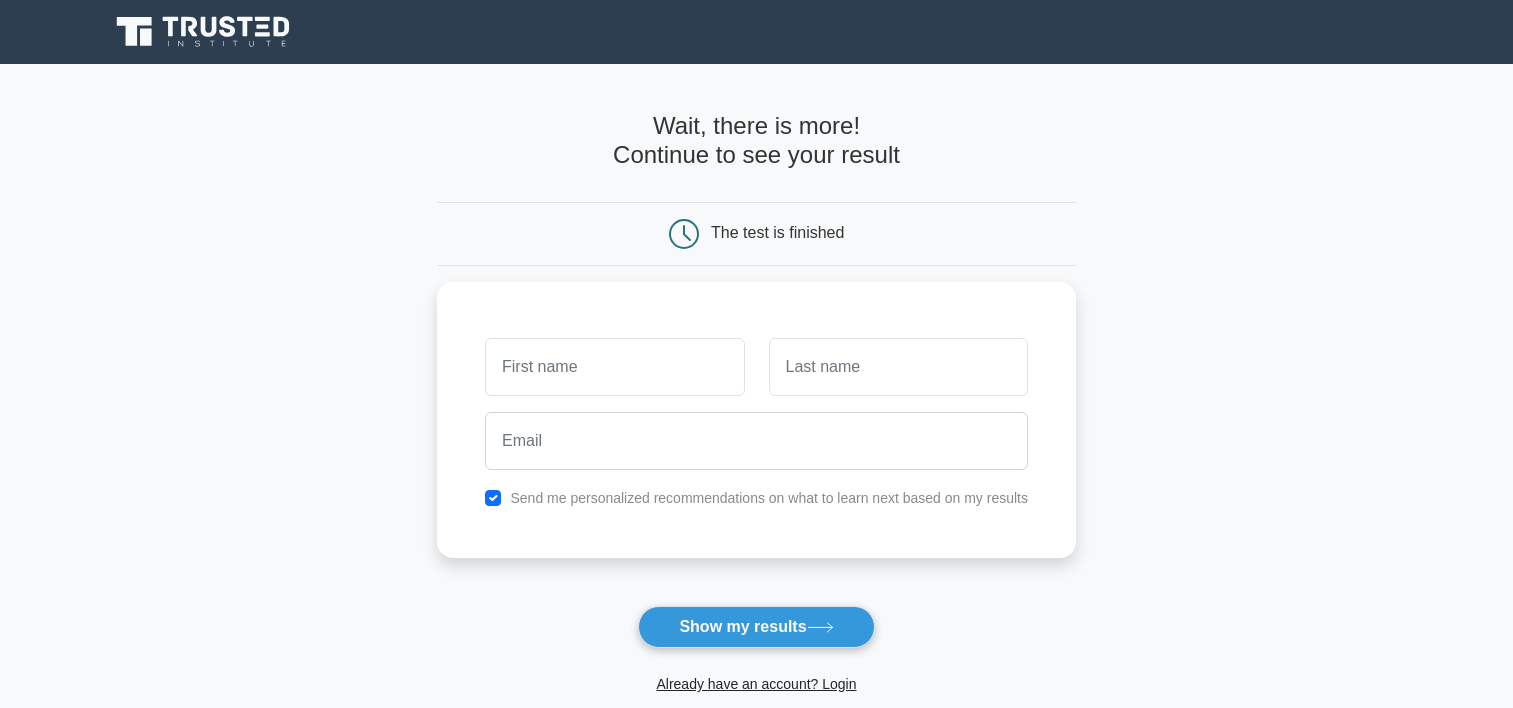 scroll, scrollTop: 0, scrollLeft: 0, axis: both 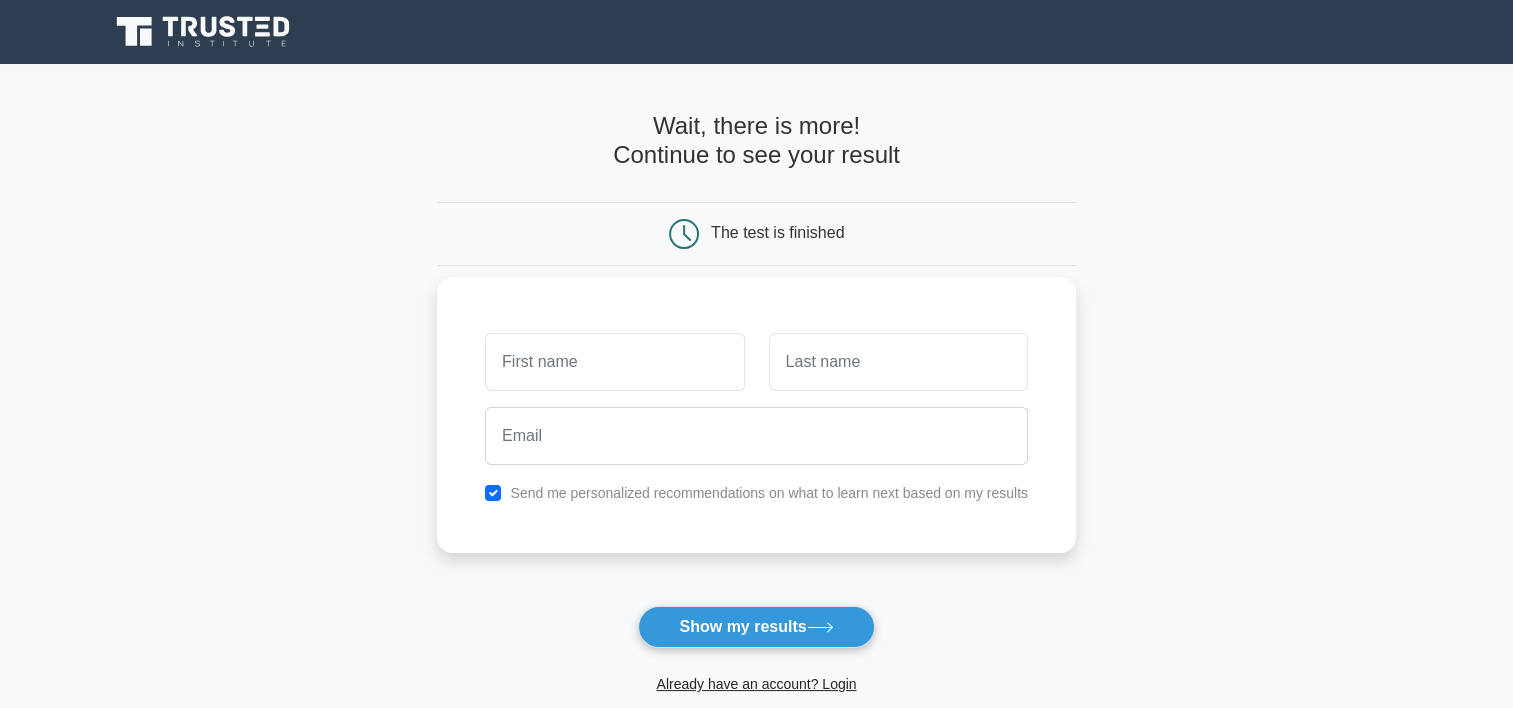 click at bounding box center [614, 362] 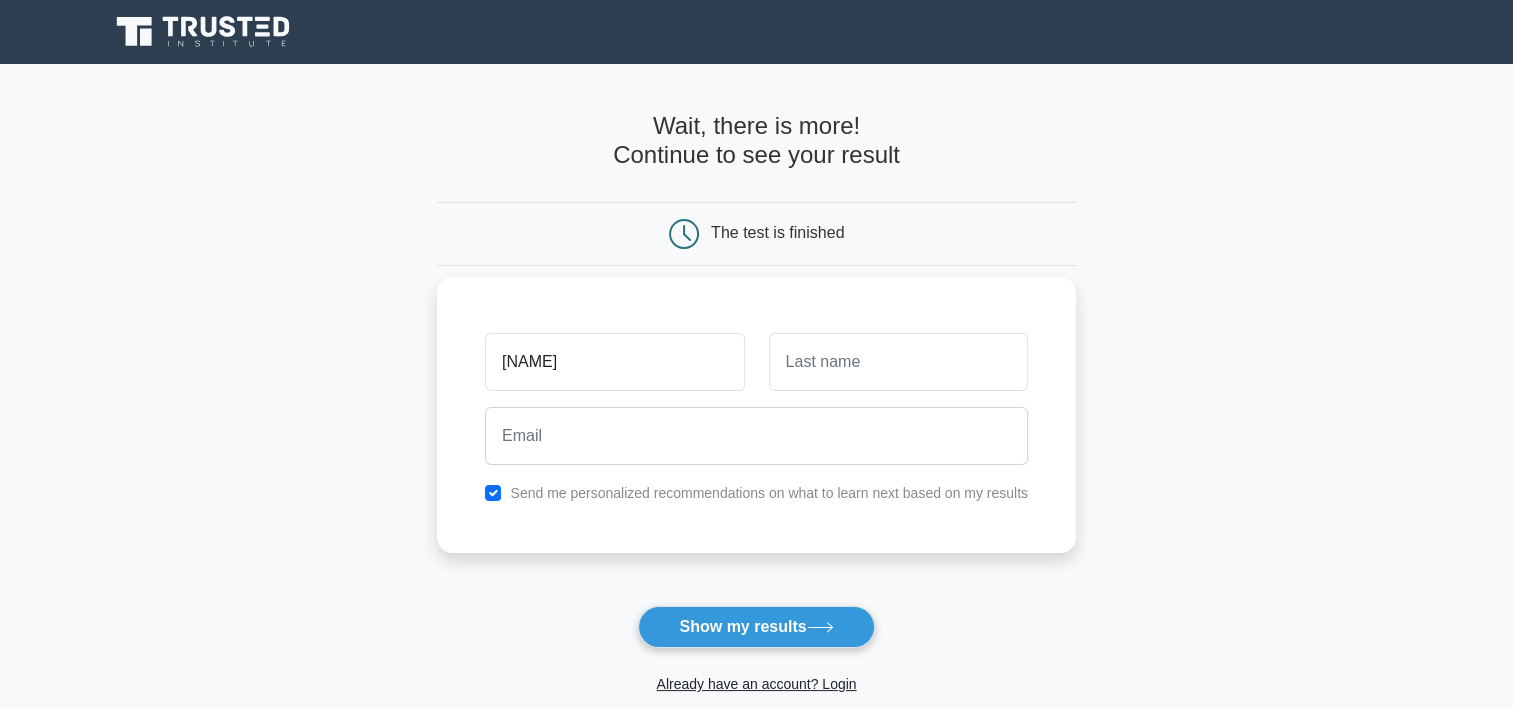 type on "albin" 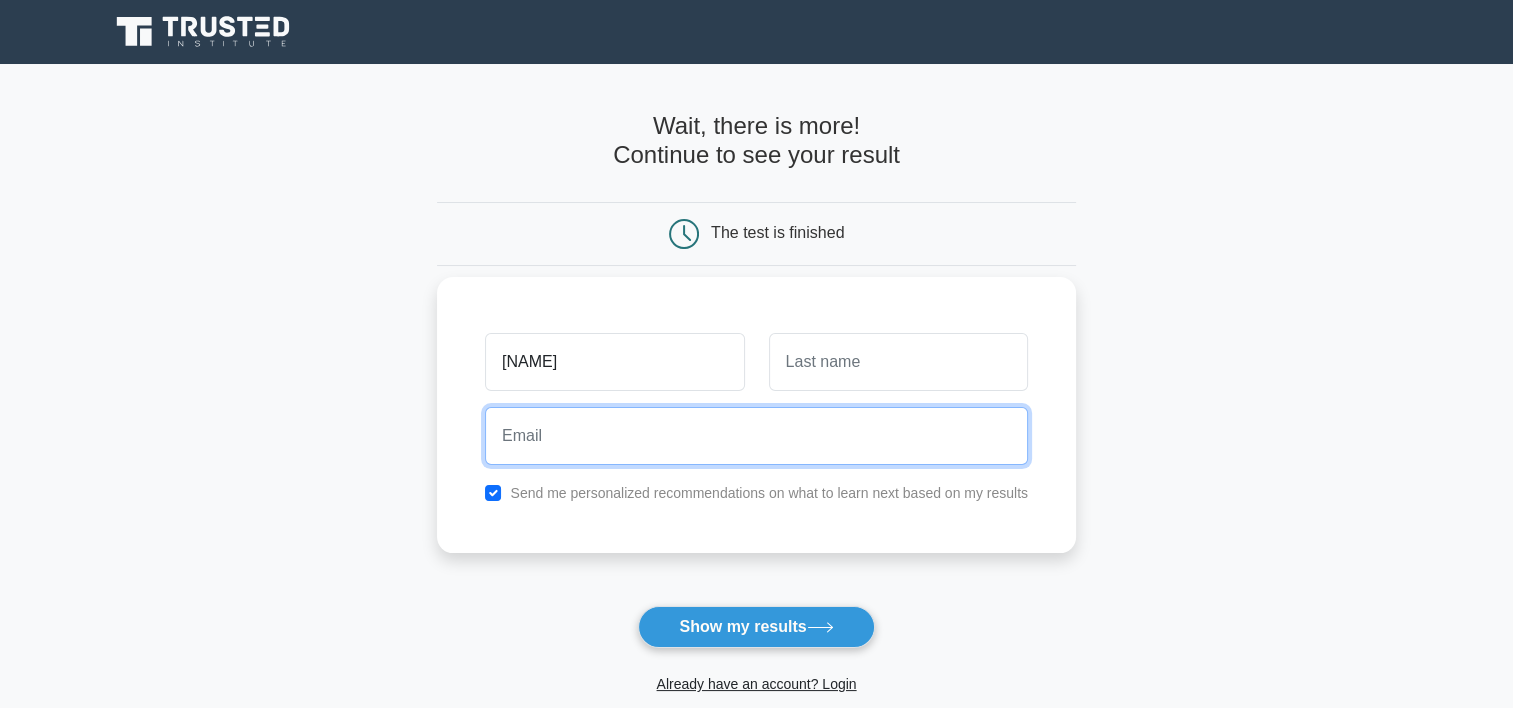 click at bounding box center [756, 436] 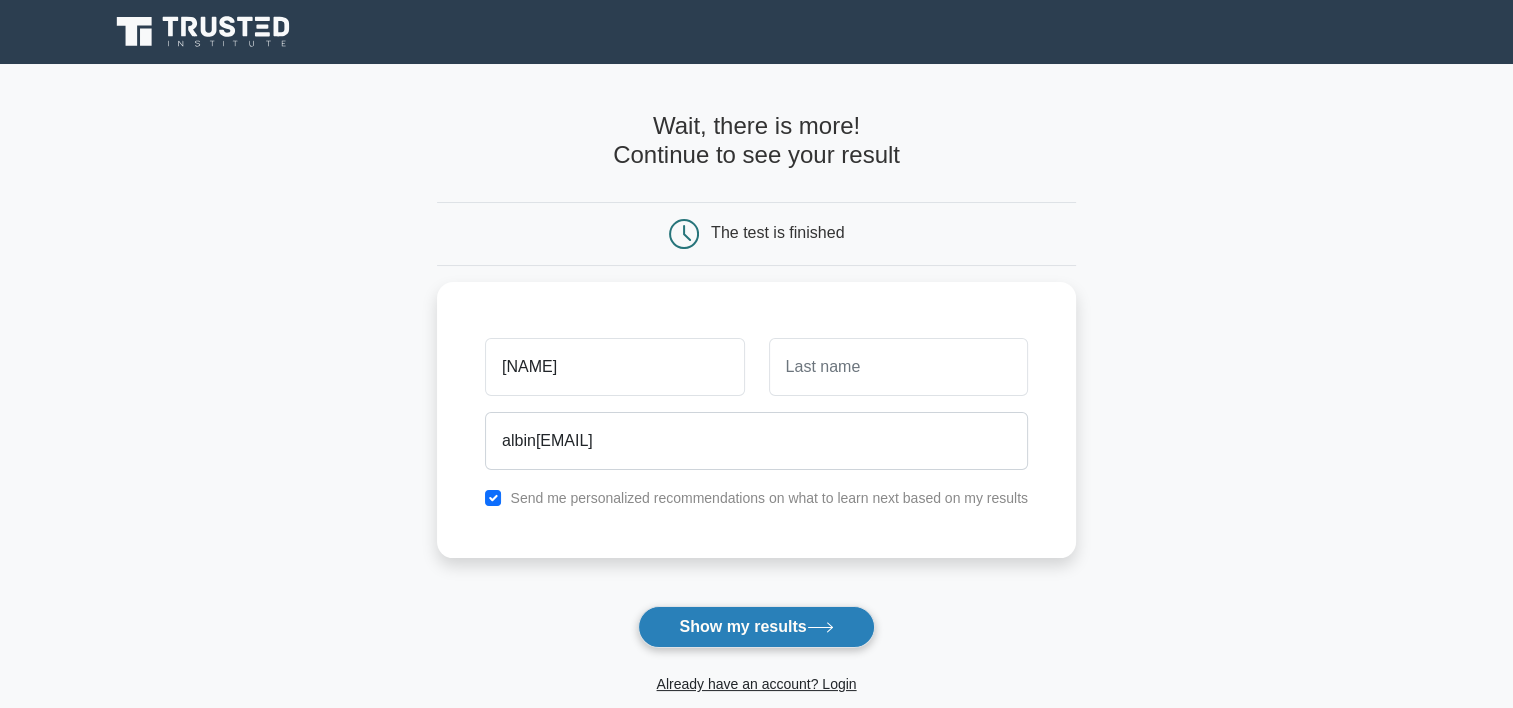 click on "Show my results" at bounding box center [756, 627] 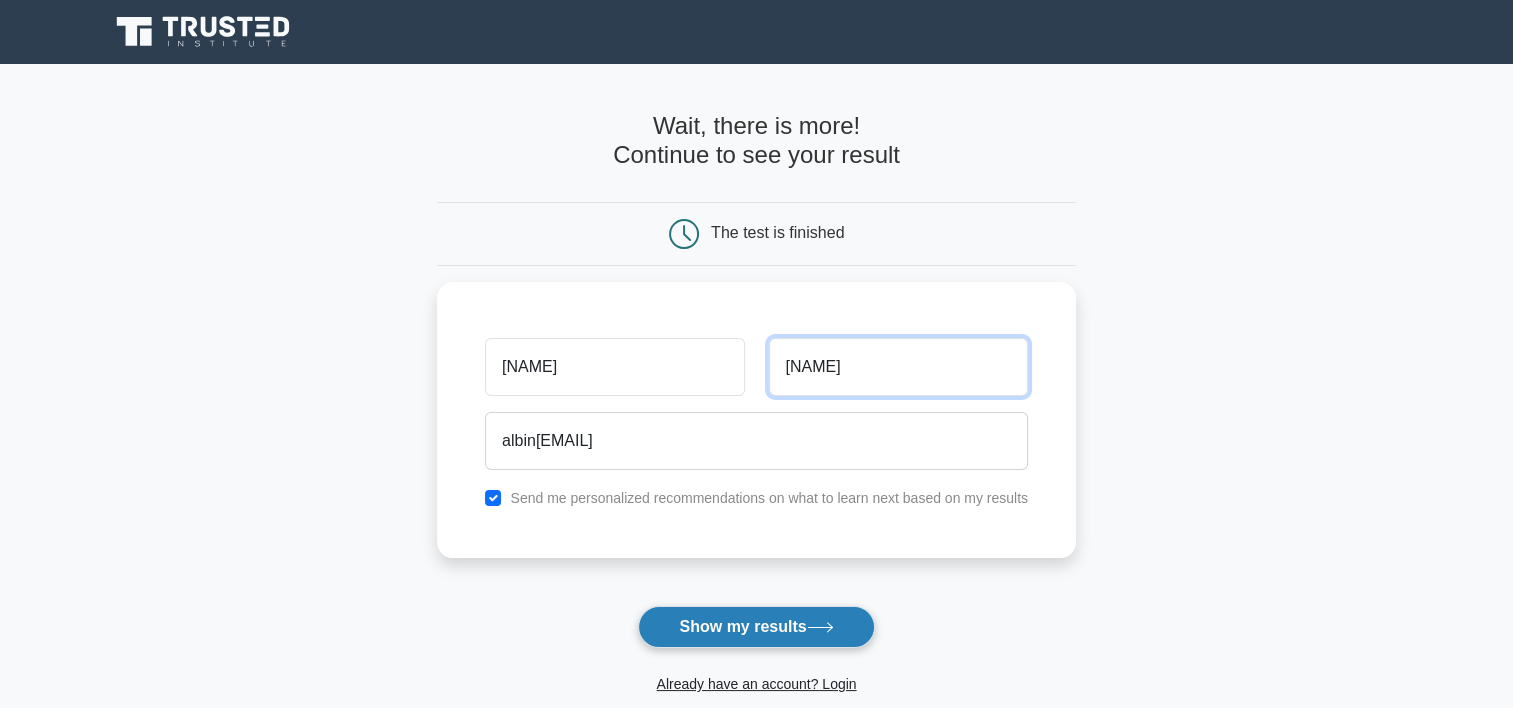 type on "thom" 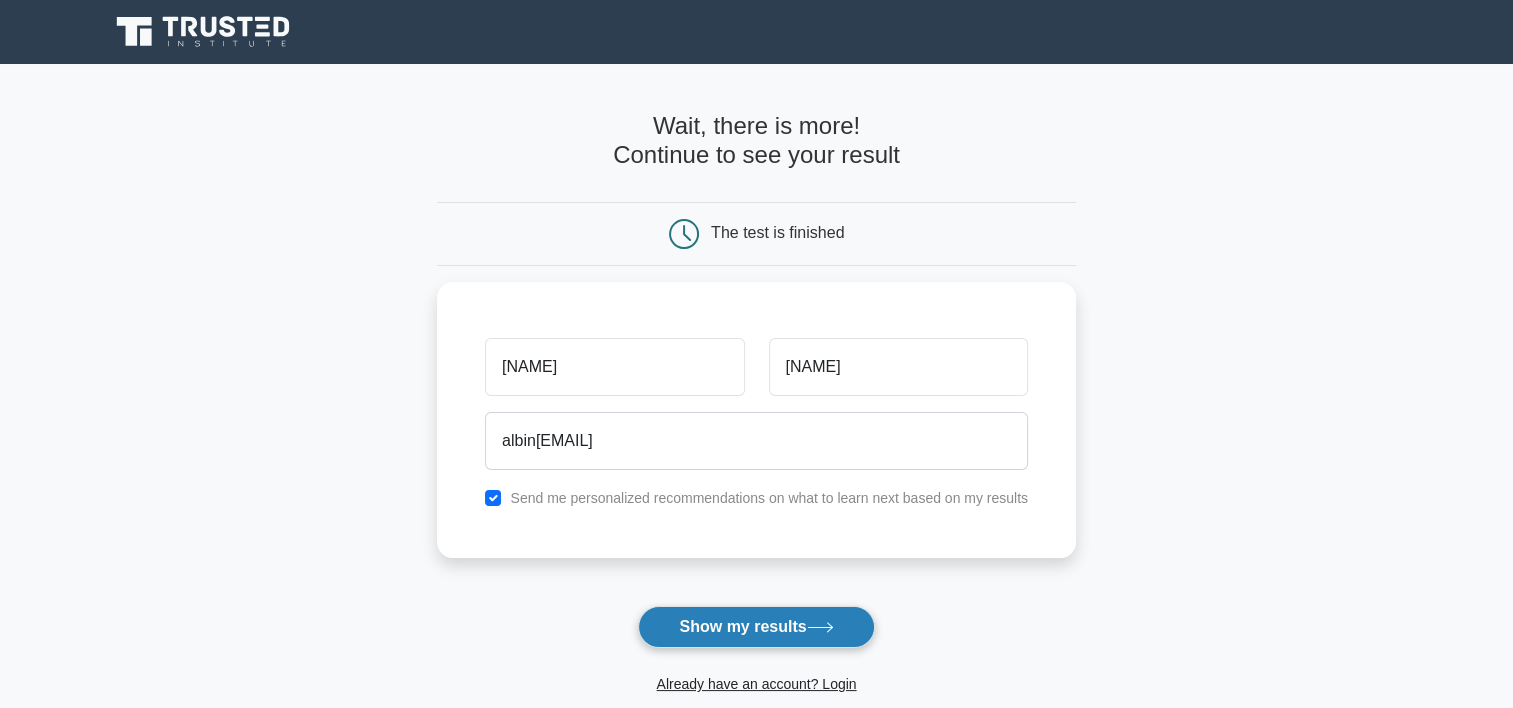 click on "Show my results" at bounding box center [756, 627] 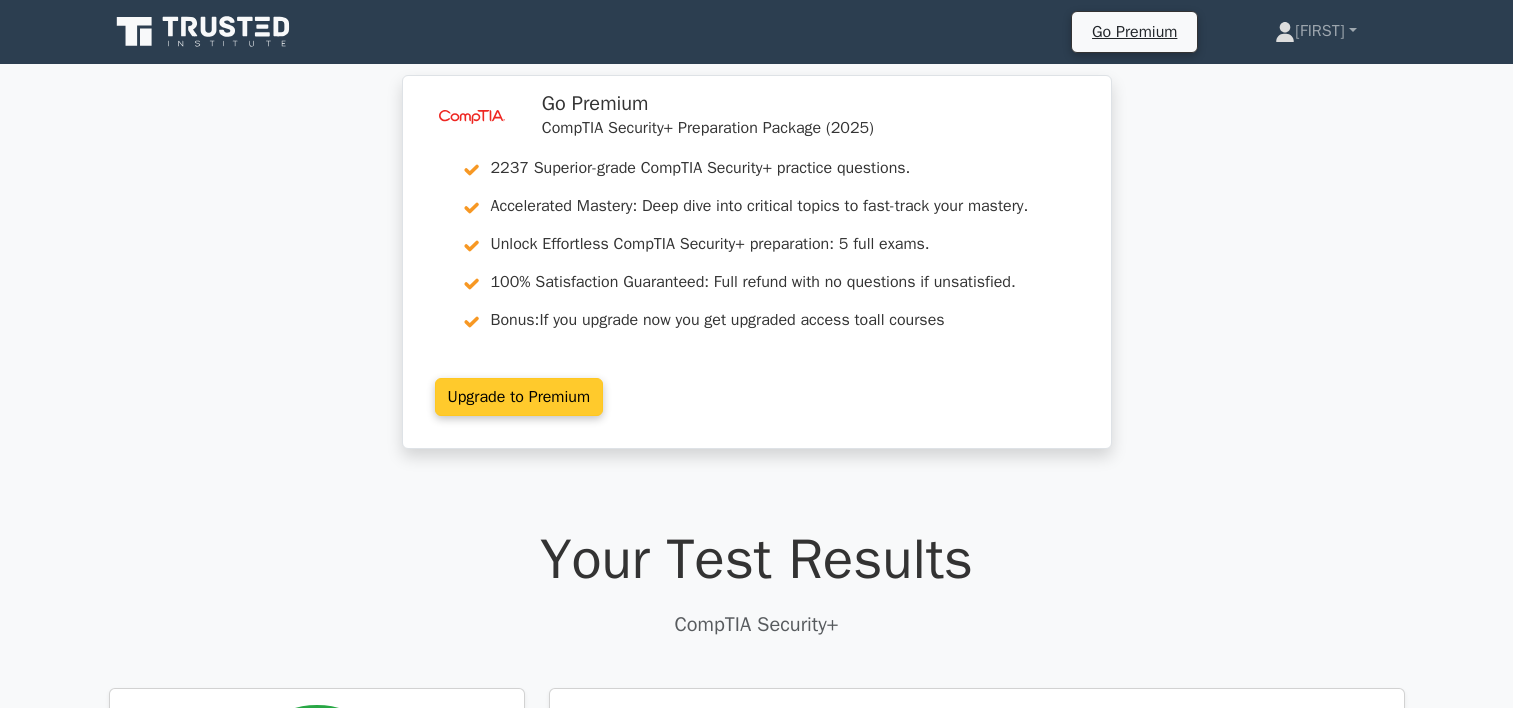 scroll, scrollTop: 0, scrollLeft: 0, axis: both 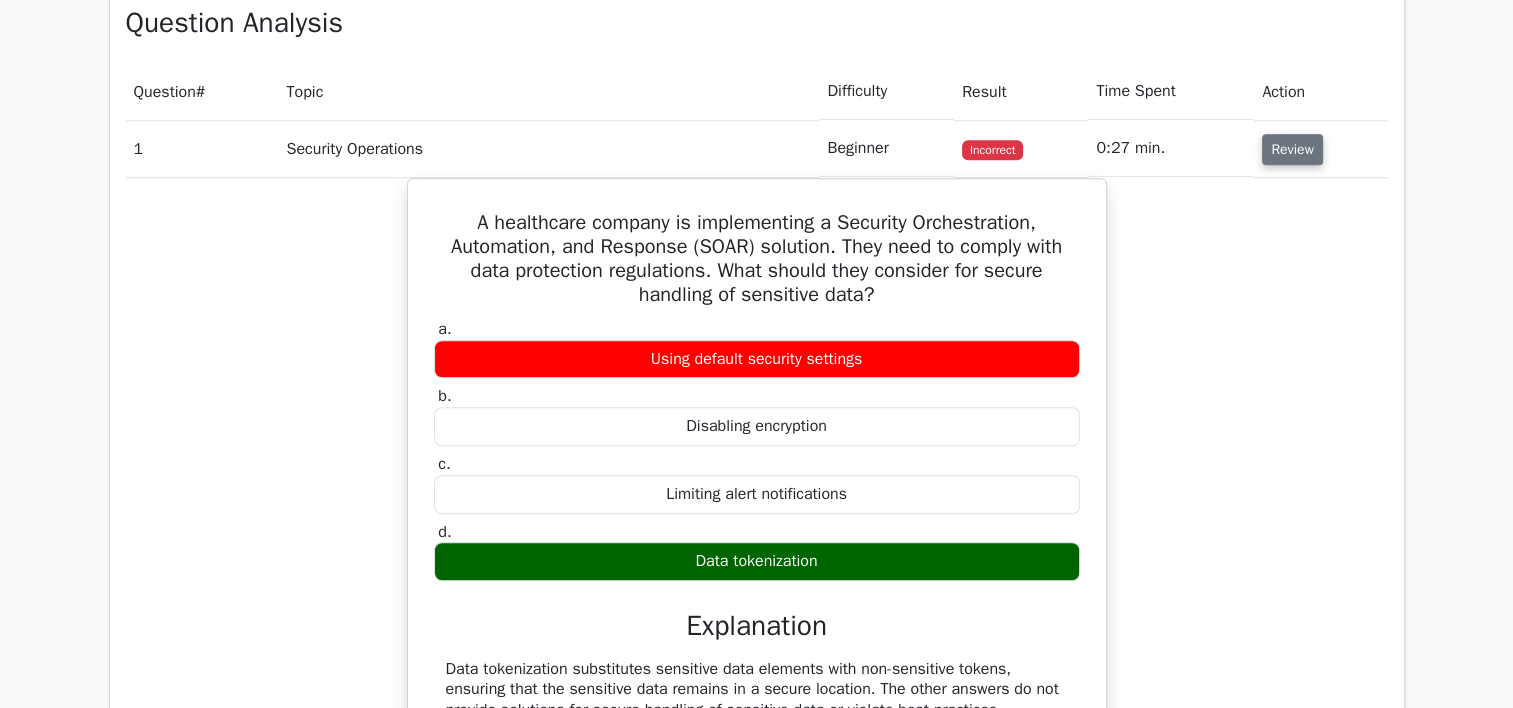 click on "Review" at bounding box center [1292, 149] 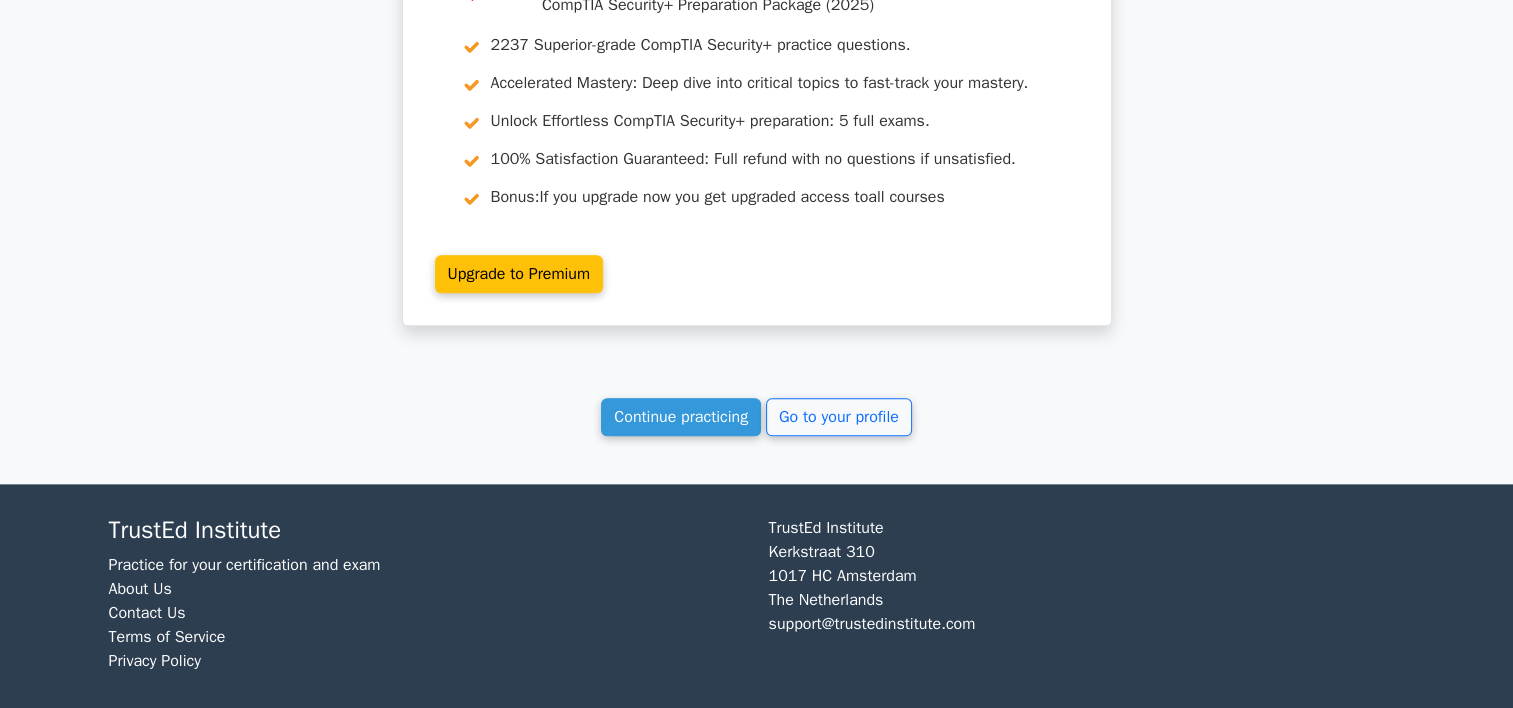 scroll, scrollTop: 2259, scrollLeft: 0, axis: vertical 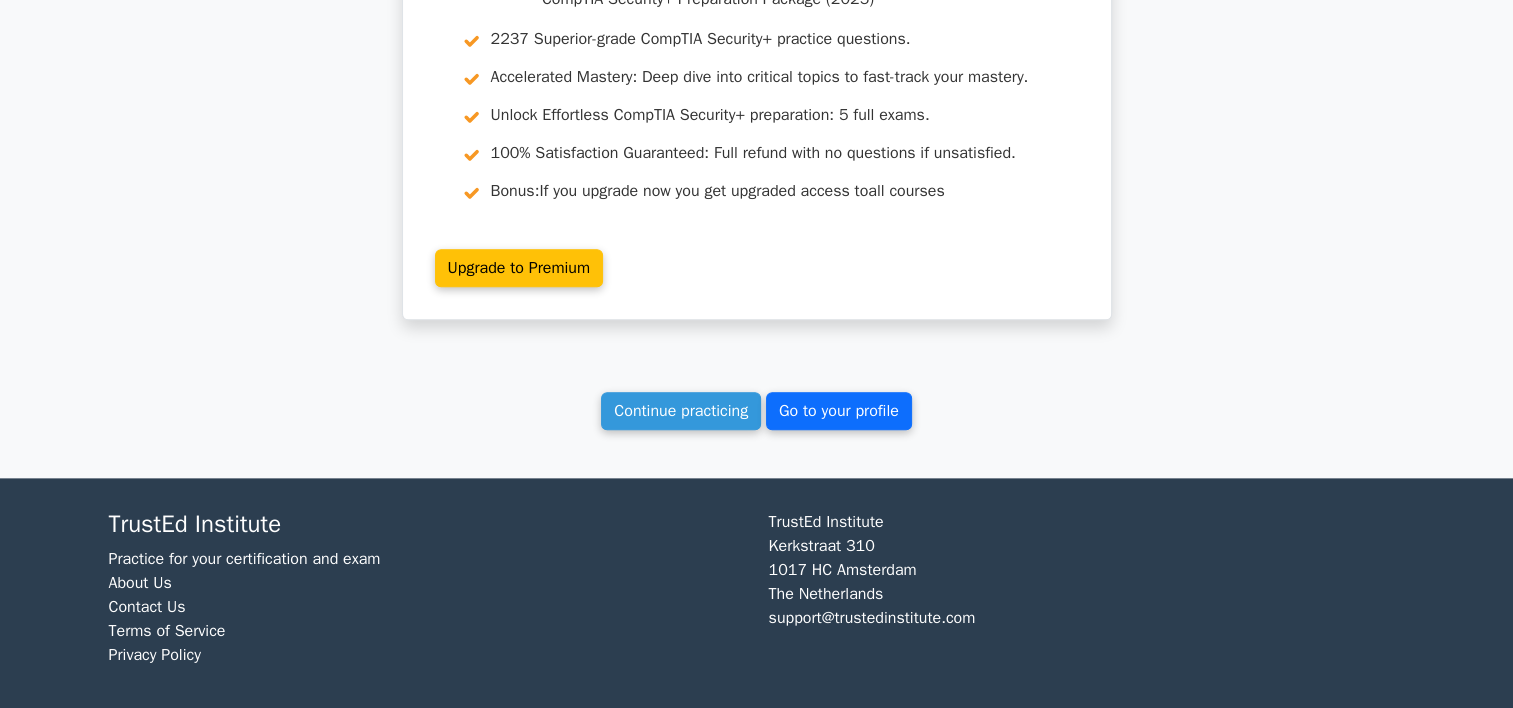 click on "Go to your profile" at bounding box center [839, 411] 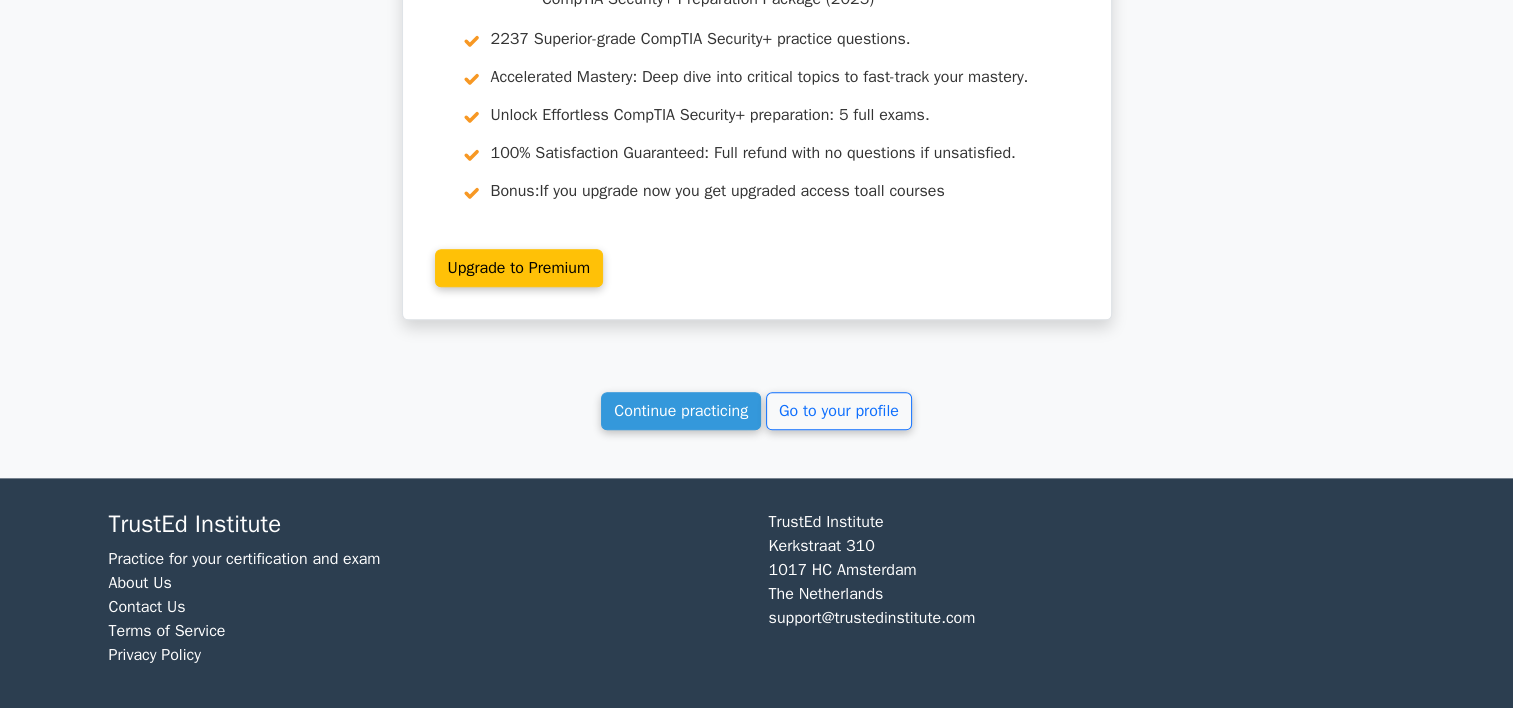 scroll, scrollTop: 2204, scrollLeft: 0, axis: vertical 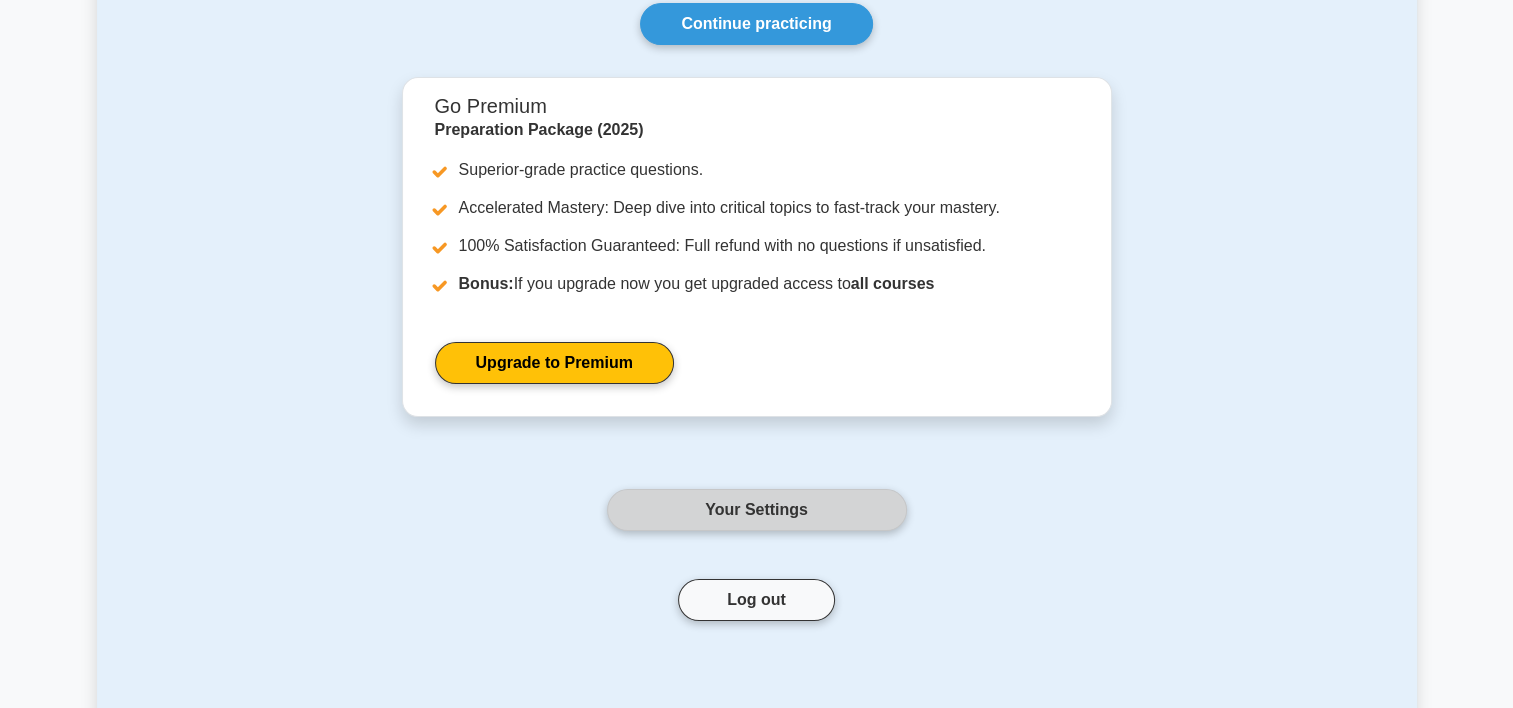click on "Your Settings" at bounding box center (757, 510) 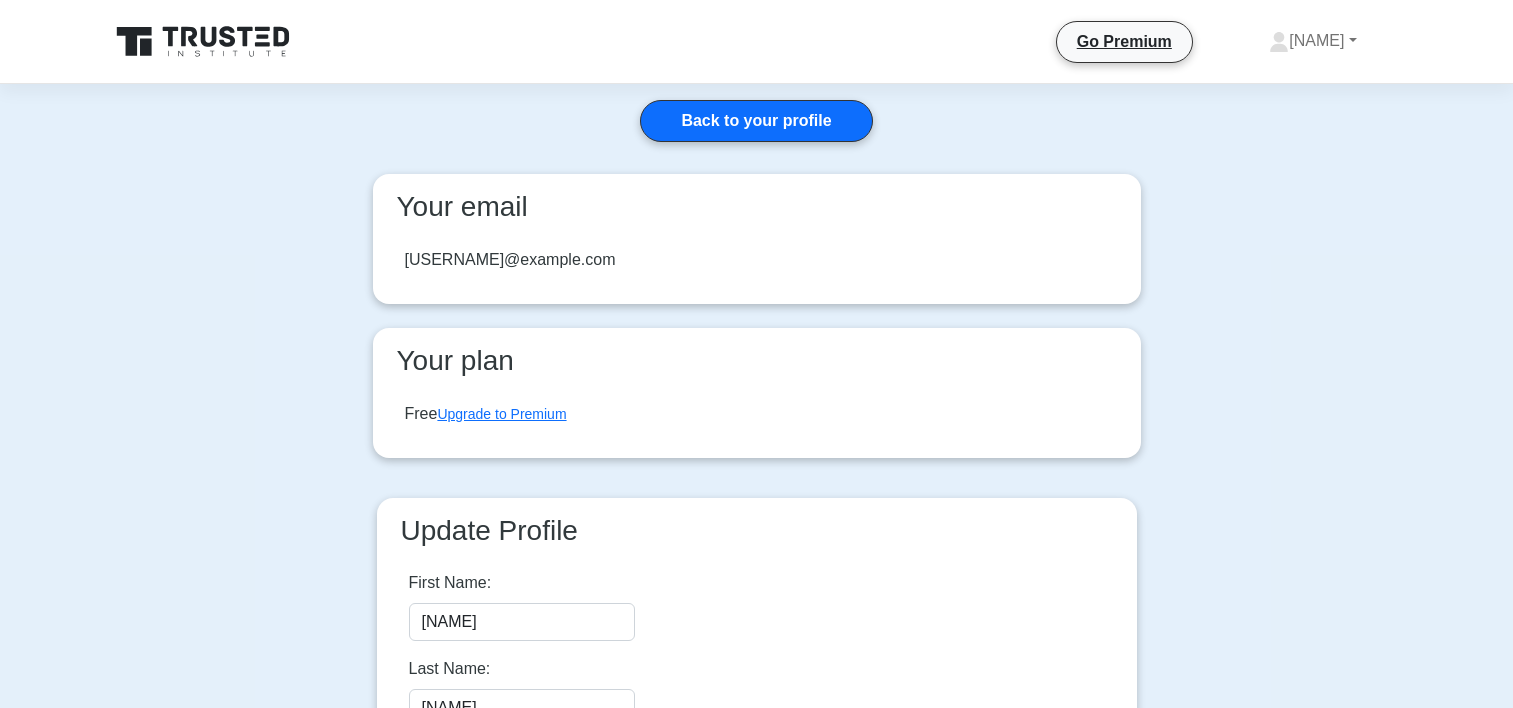 scroll, scrollTop: 0, scrollLeft: 0, axis: both 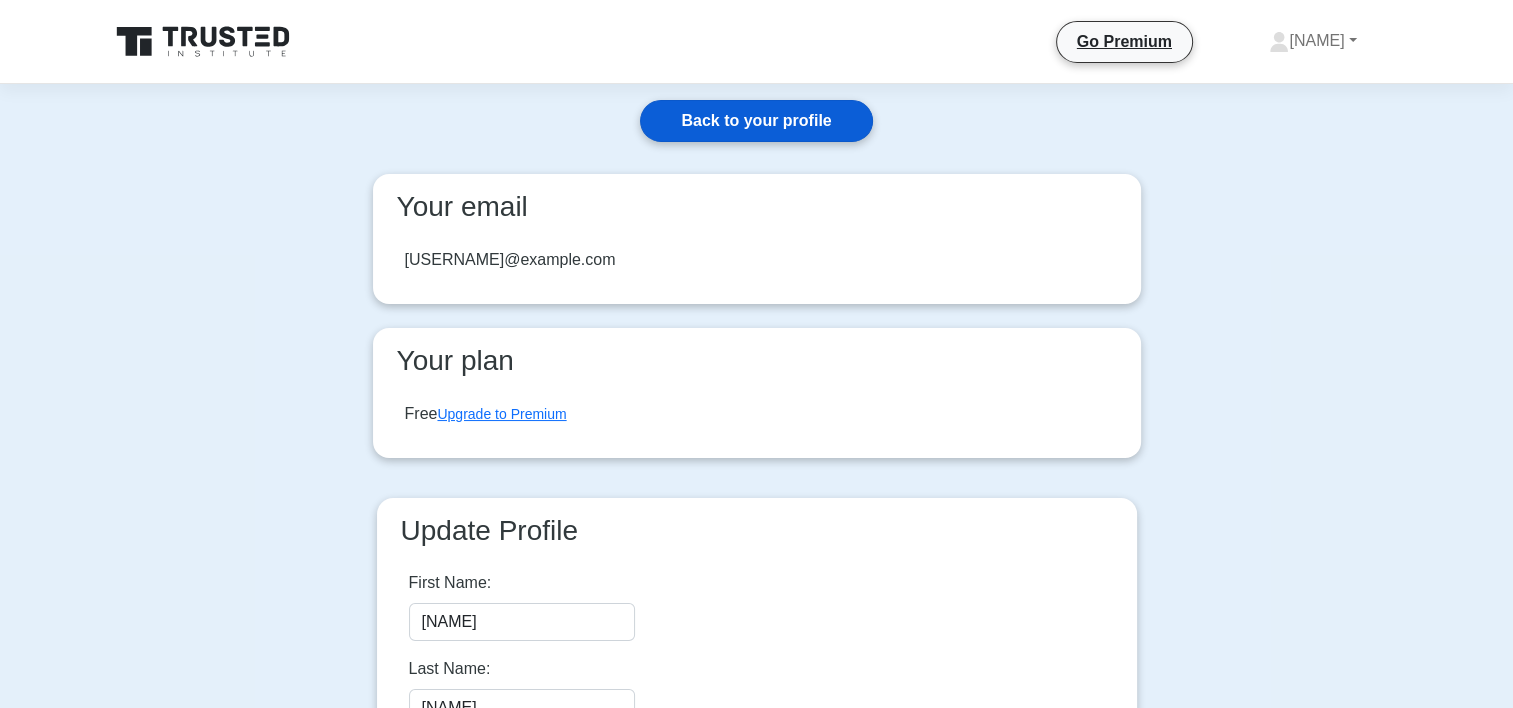 click on "Back to your profile" at bounding box center (756, 121) 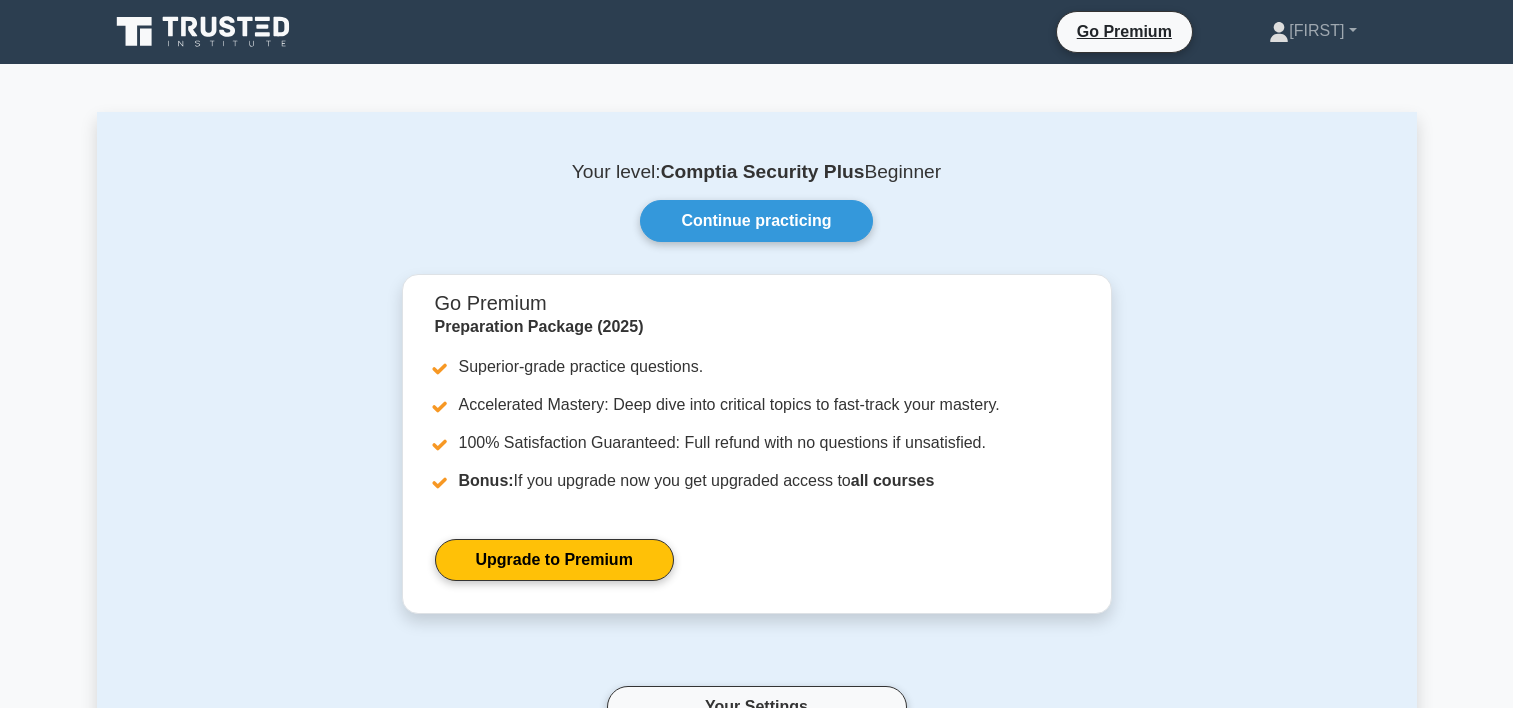 scroll, scrollTop: 0, scrollLeft: 0, axis: both 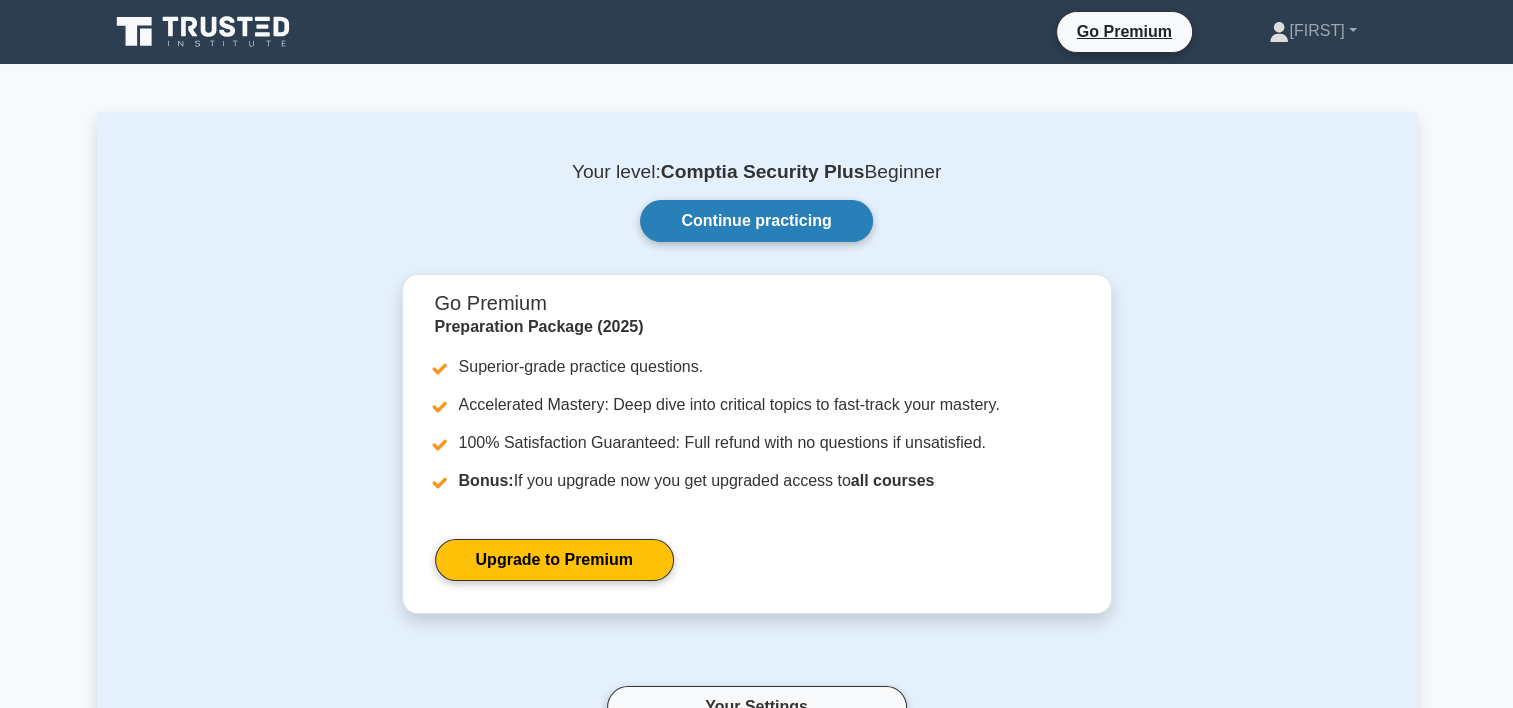 click on "Continue practicing" at bounding box center [756, 221] 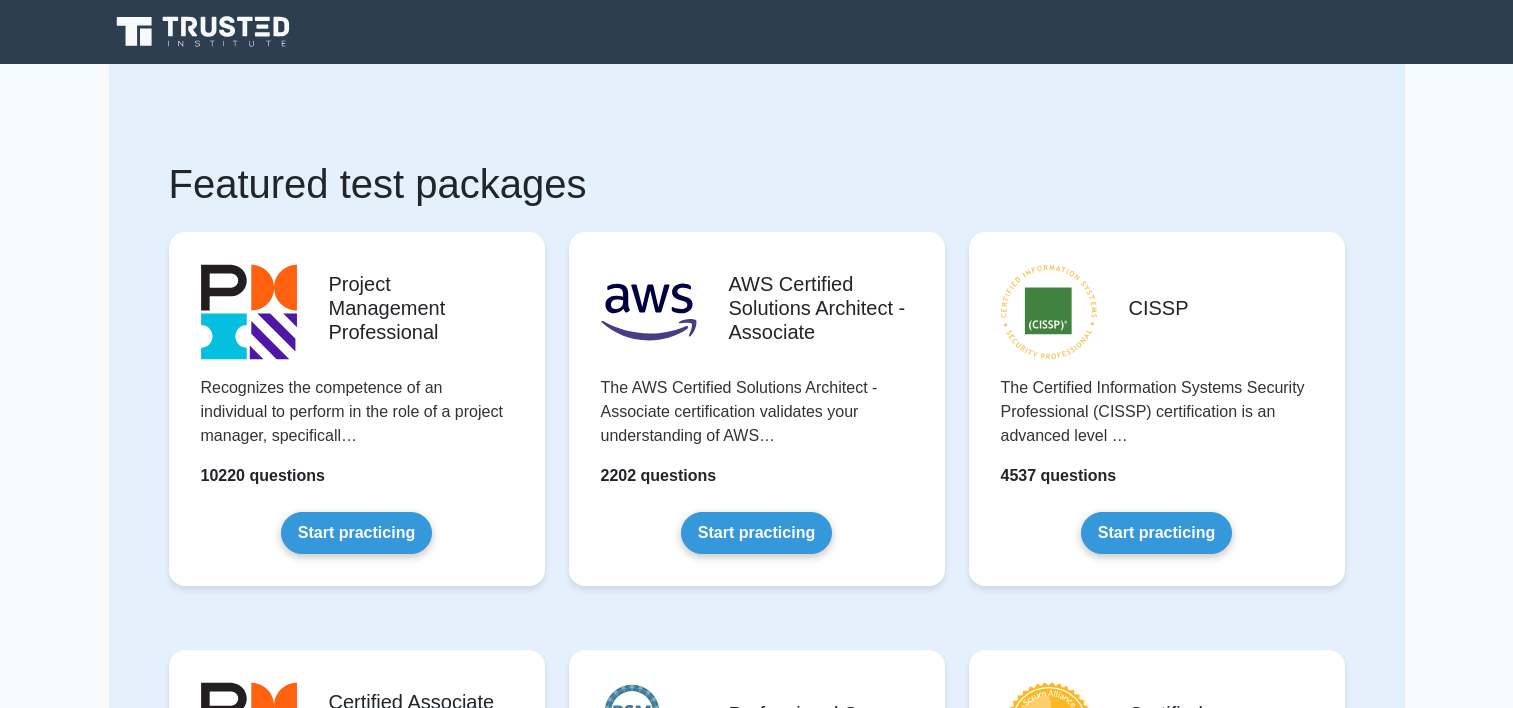 scroll, scrollTop: 0, scrollLeft: 0, axis: both 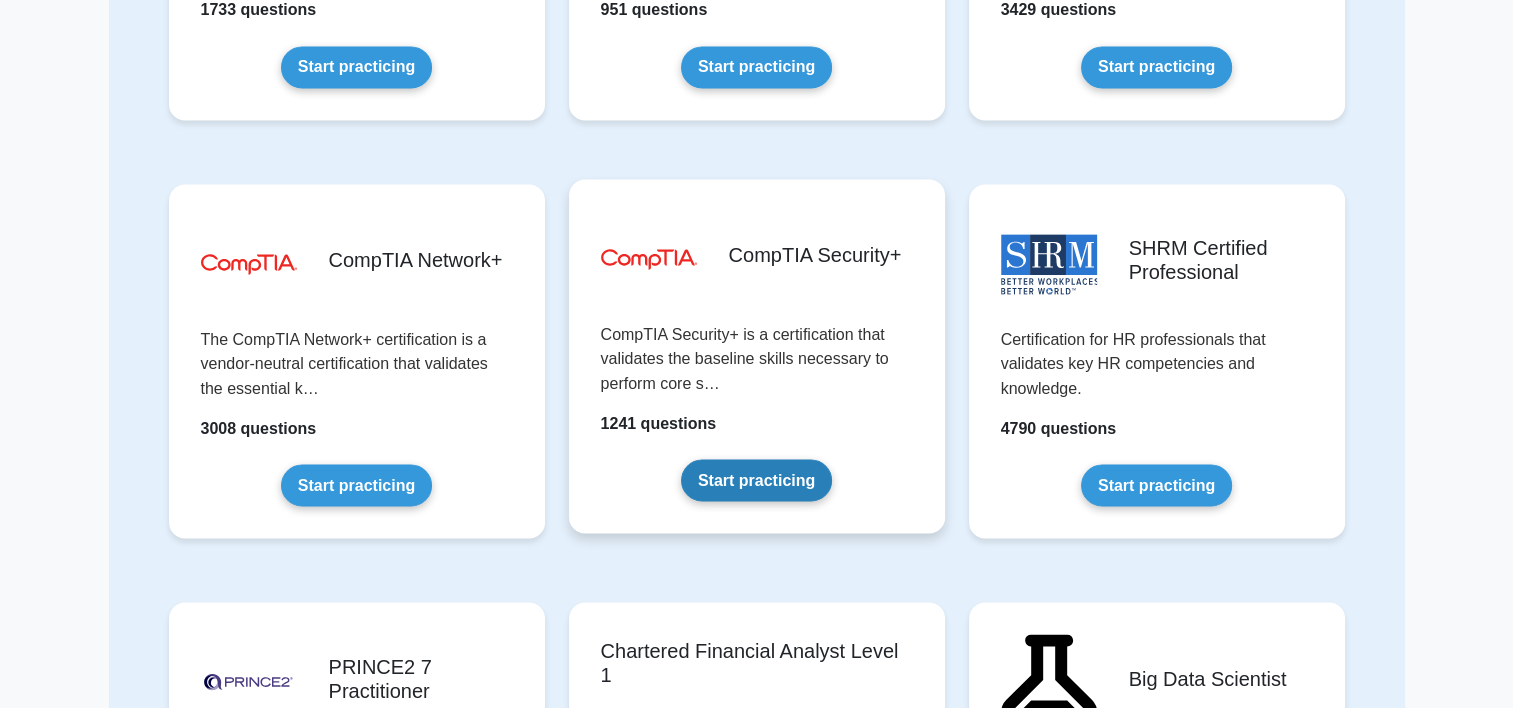 click on "Start practicing" at bounding box center (756, 480) 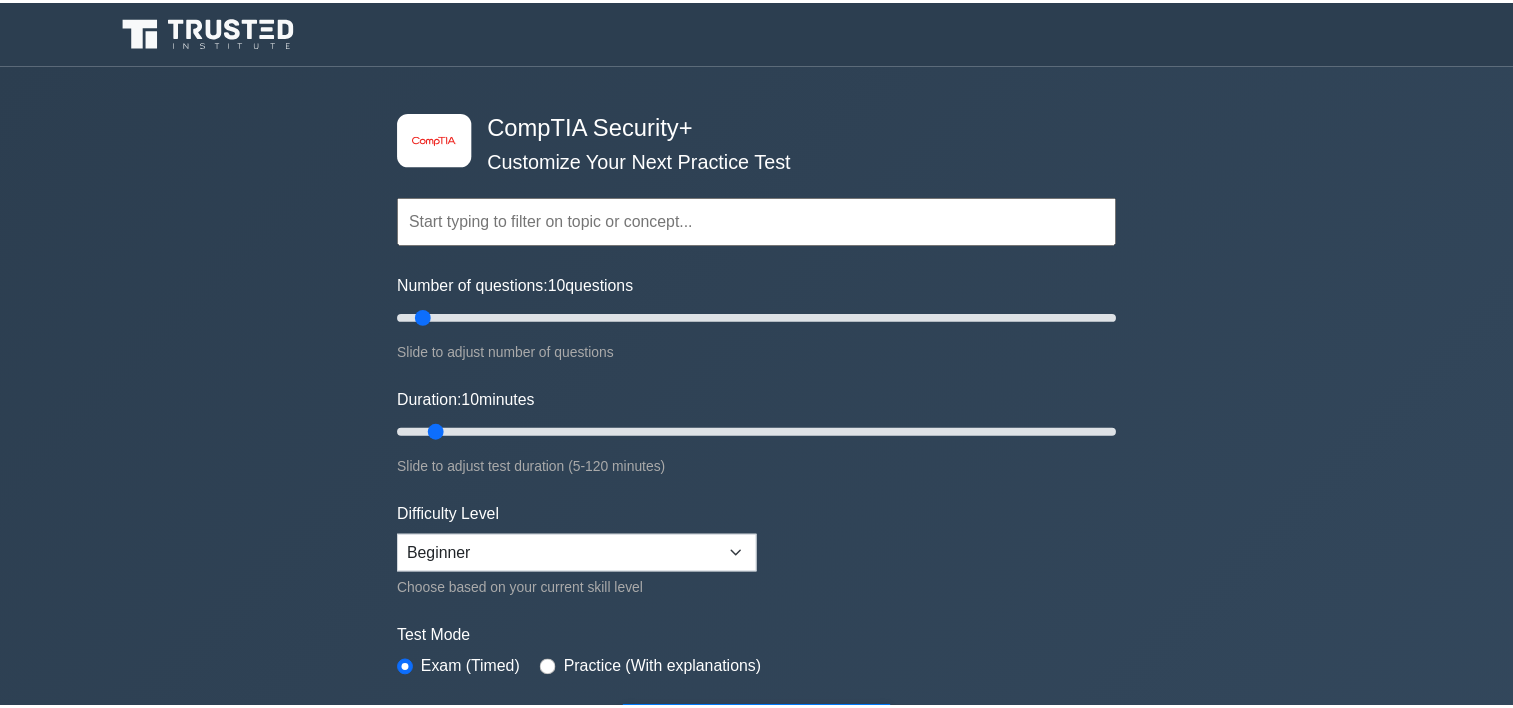 scroll, scrollTop: 0, scrollLeft: 0, axis: both 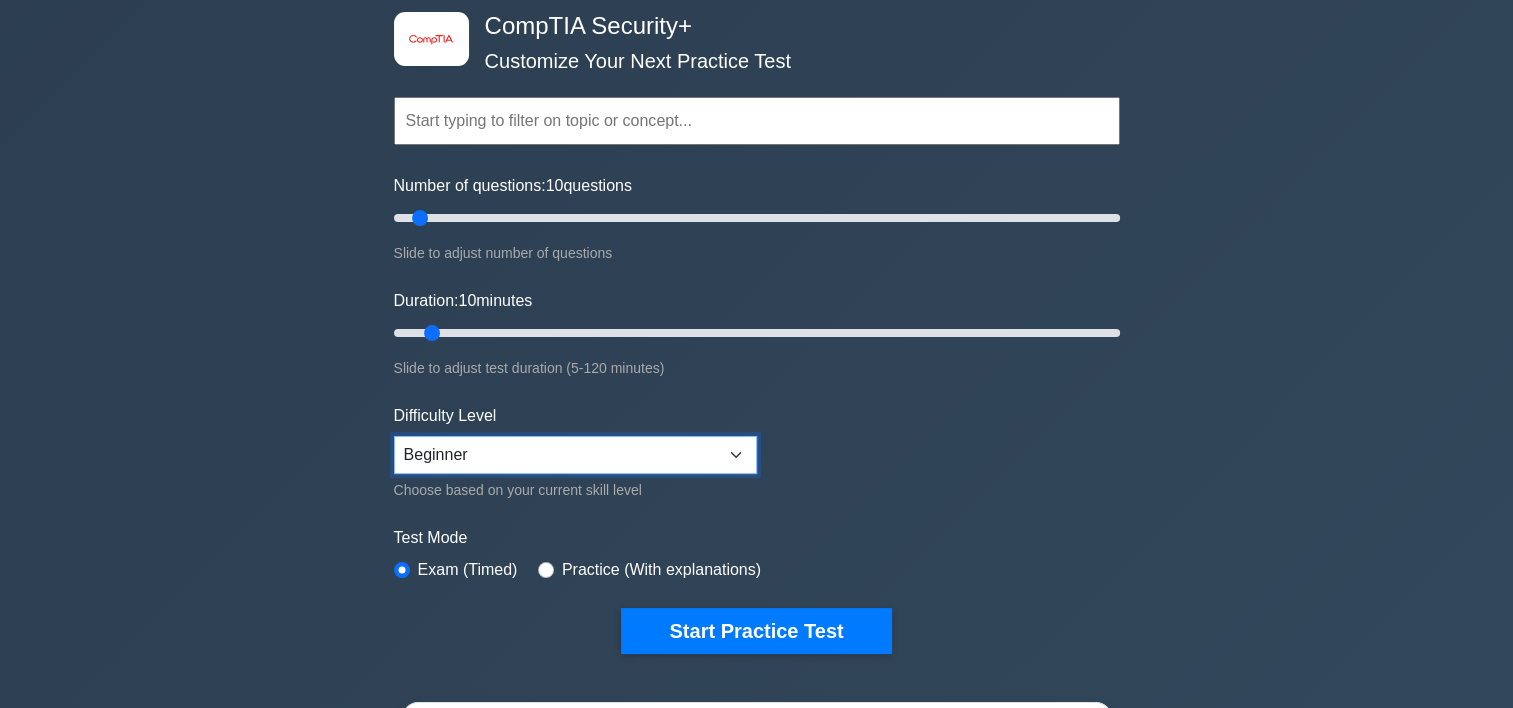 click on "Beginner
Intermediate
Expert" at bounding box center (575, 455) 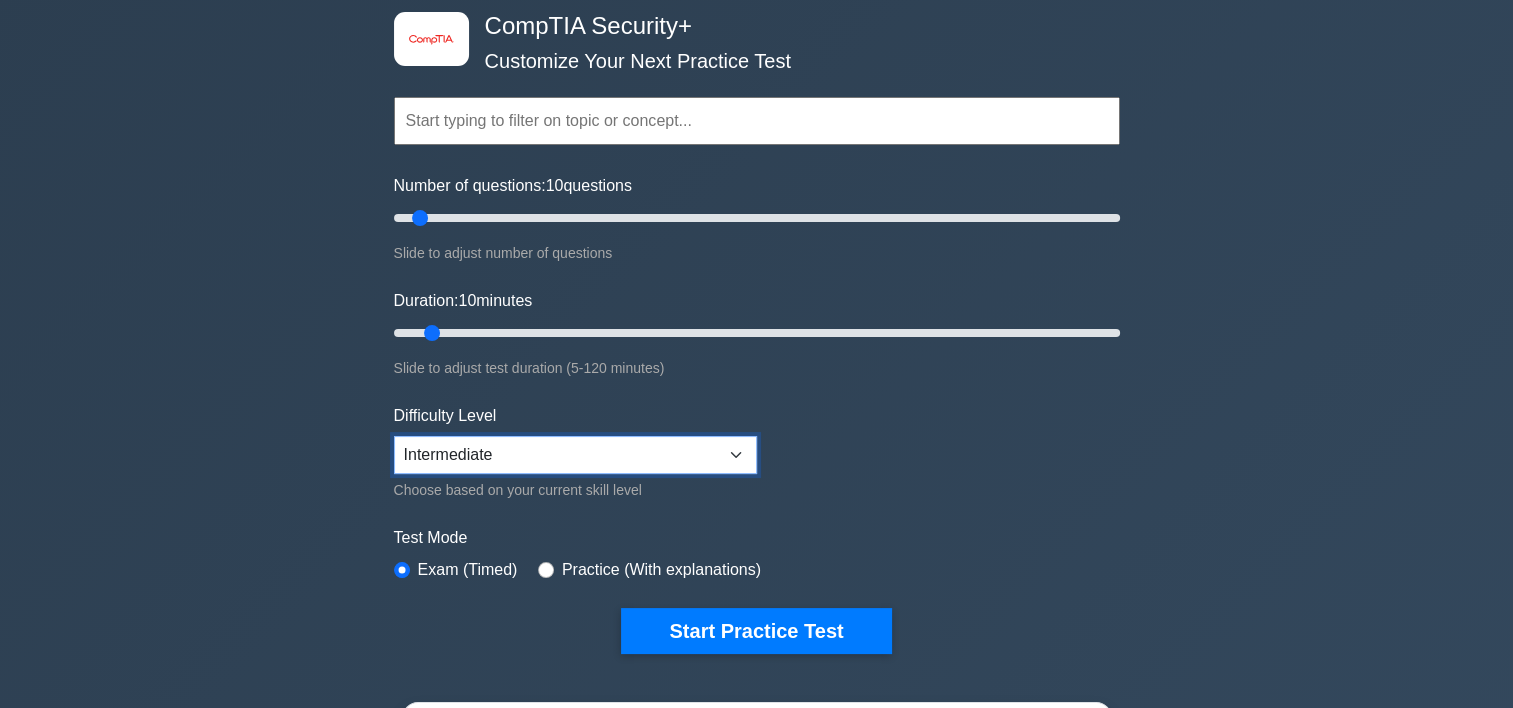click on "Beginner
Intermediate
Expert" at bounding box center [575, 455] 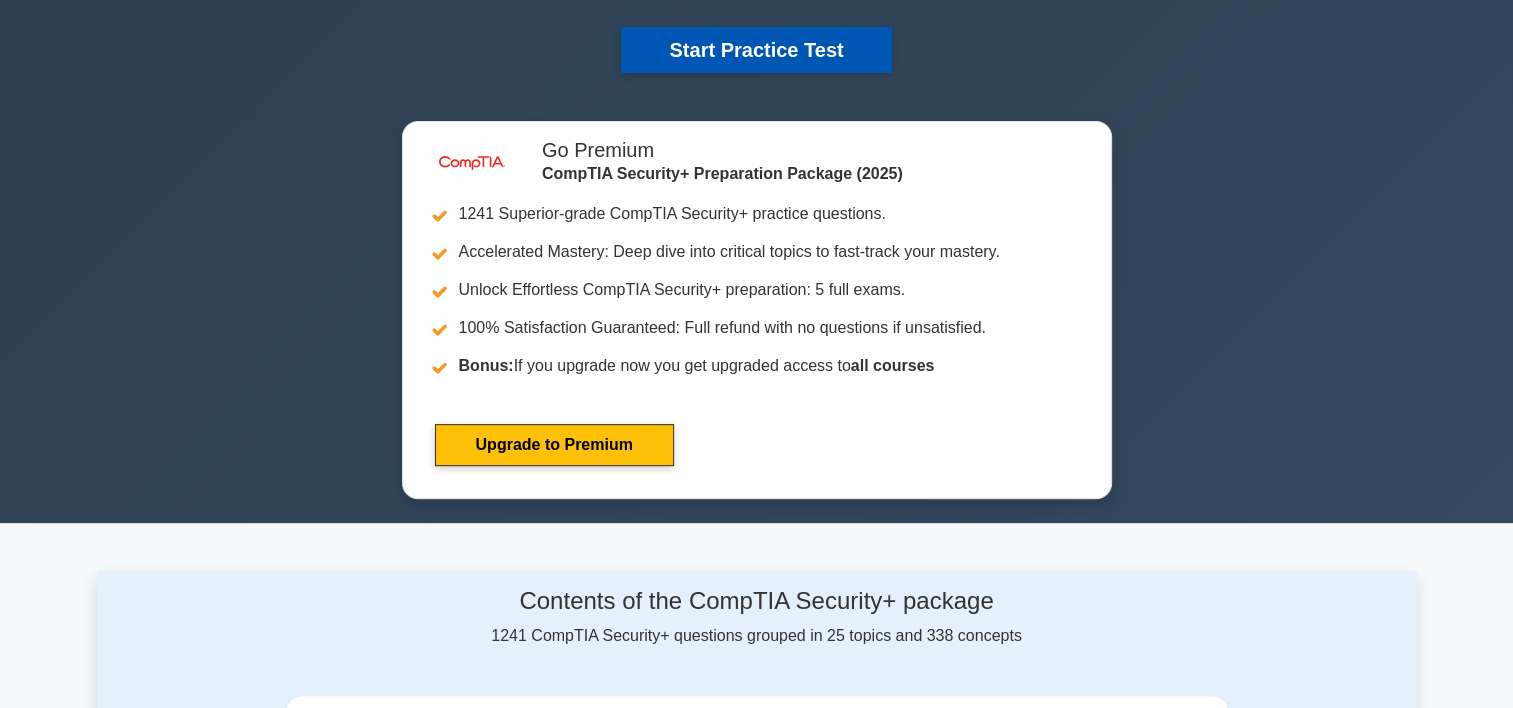 scroll, scrollTop: 700, scrollLeft: 0, axis: vertical 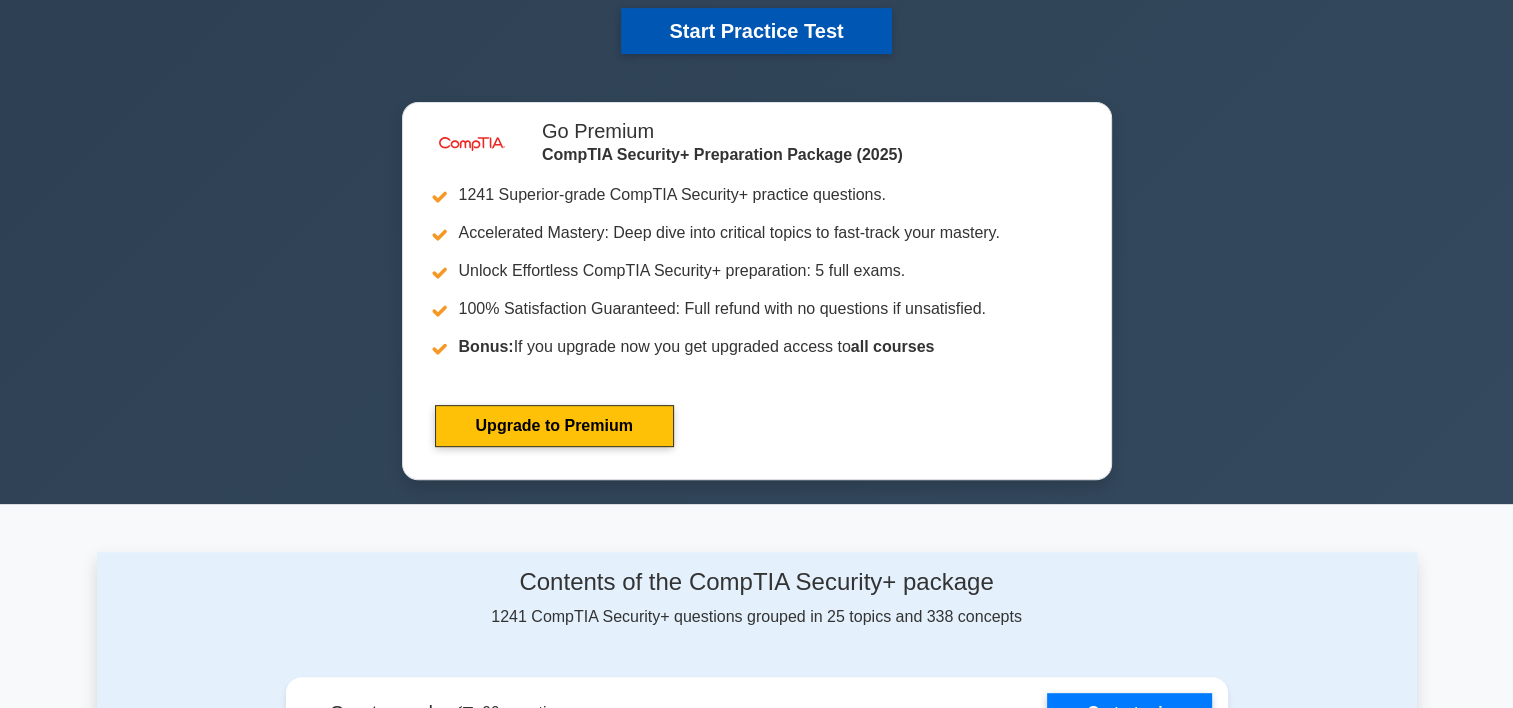 click on "Start Practice Test" at bounding box center [756, 31] 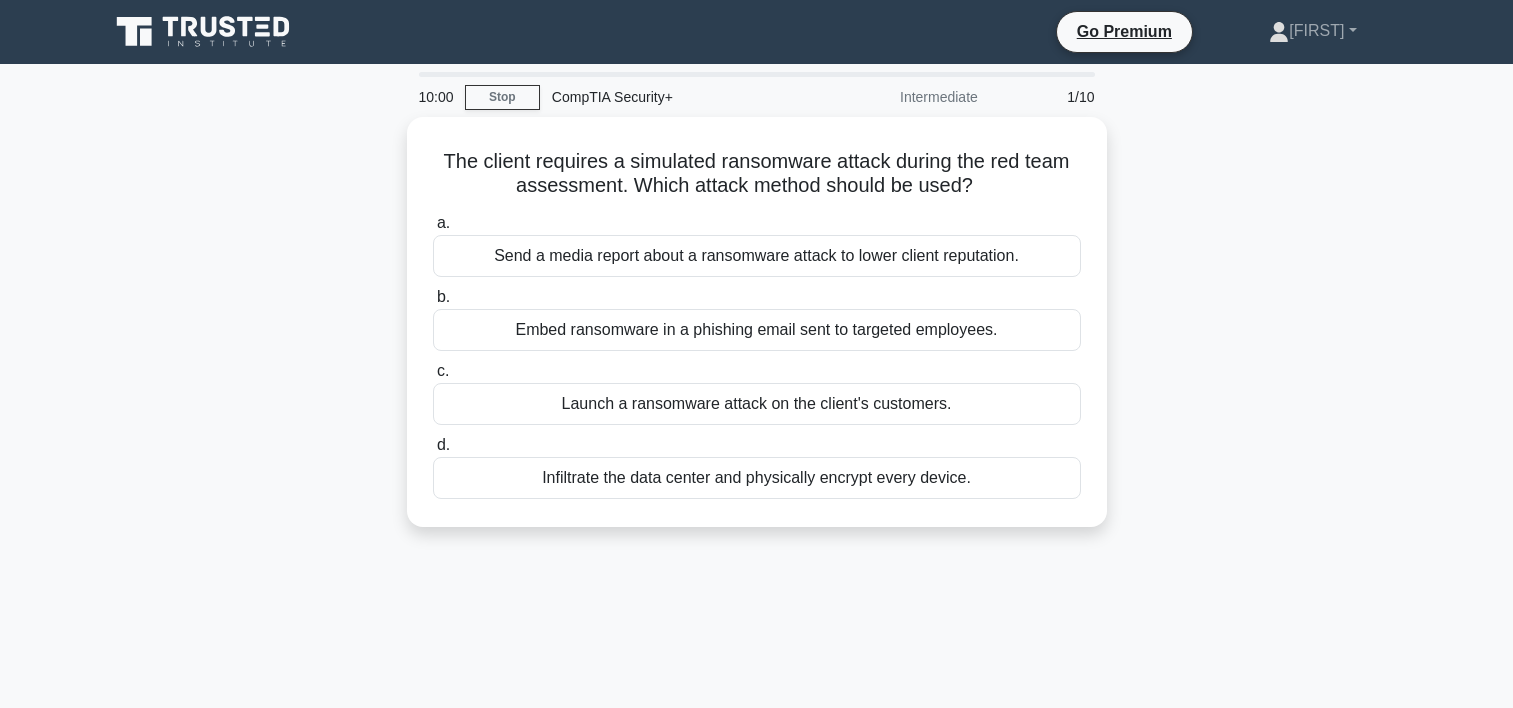 scroll, scrollTop: 0, scrollLeft: 0, axis: both 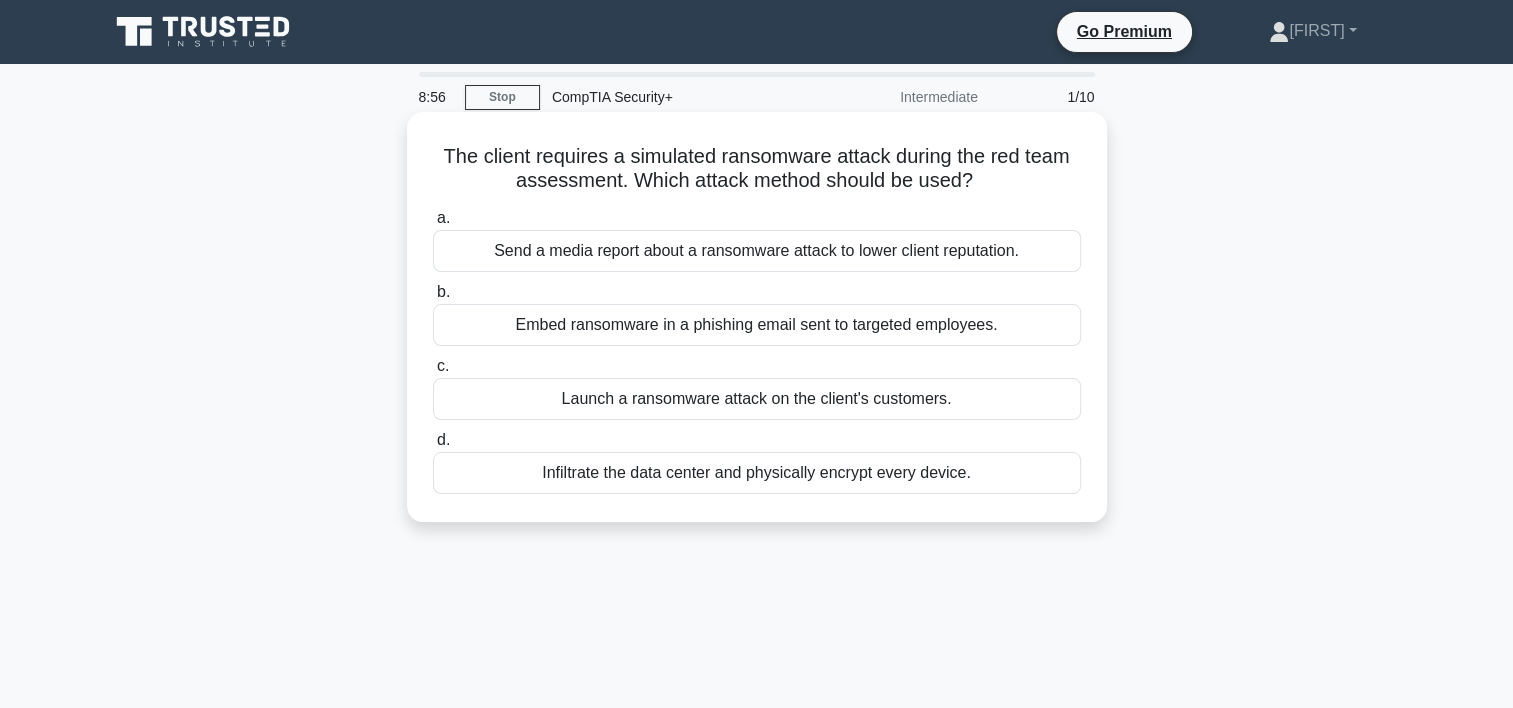 click on "Embed ransomware in a phishing email sent to targeted employees." at bounding box center [757, 325] 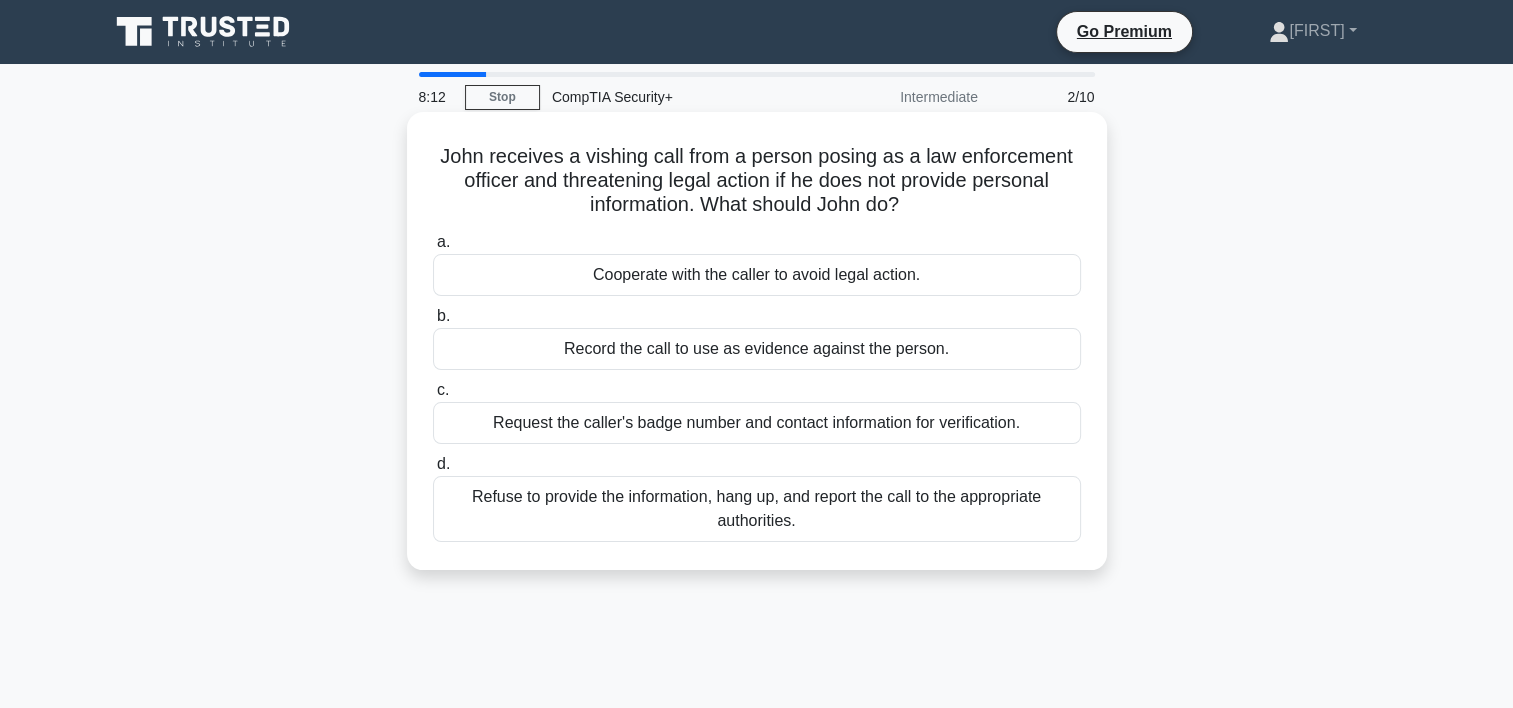 click on "Refuse to provide the information, hang up, and report the call to the appropriate authorities." at bounding box center [757, 509] 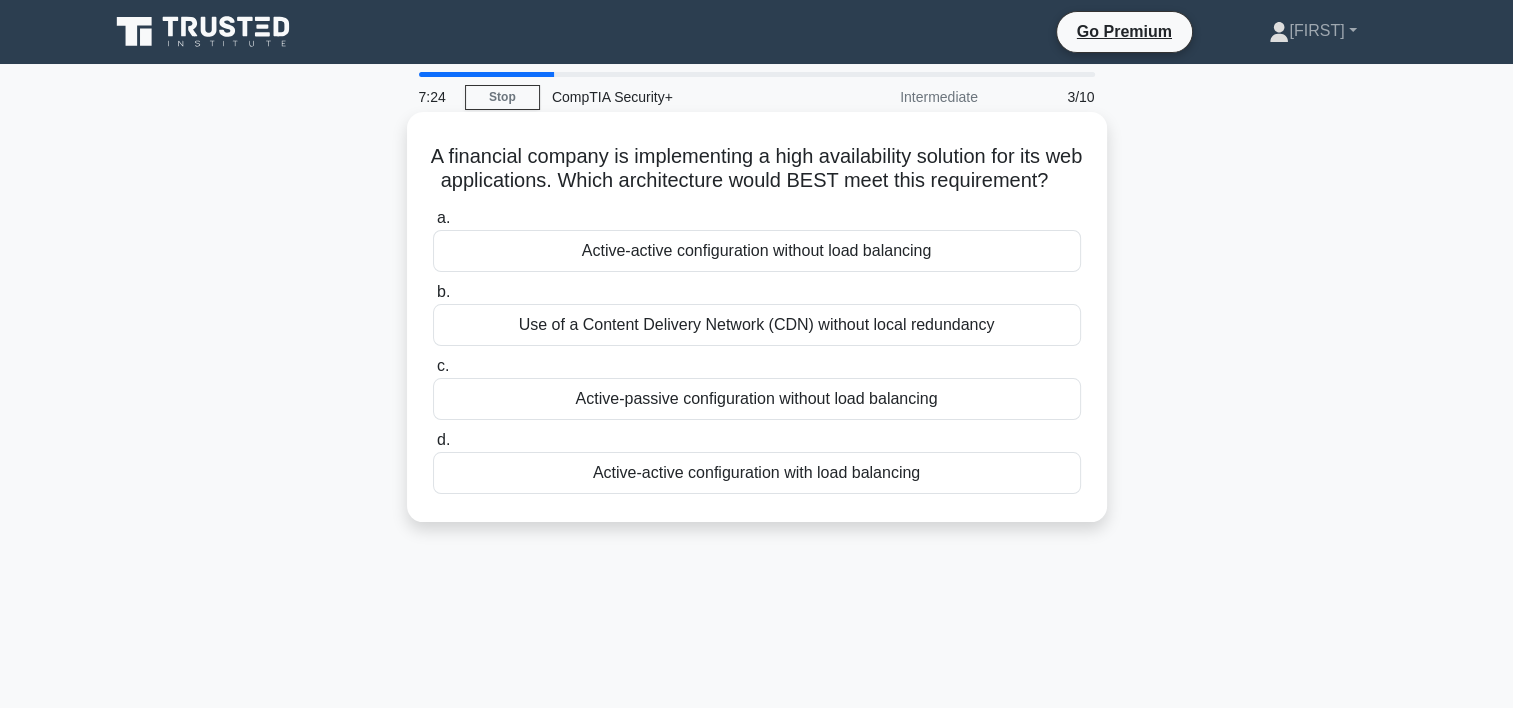 click on "Active-active configuration without load balancing" at bounding box center [757, 251] 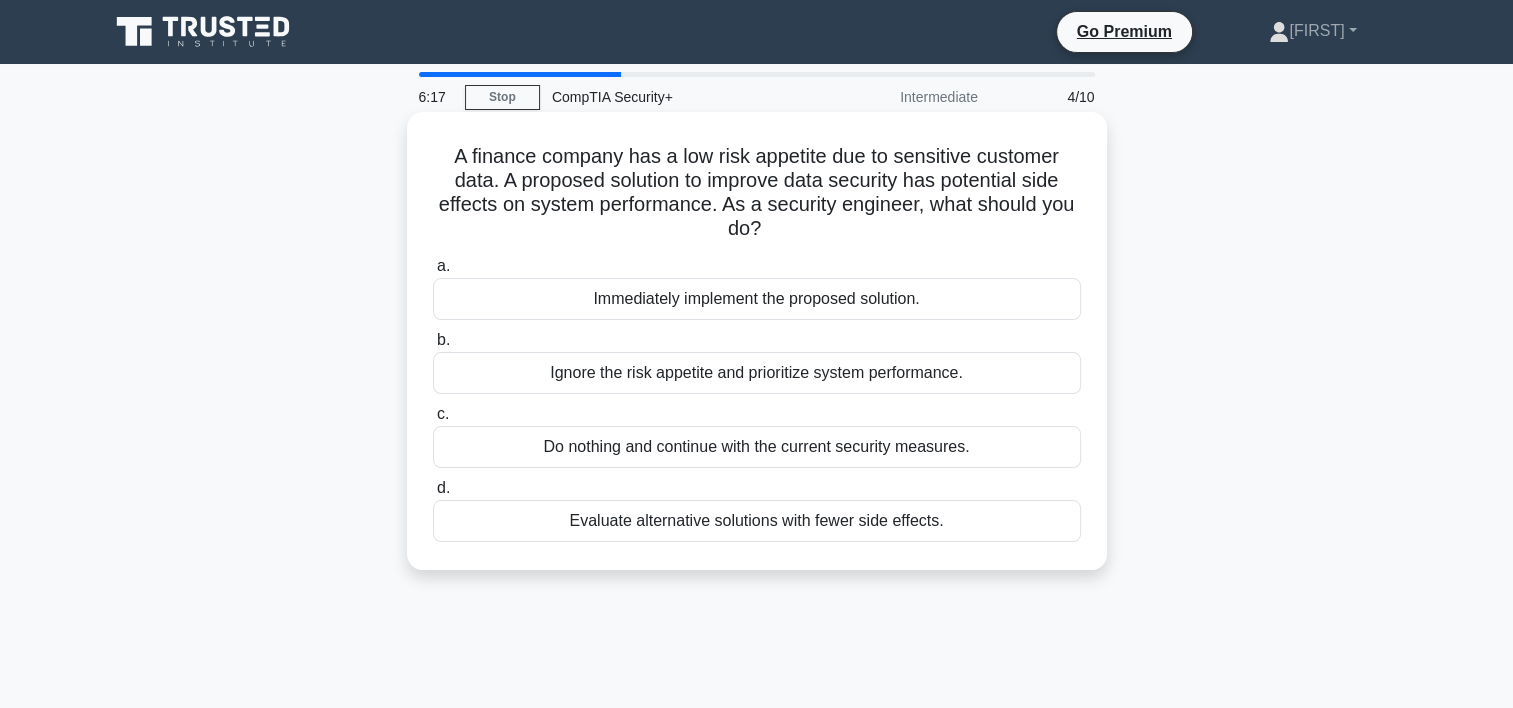 click on "Immediately implement the proposed solution." at bounding box center [757, 299] 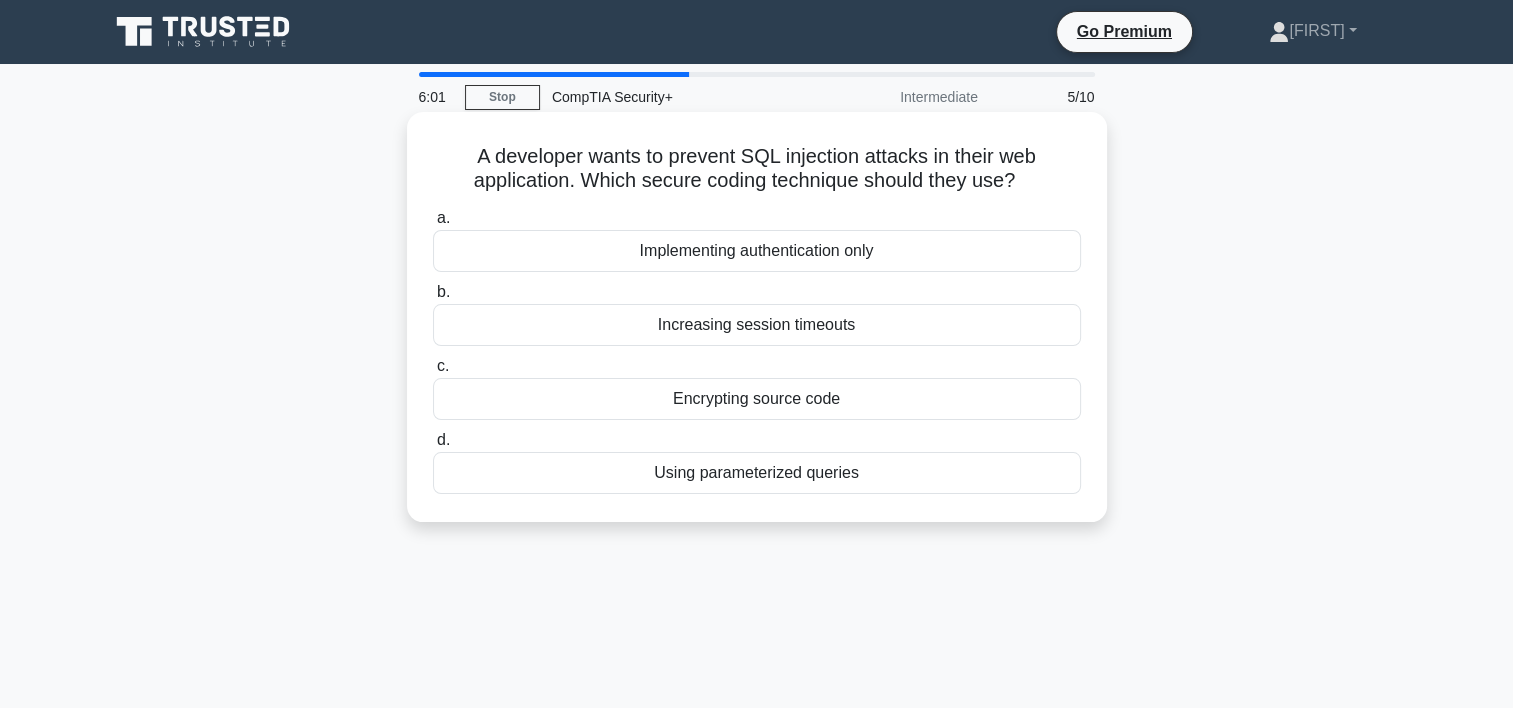 click on "Using parameterized queries" at bounding box center (757, 473) 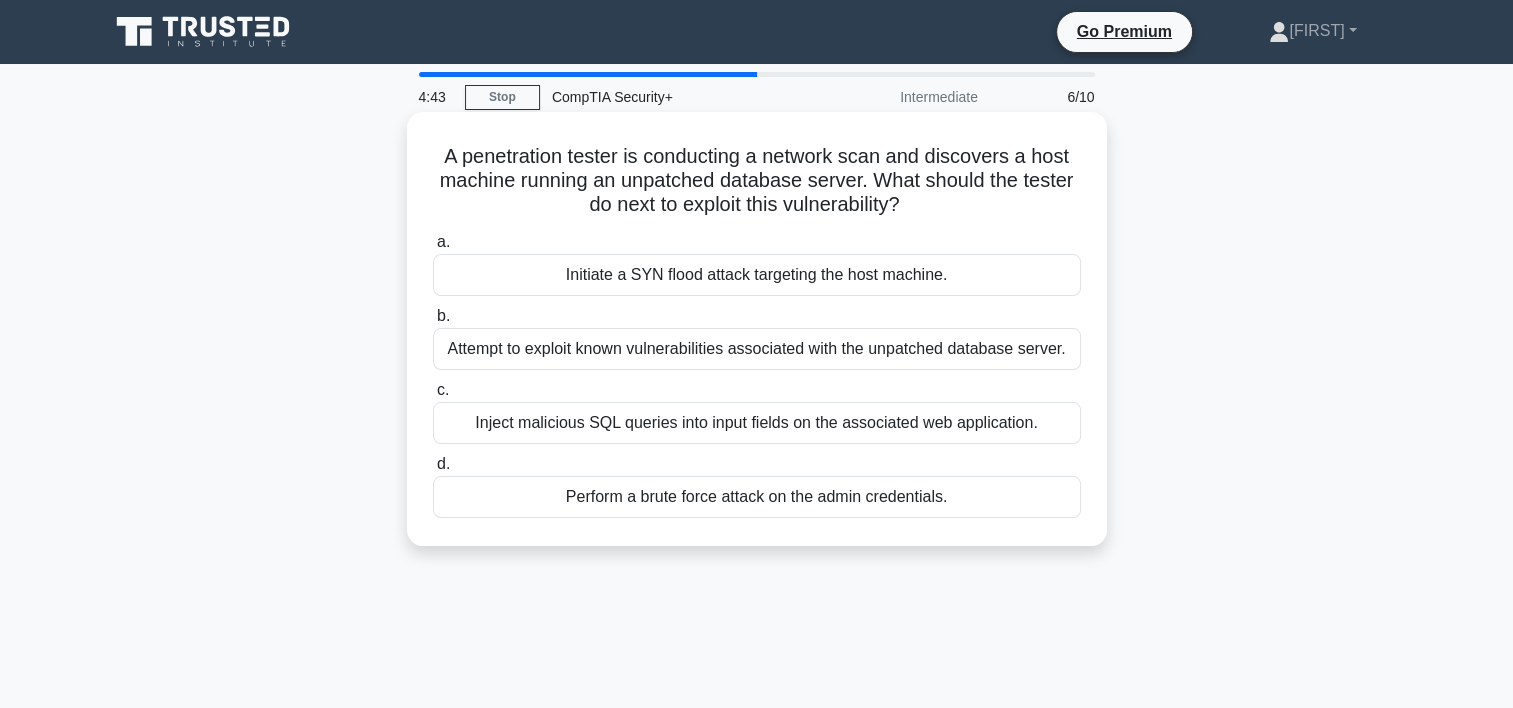click on "Inject malicious SQL queries into input fields on the associated web application." at bounding box center [757, 423] 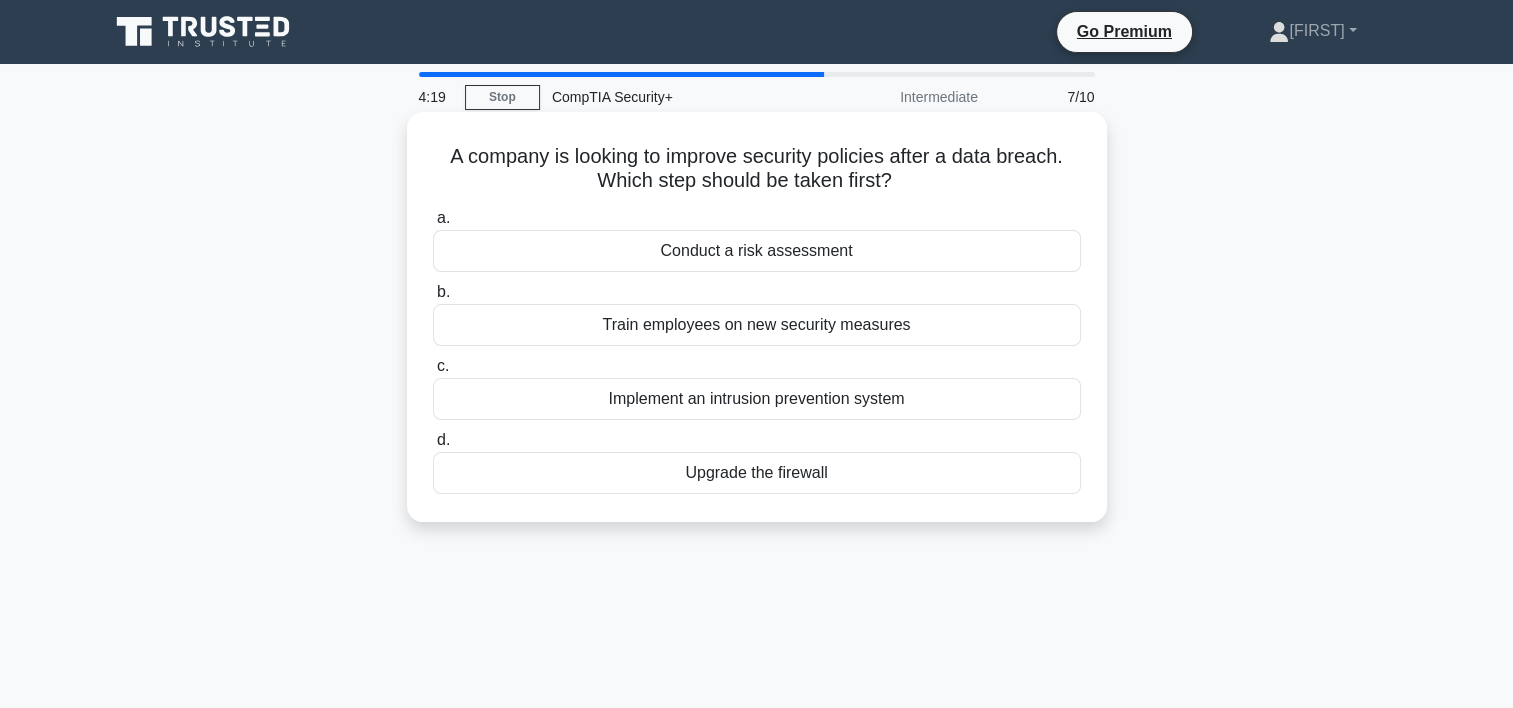 click on "Implement an intrusion prevention system" at bounding box center (757, 399) 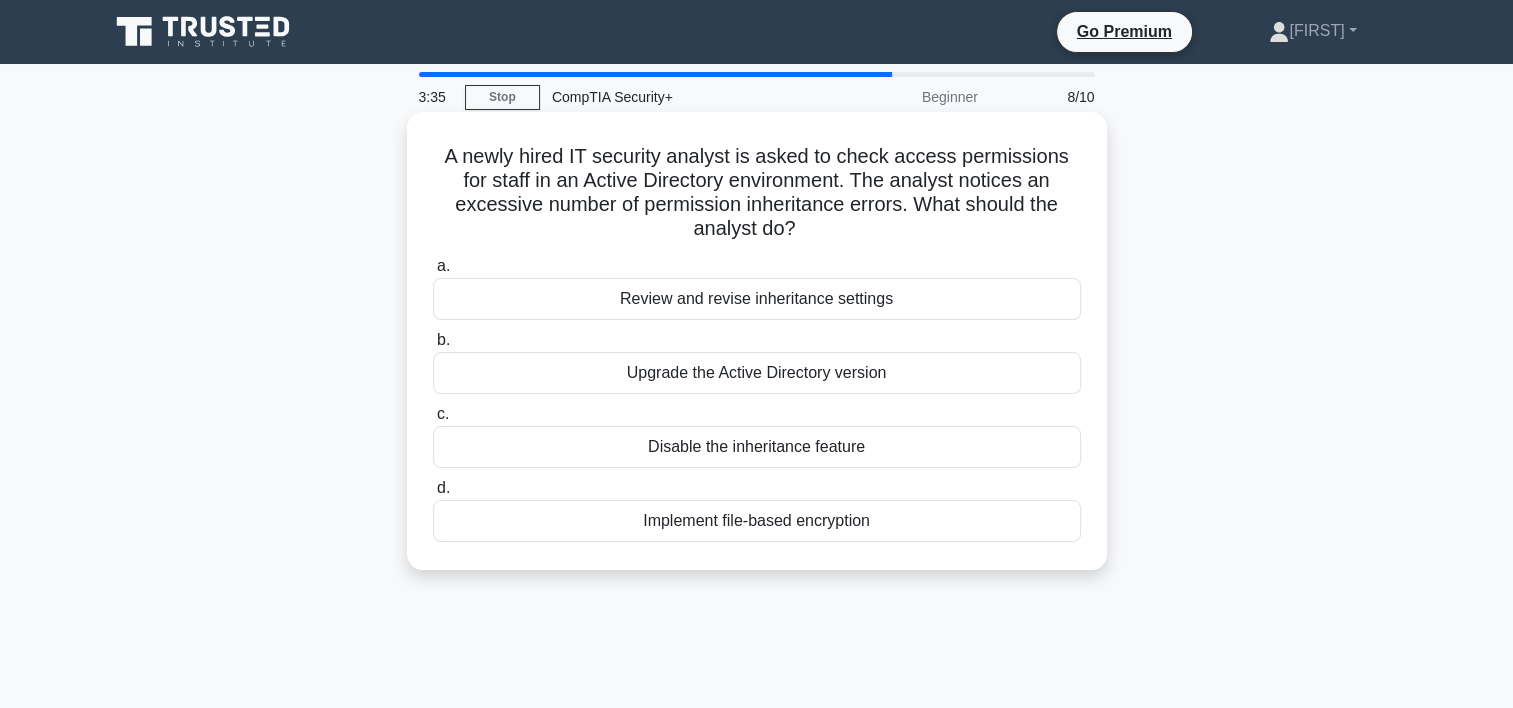 click on "Review and revise inheritance settings" at bounding box center [757, 299] 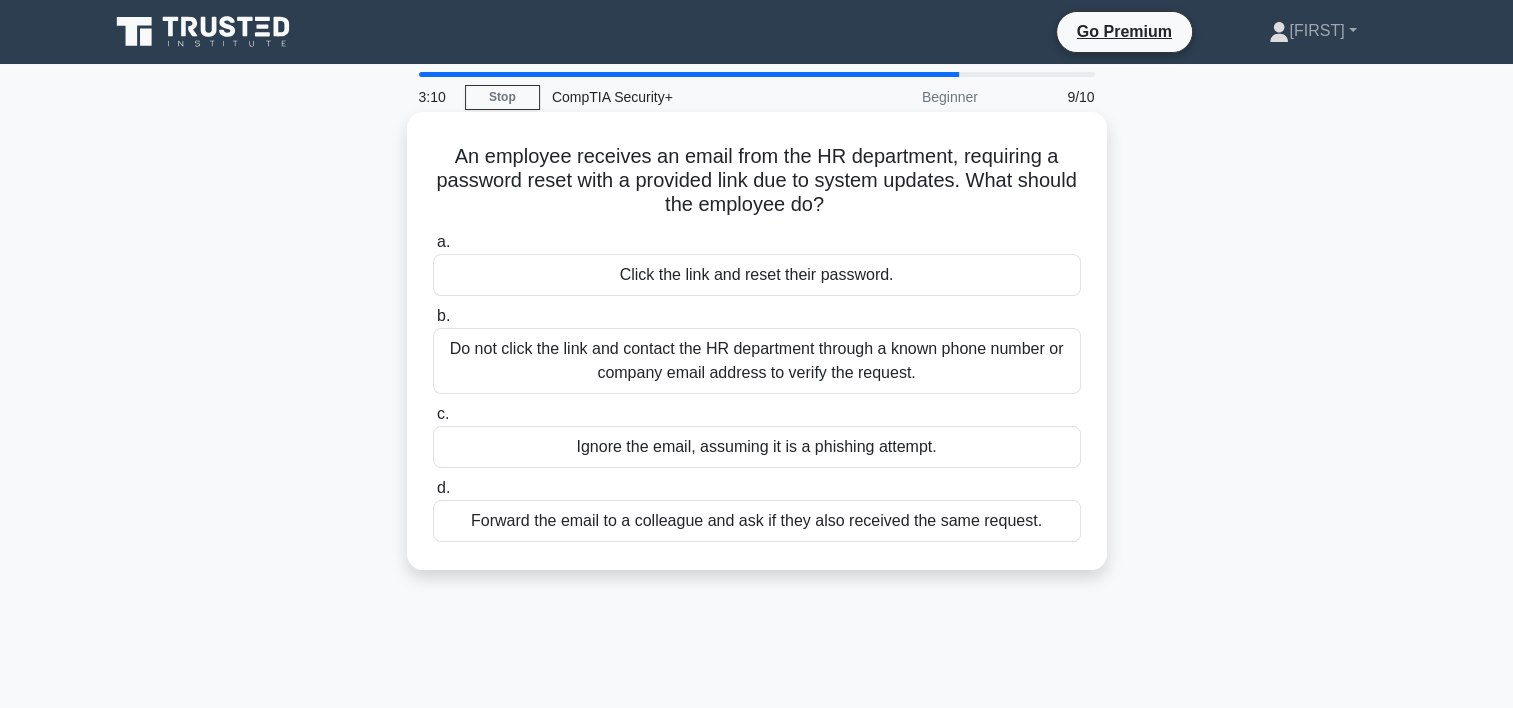 click on "Do not click the link and contact the HR department through a known phone number or company email address to verify the request." at bounding box center [757, 361] 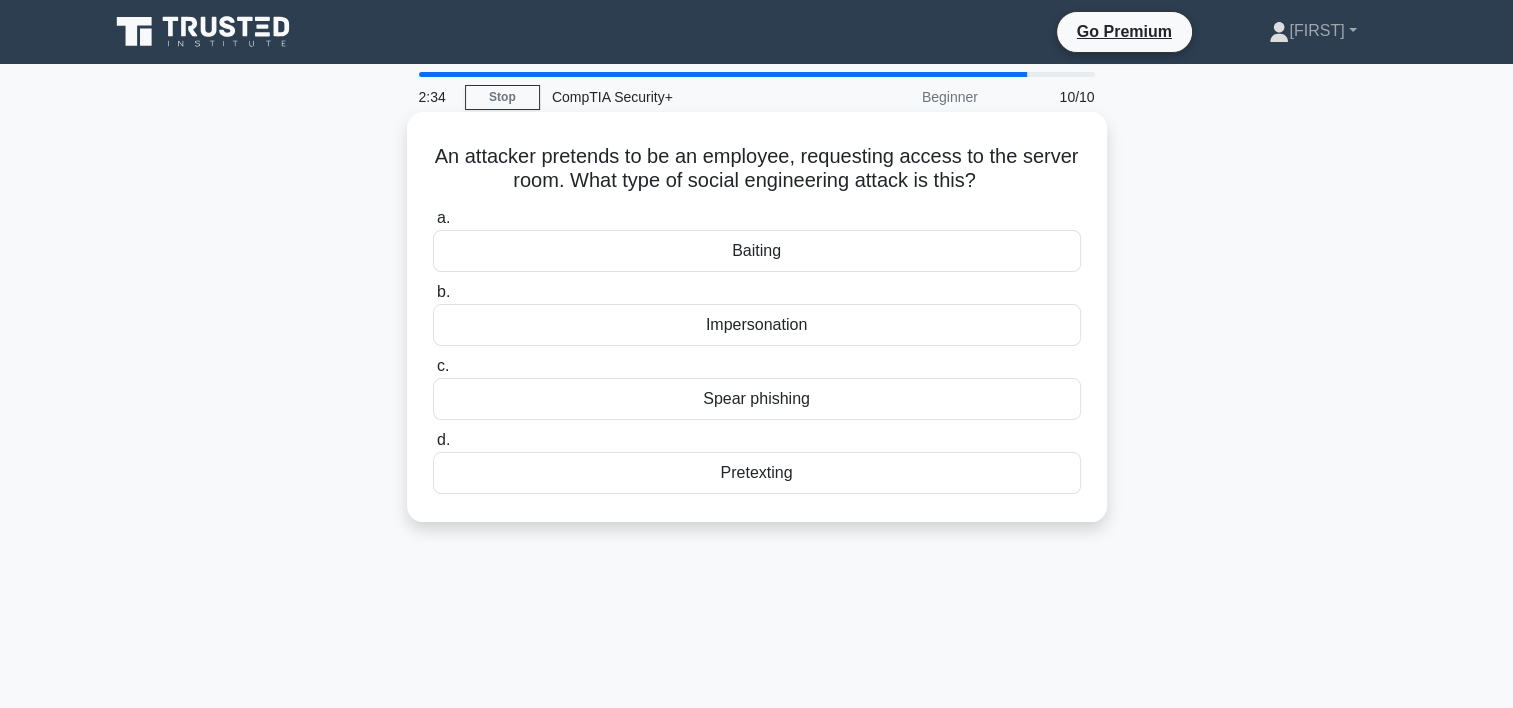 click on "Spear phishing" at bounding box center [757, 399] 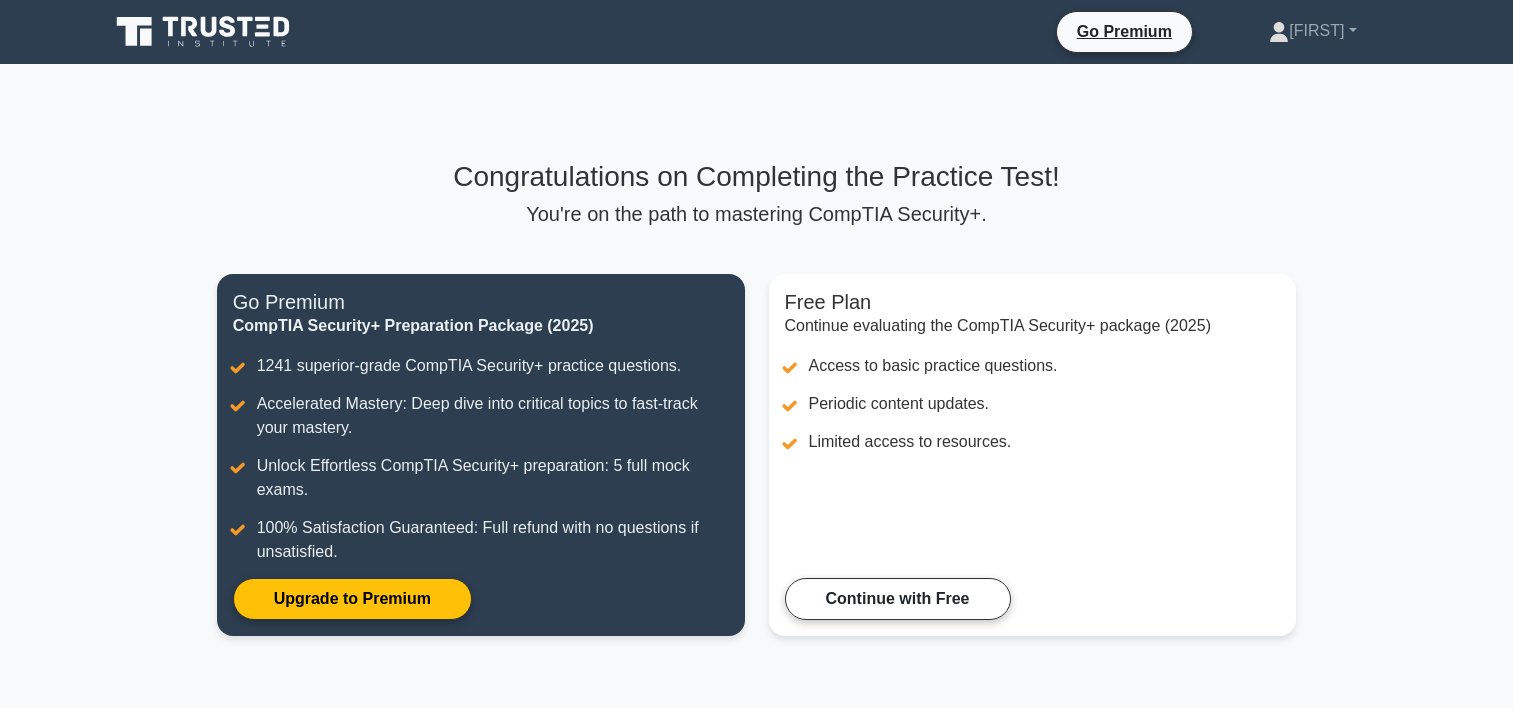 scroll, scrollTop: 0, scrollLeft: 0, axis: both 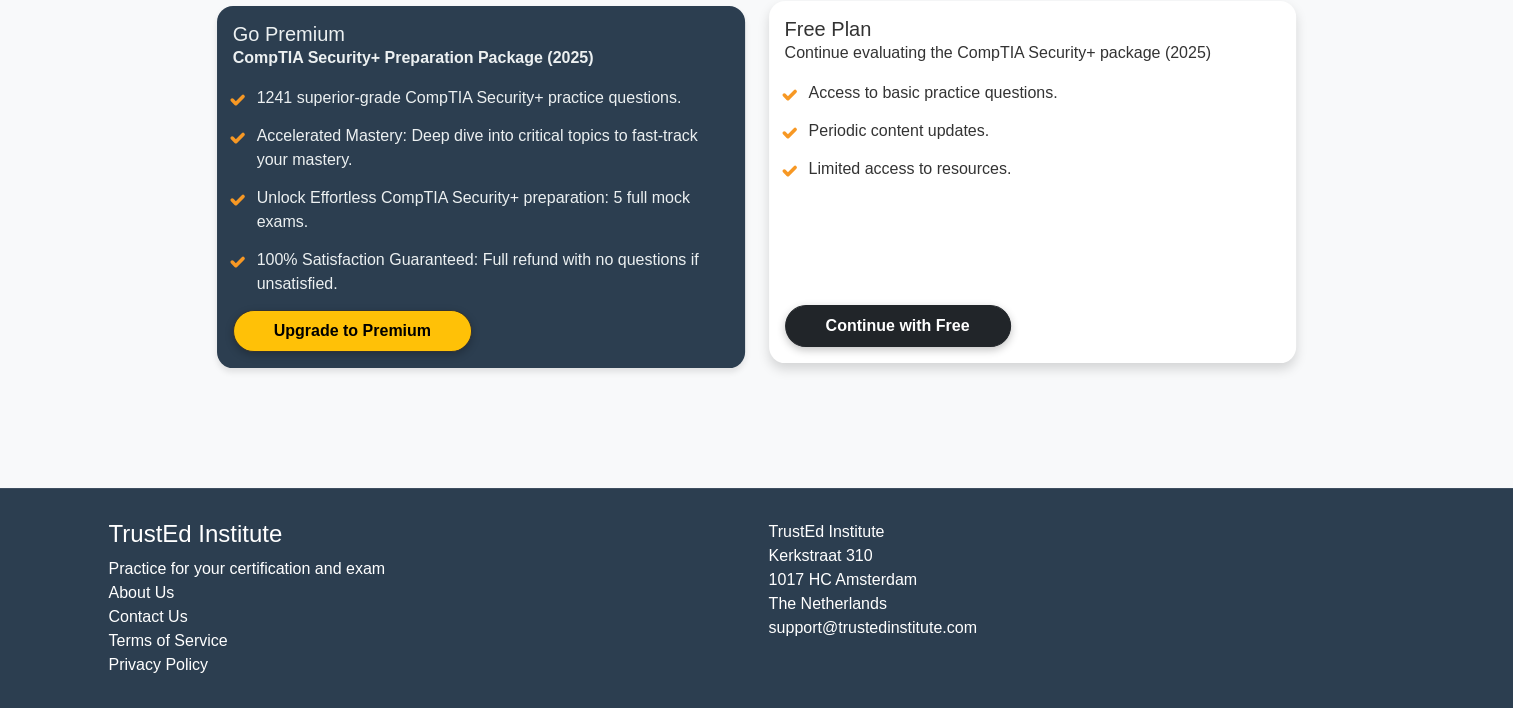 click on "Continue with Free" at bounding box center [898, 326] 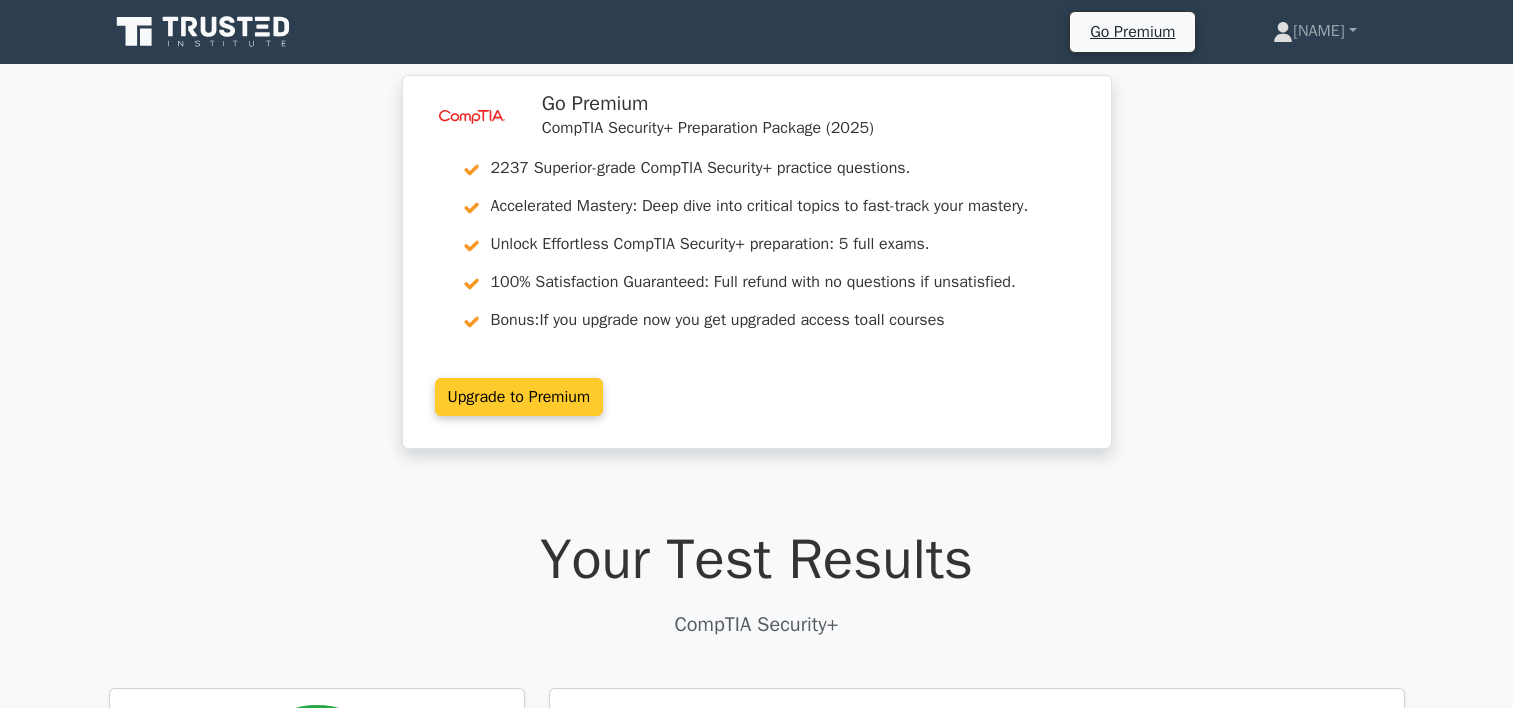 scroll, scrollTop: 0, scrollLeft: 0, axis: both 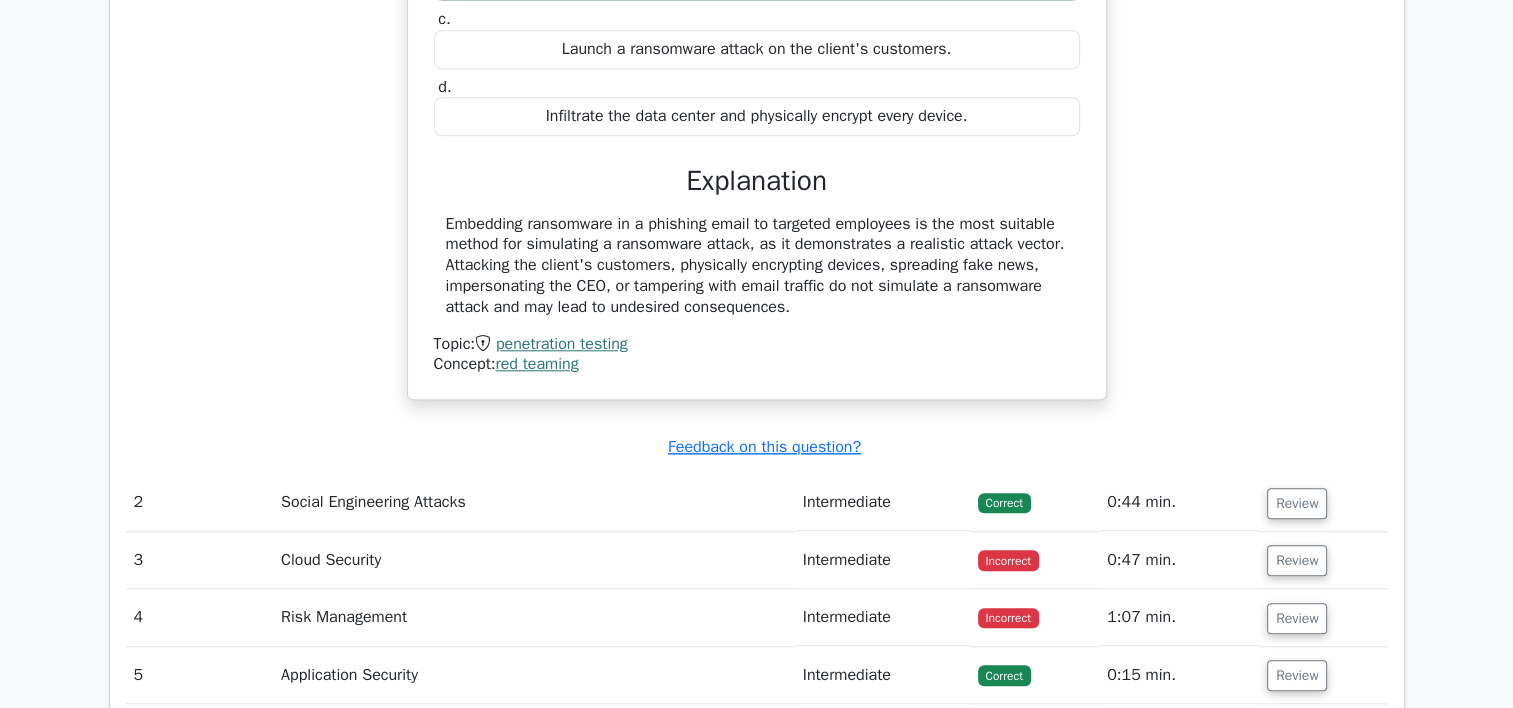 click on "red teaming" at bounding box center [536, 364] 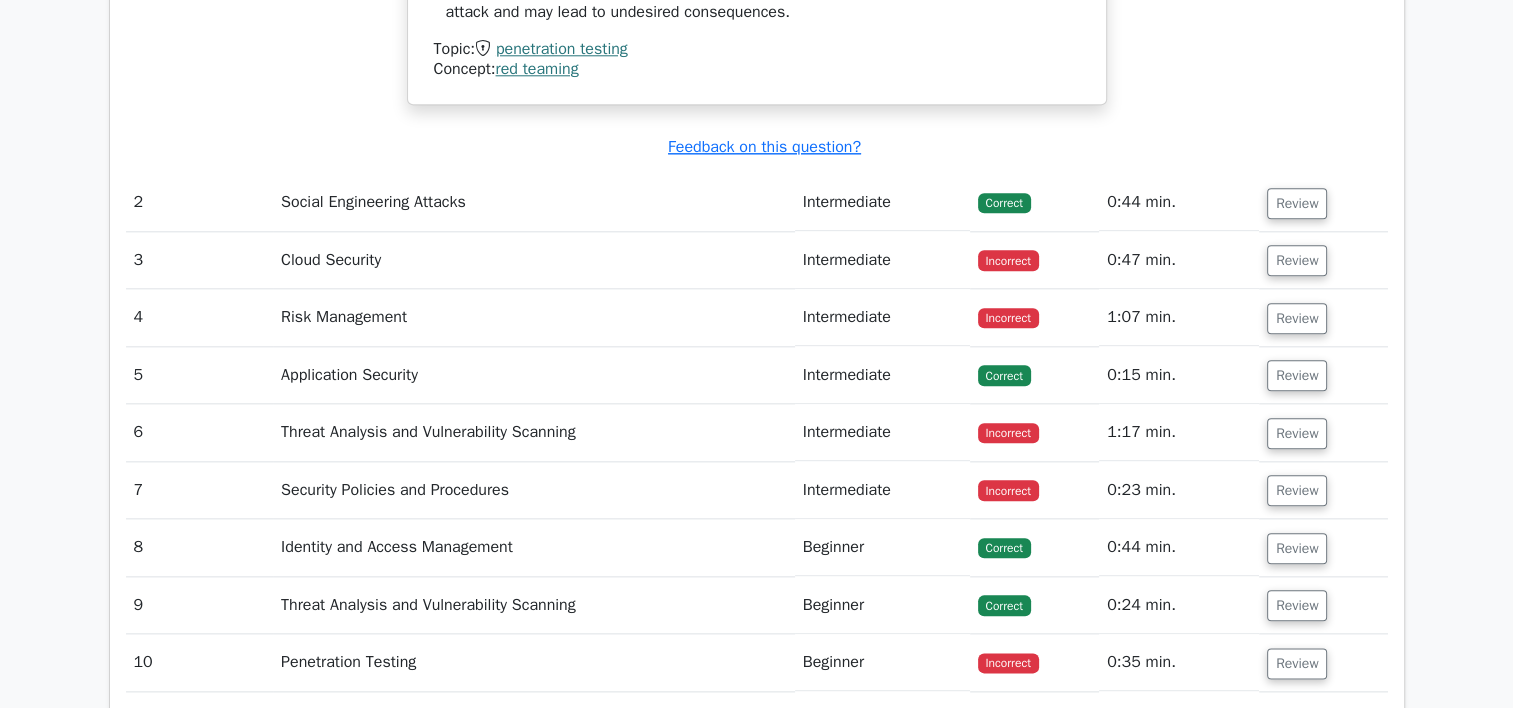 click on "Social Engineering Attacks" at bounding box center (534, 202) 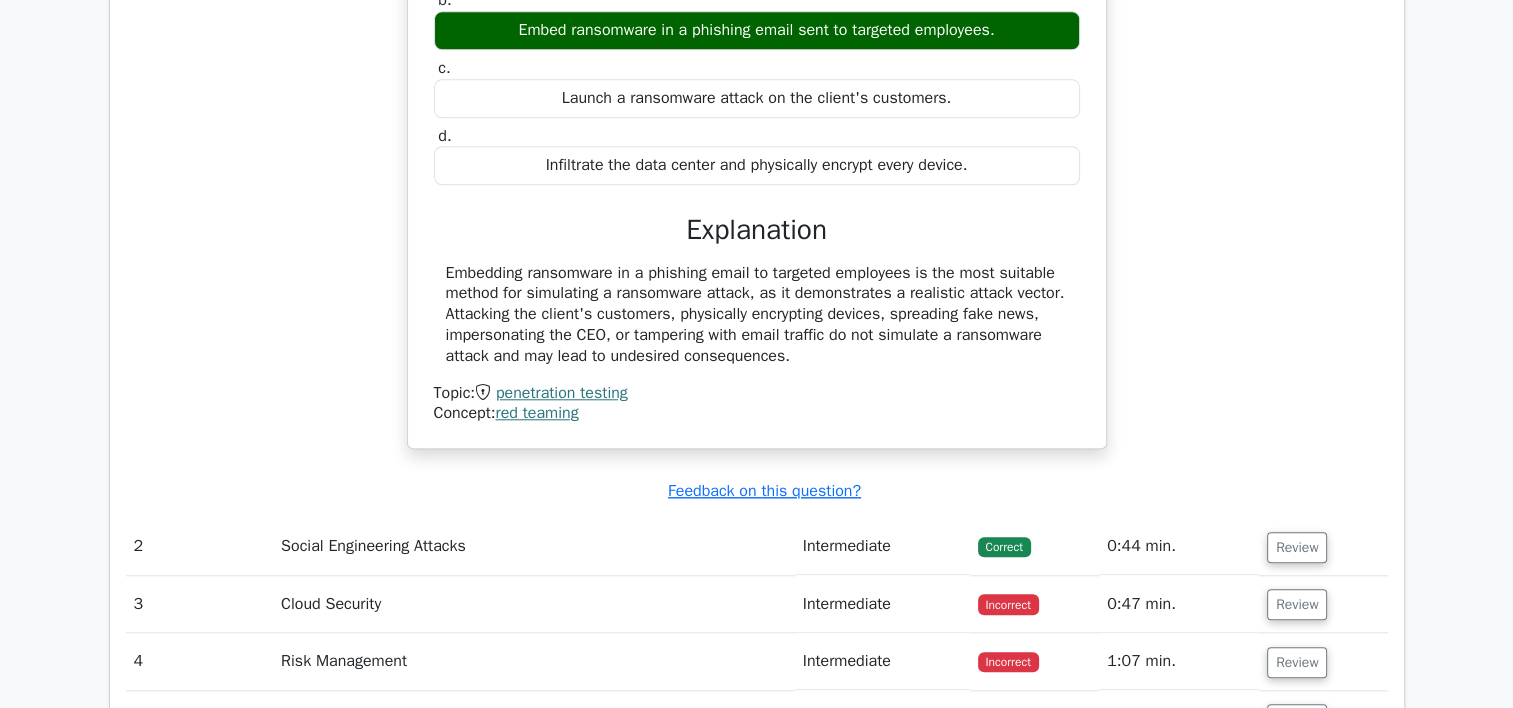scroll, scrollTop: 1900, scrollLeft: 0, axis: vertical 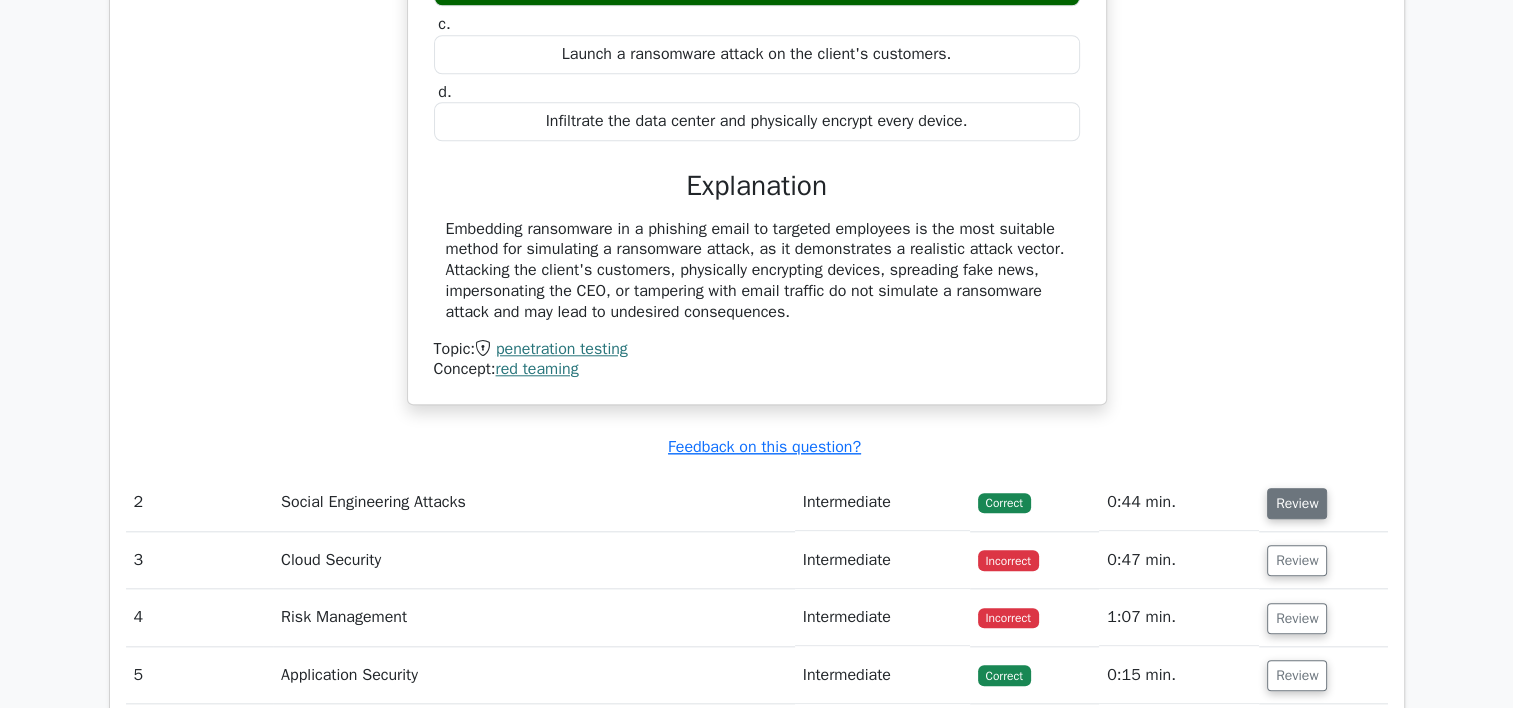 click on "Review" at bounding box center (1297, 503) 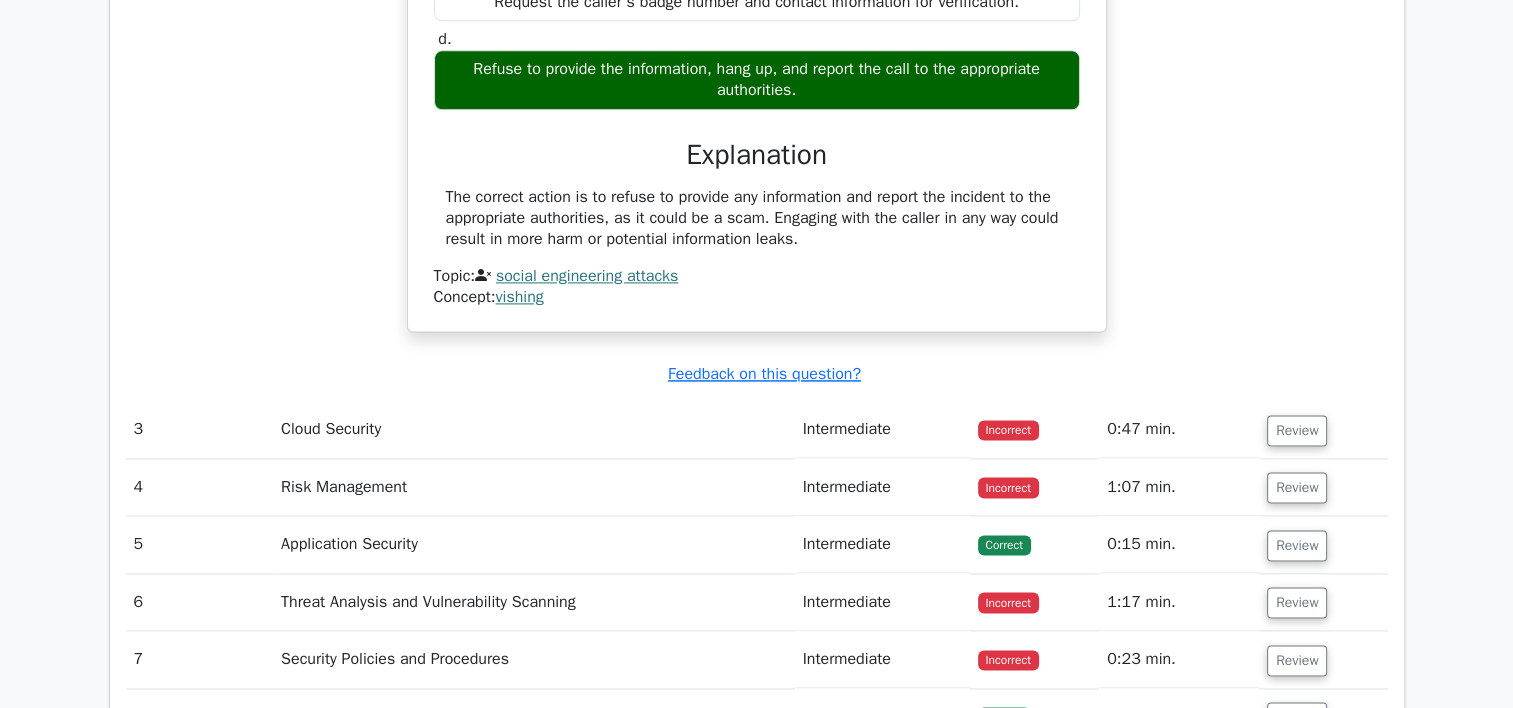 scroll, scrollTop: 2600, scrollLeft: 0, axis: vertical 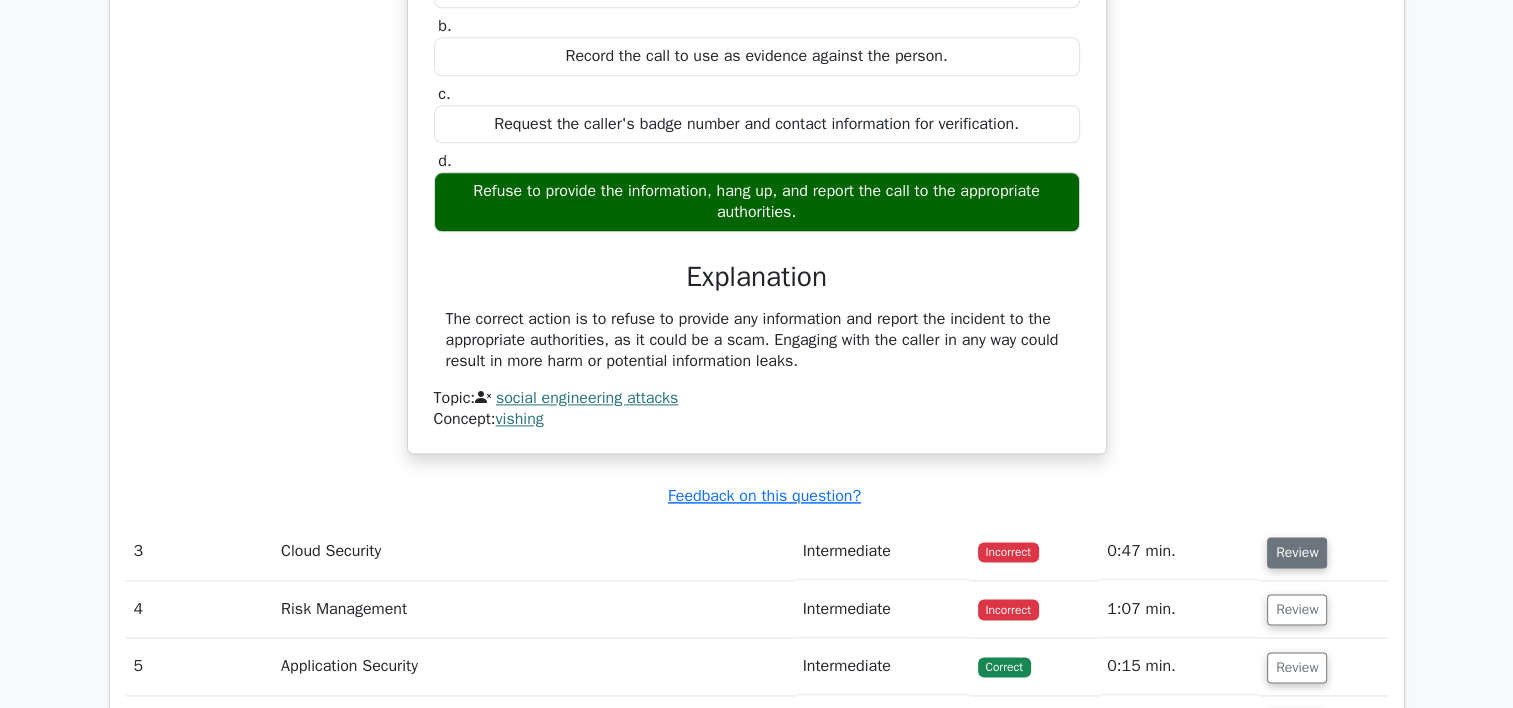 click on "Review" at bounding box center [1297, 552] 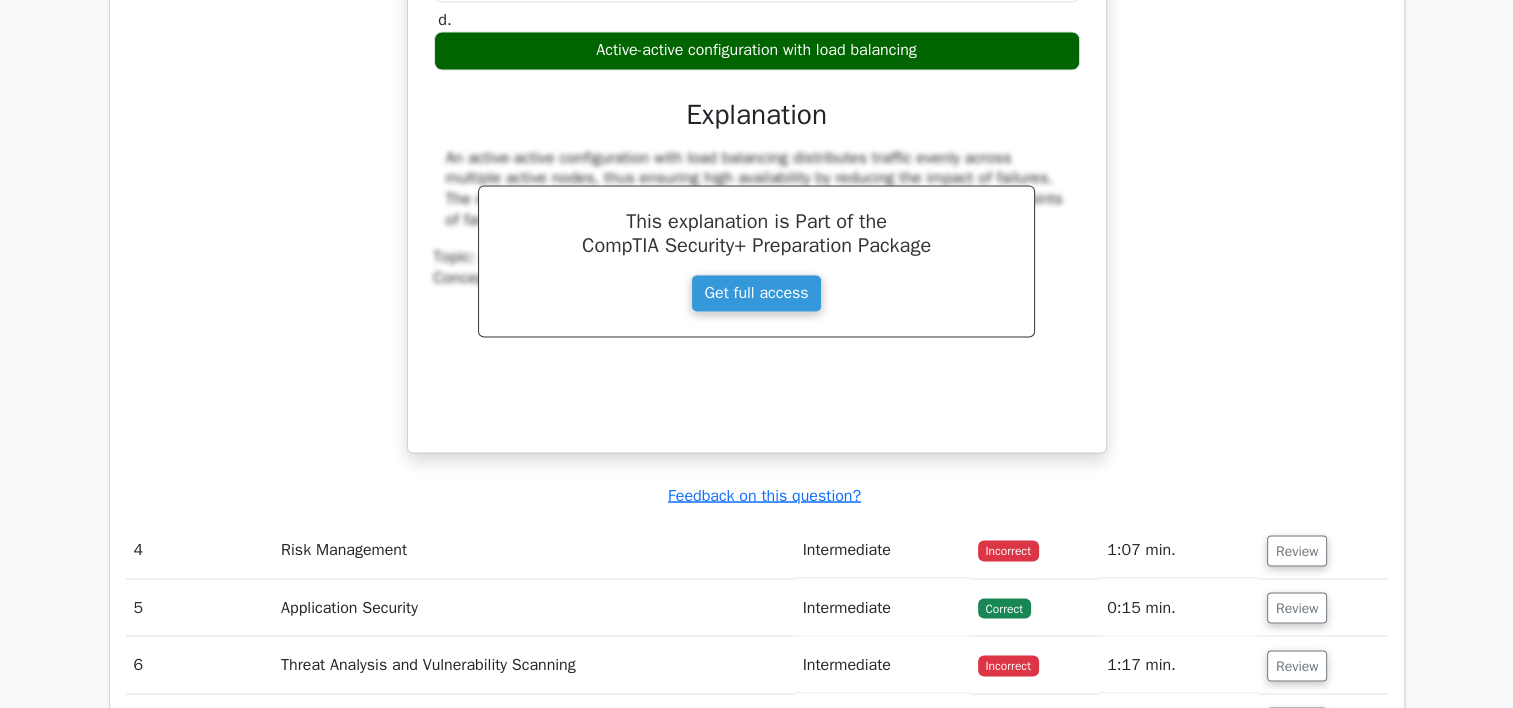 scroll, scrollTop: 3500, scrollLeft: 0, axis: vertical 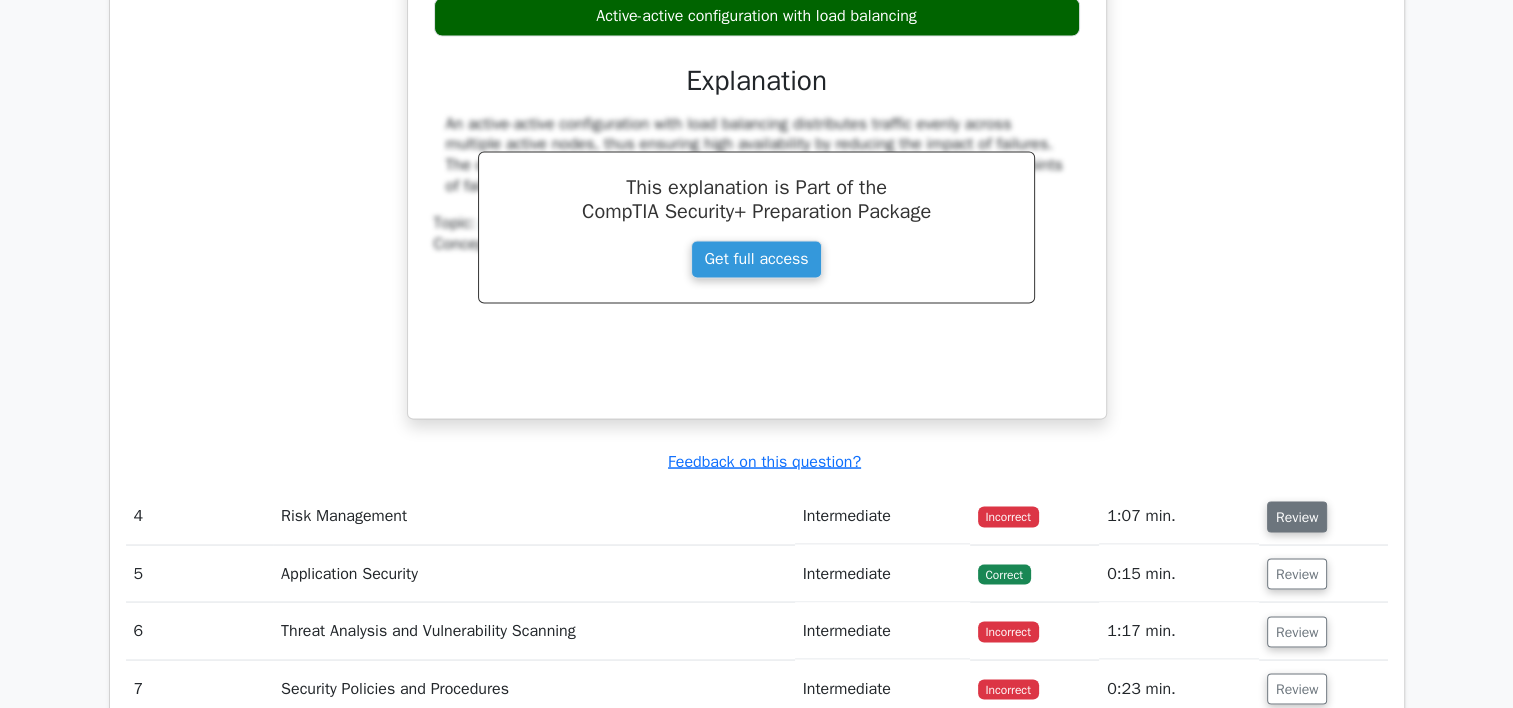 click on "Review" at bounding box center (1297, 516) 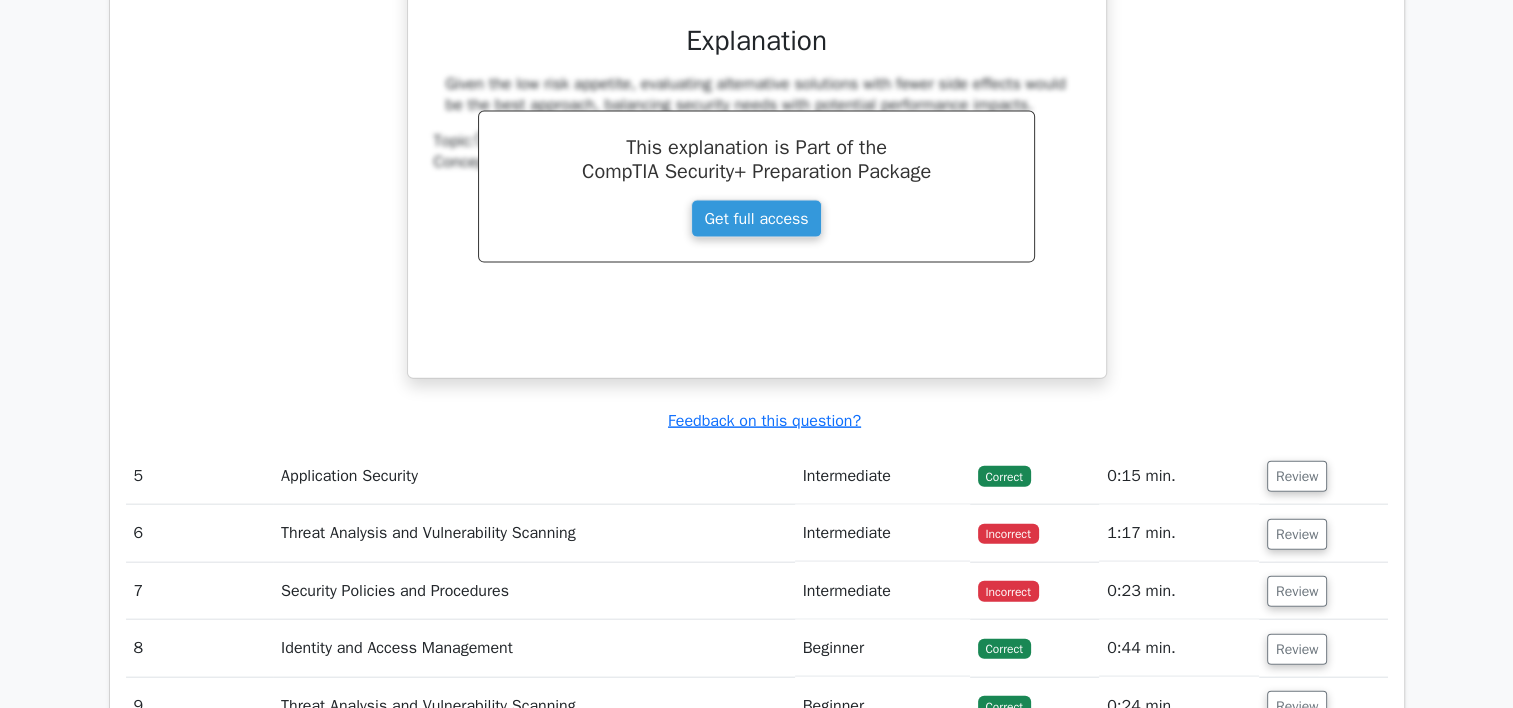 scroll, scrollTop: 4500, scrollLeft: 0, axis: vertical 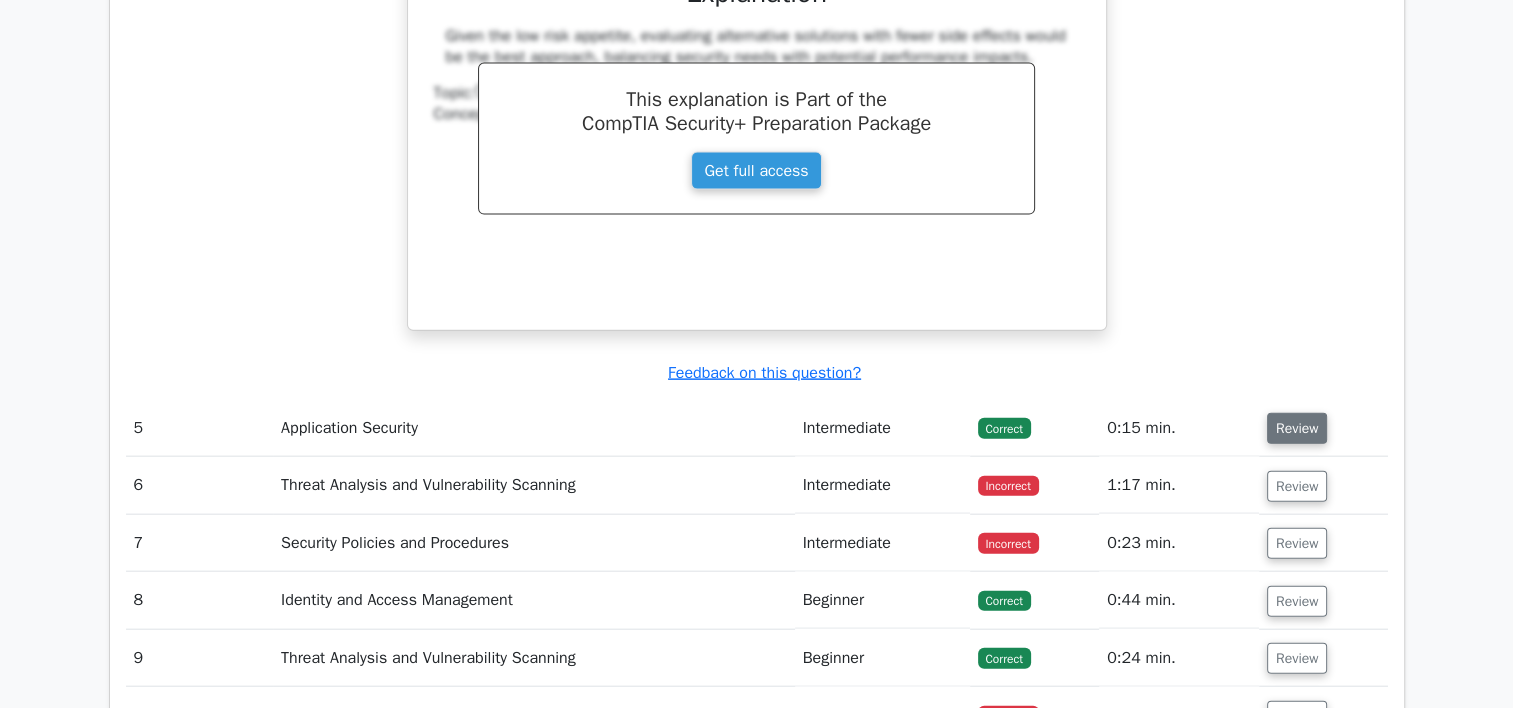 click on "Review" at bounding box center (1297, 428) 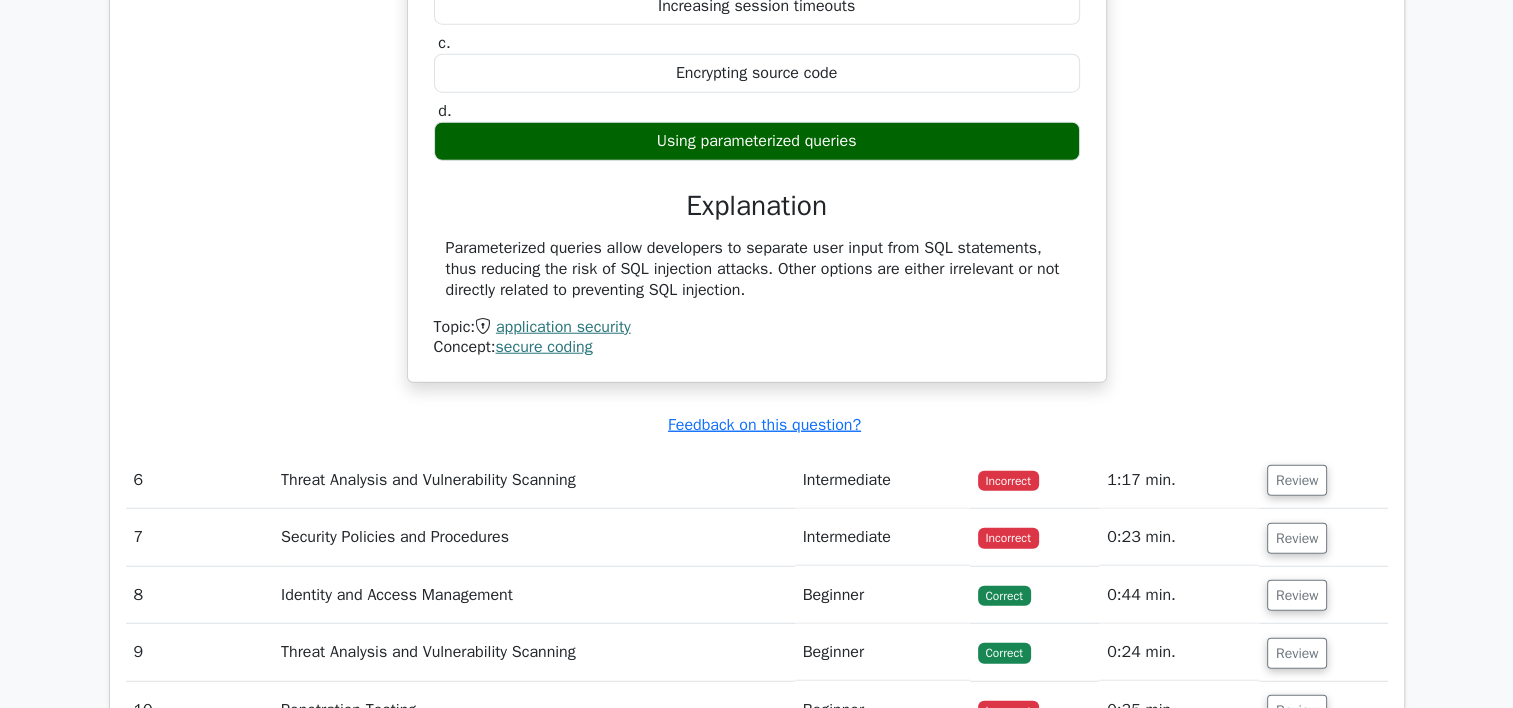 scroll, scrollTop: 5200, scrollLeft: 0, axis: vertical 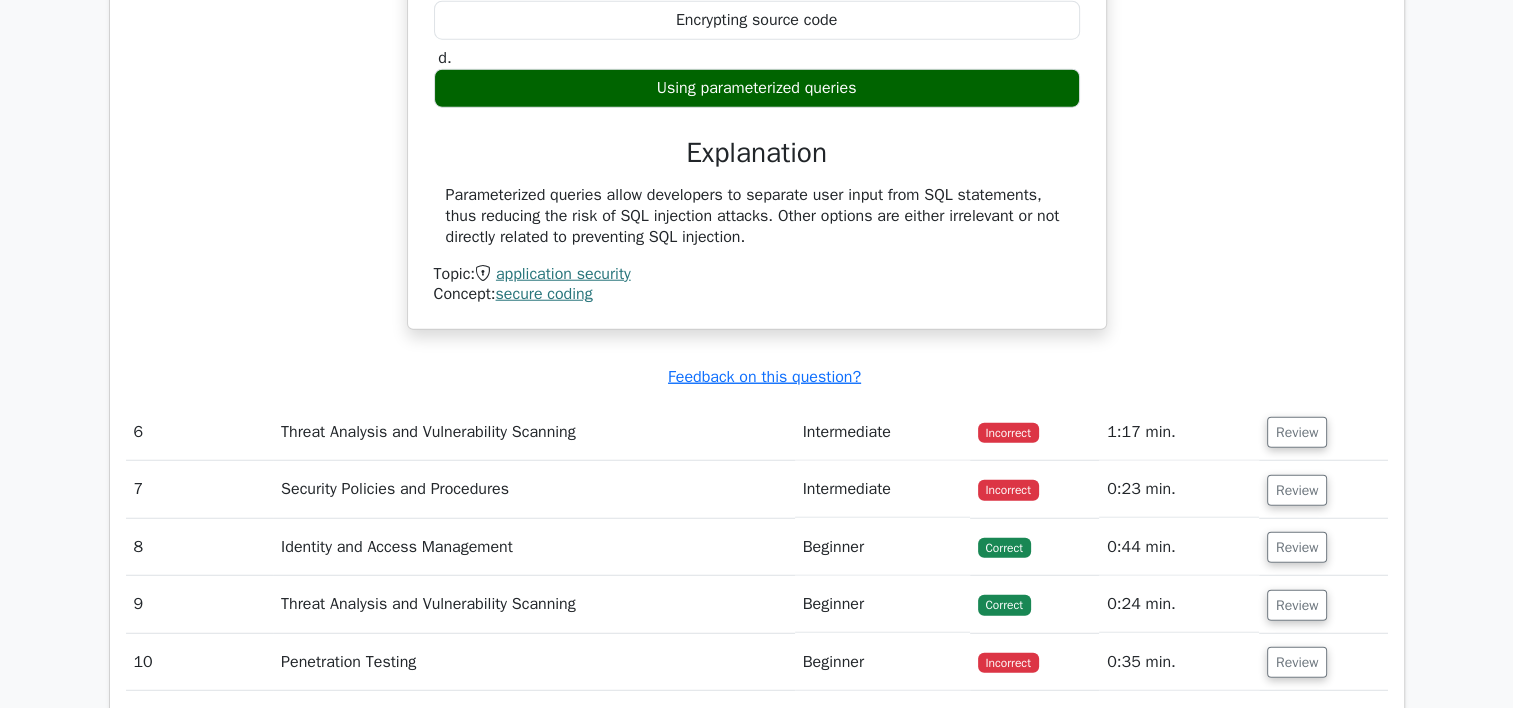 click on "secure coding" at bounding box center [543, 294] 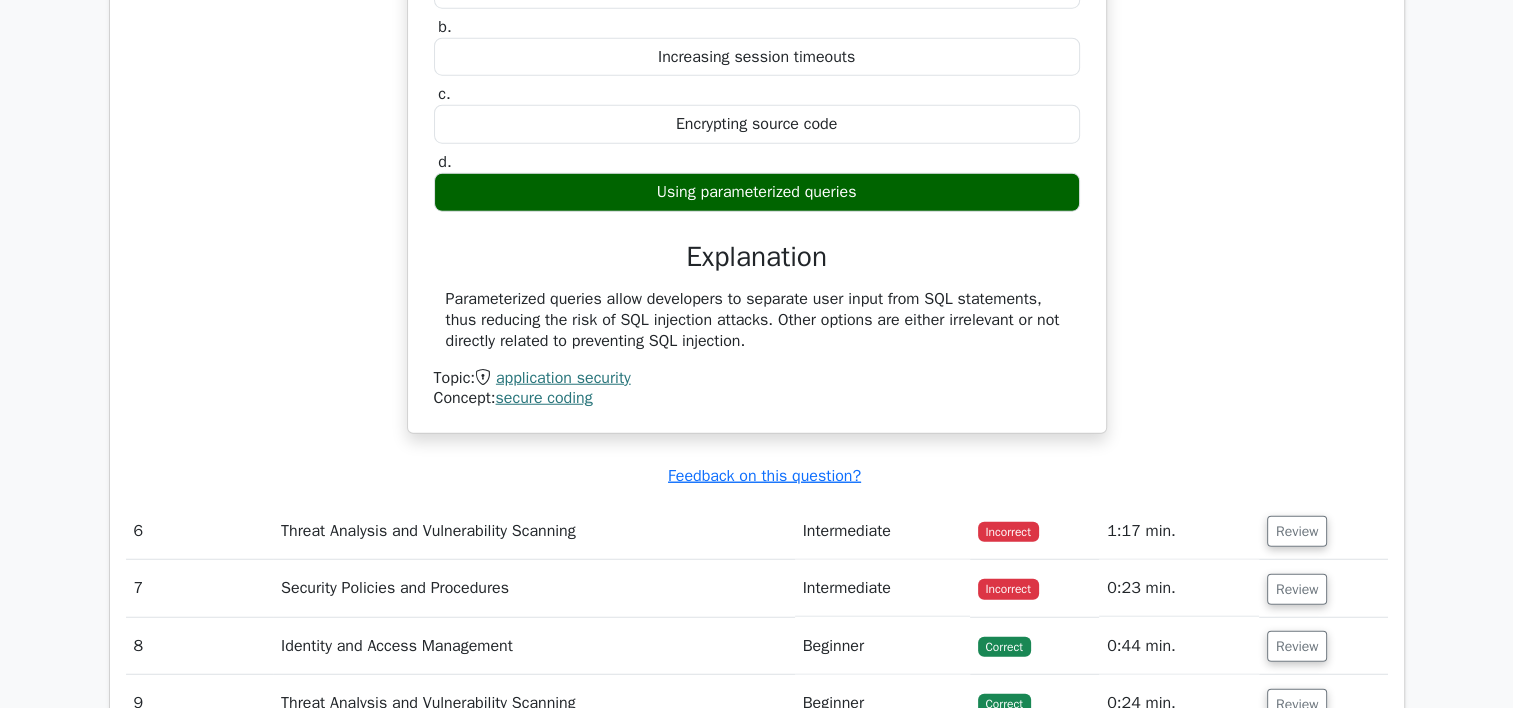 scroll, scrollTop: 5100, scrollLeft: 0, axis: vertical 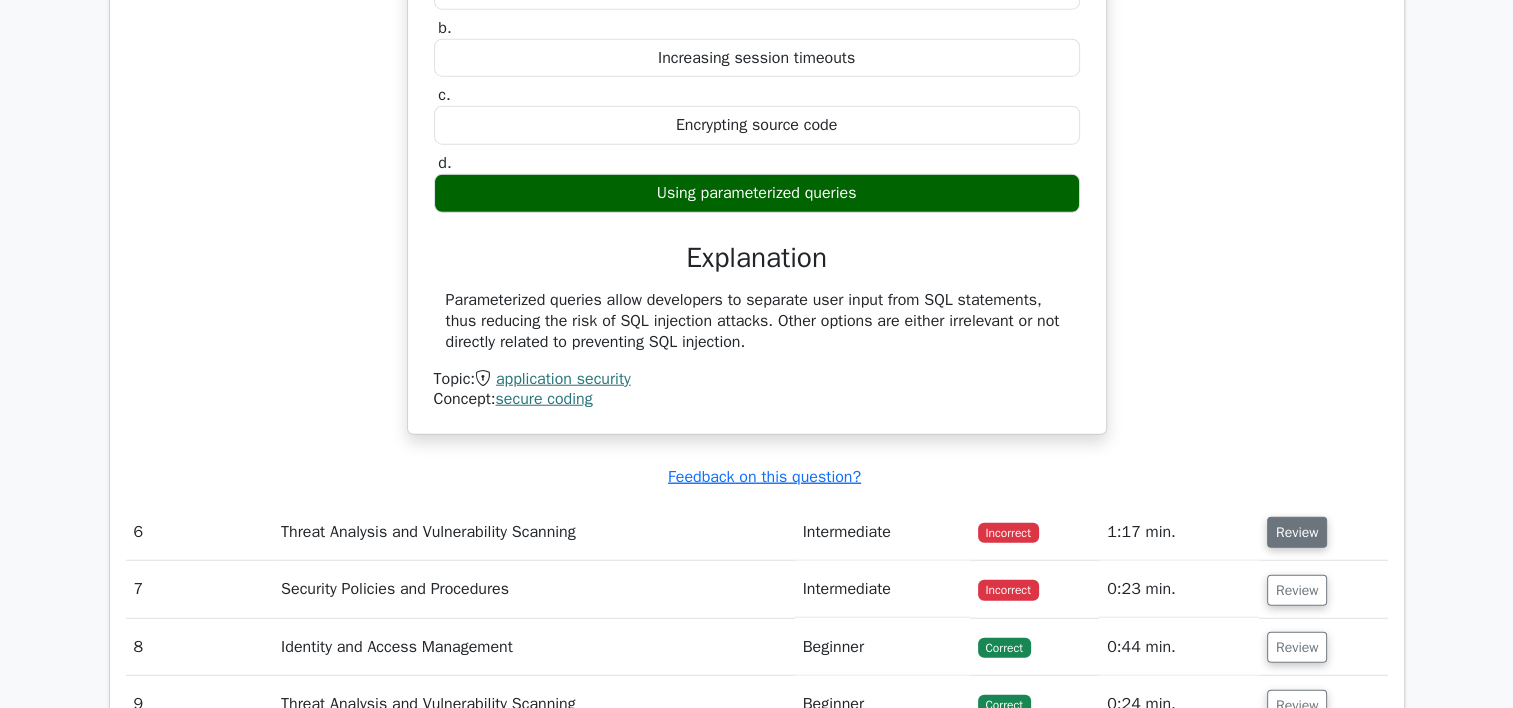 click on "Review" at bounding box center [1297, 532] 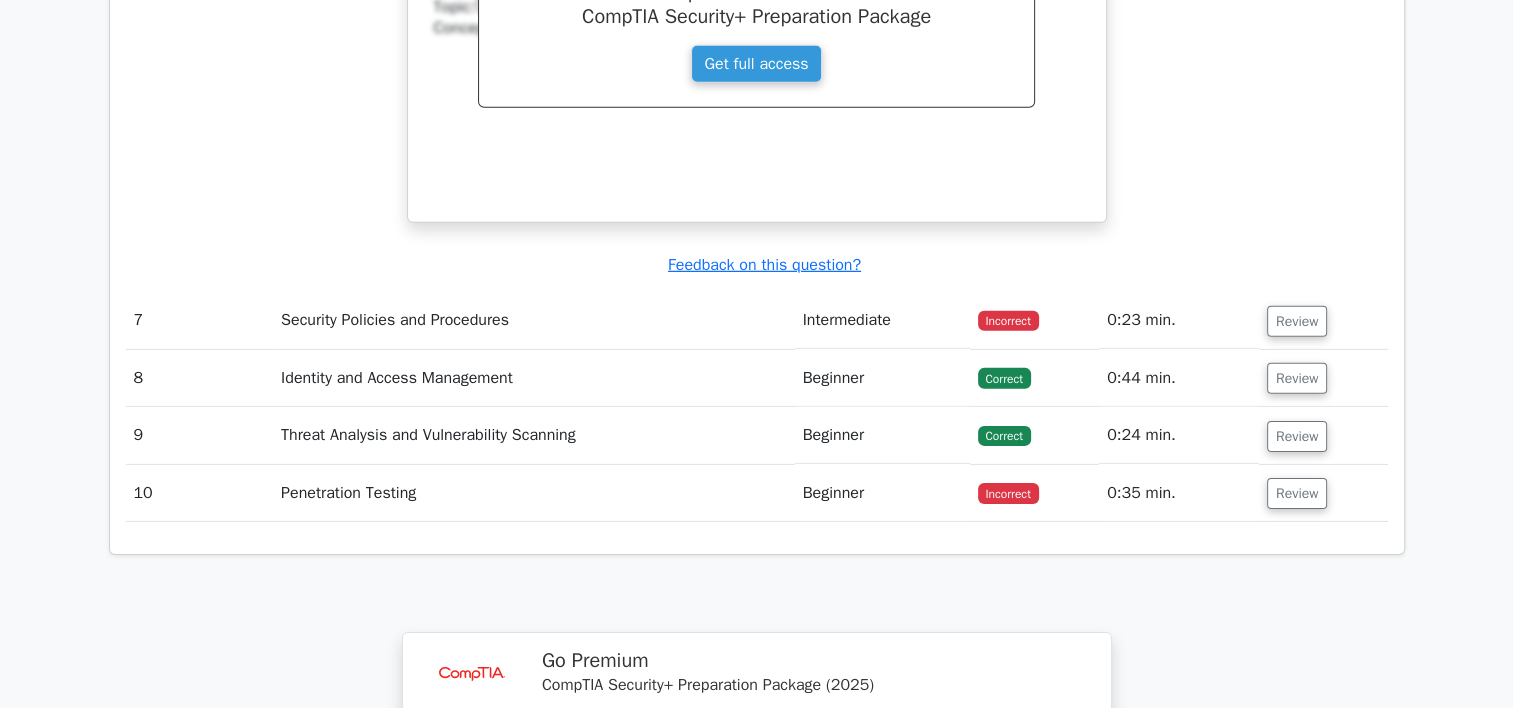 scroll, scrollTop: 6100, scrollLeft: 0, axis: vertical 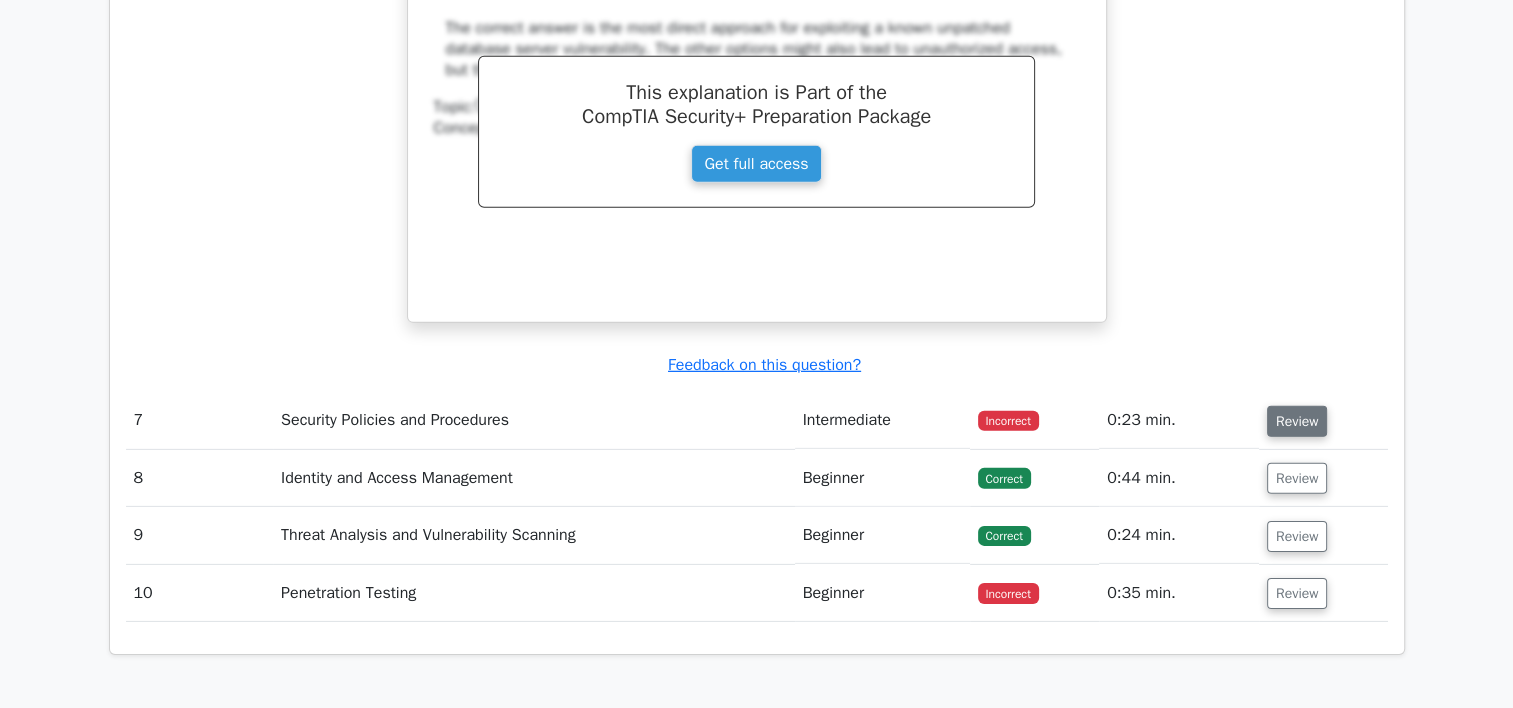 click on "Review" at bounding box center [1297, 421] 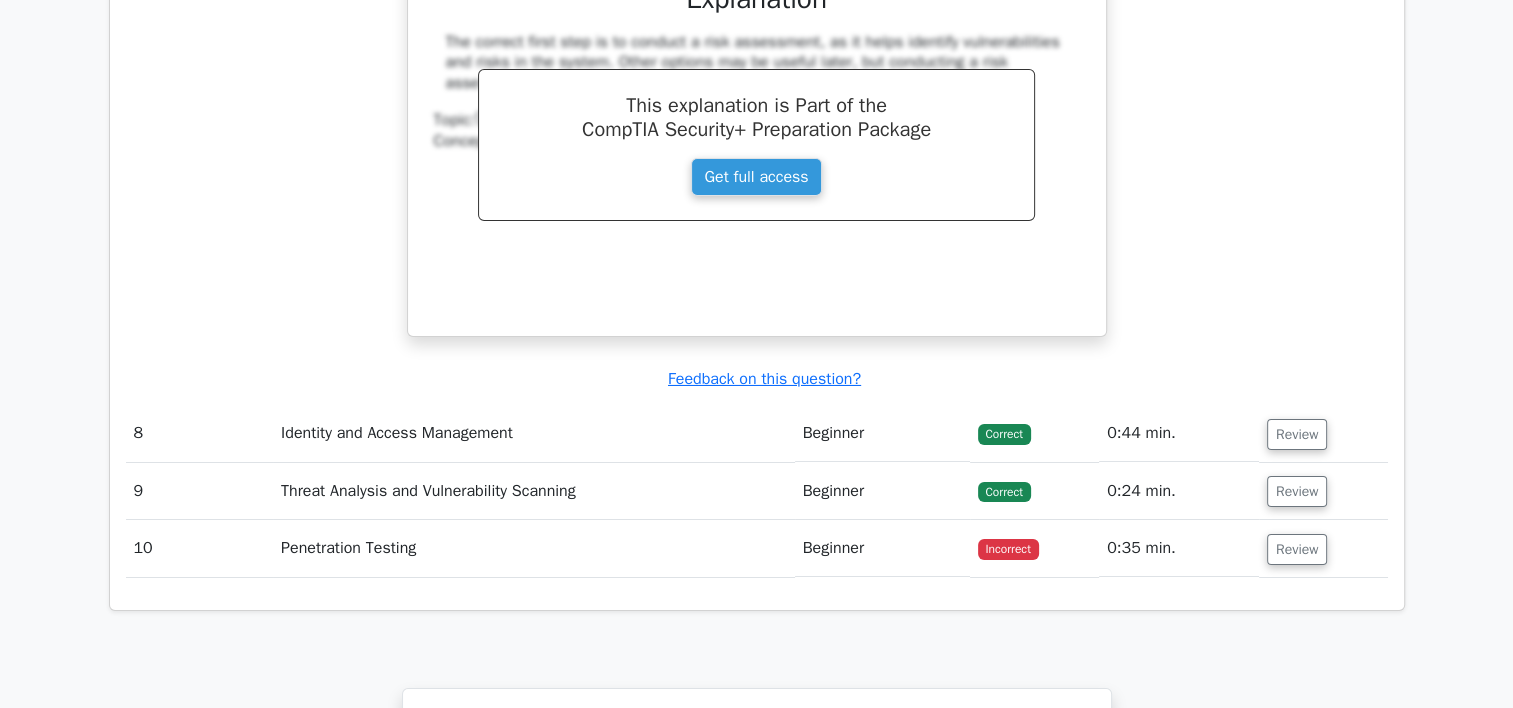scroll, scrollTop: 7000, scrollLeft: 0, axis: vertical 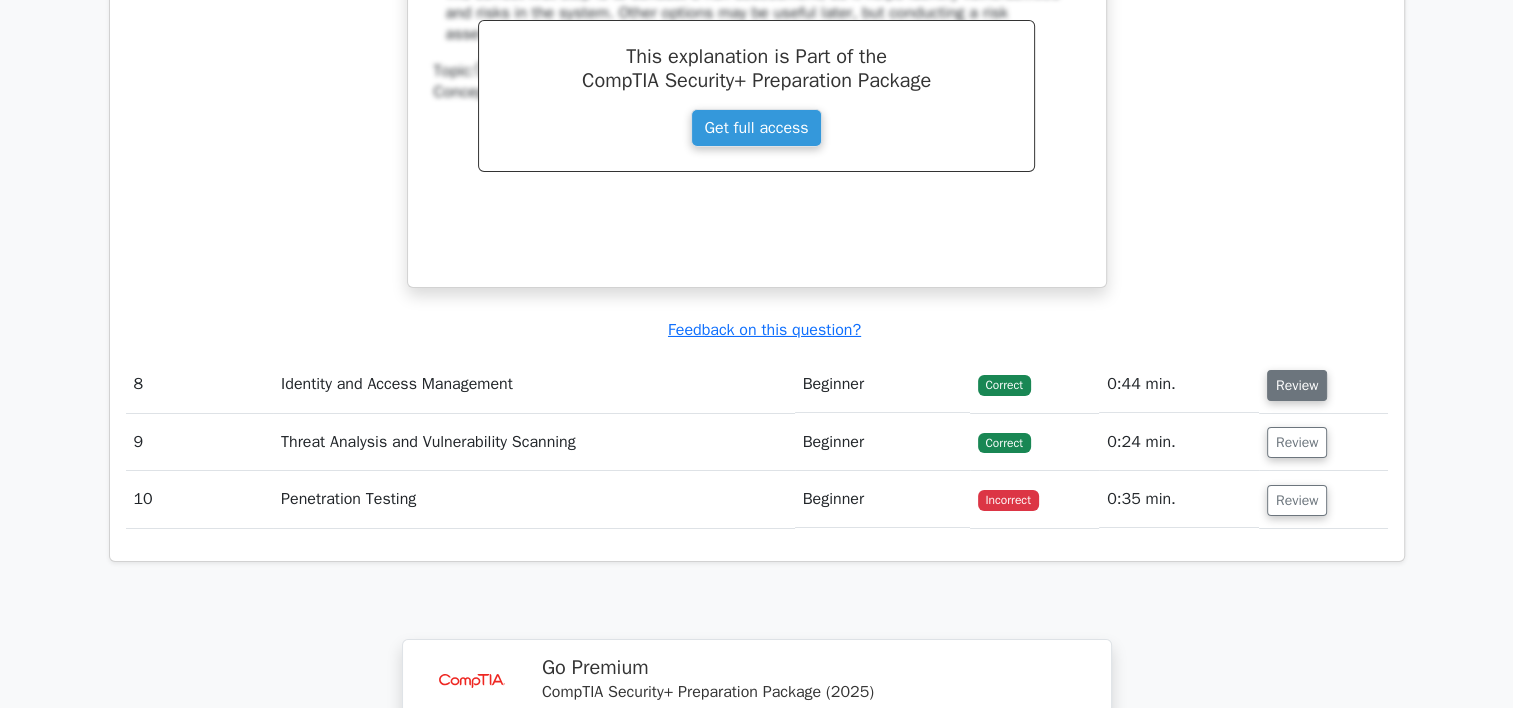 click on "Review" at bounding box center (1297, 385) 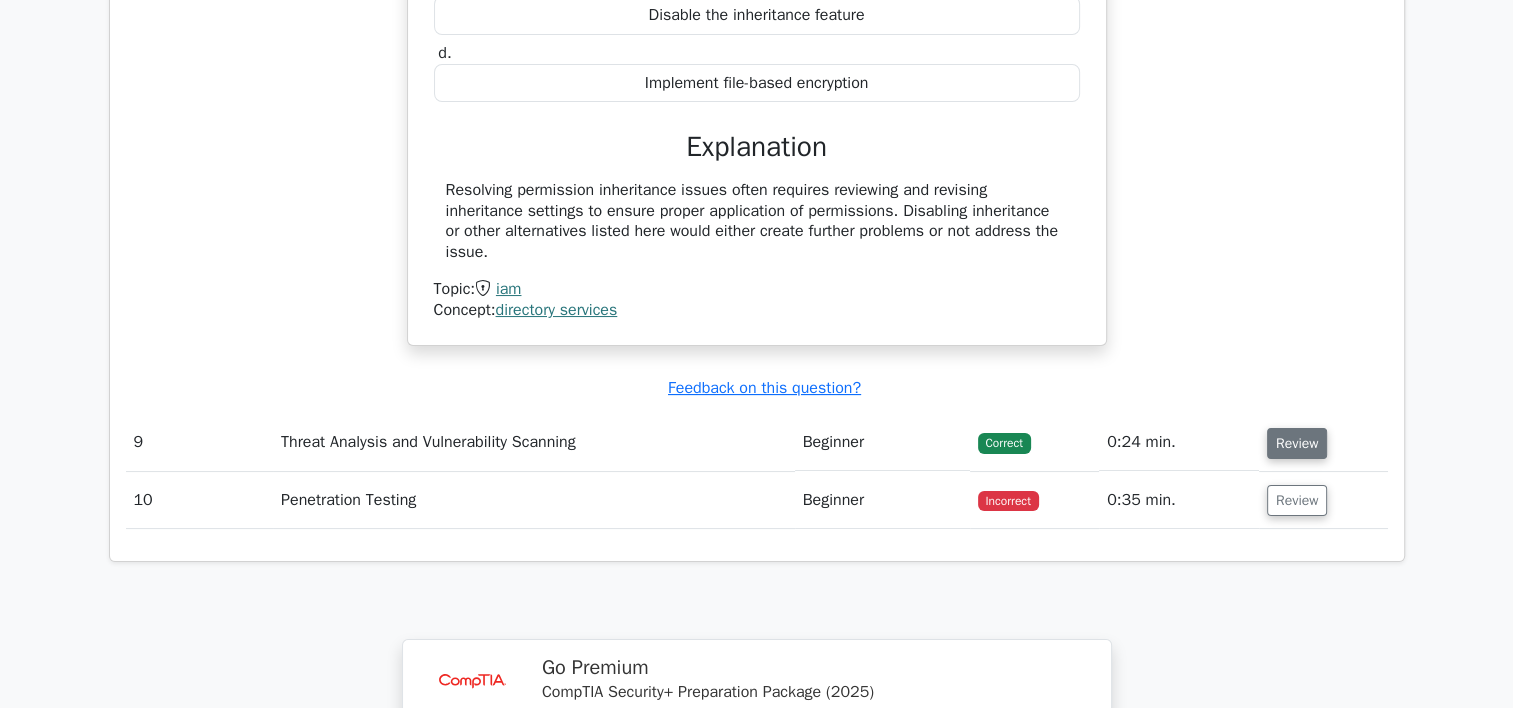 scroll, scrollTop: 7700, scrollLeft: 0, axis: vertical 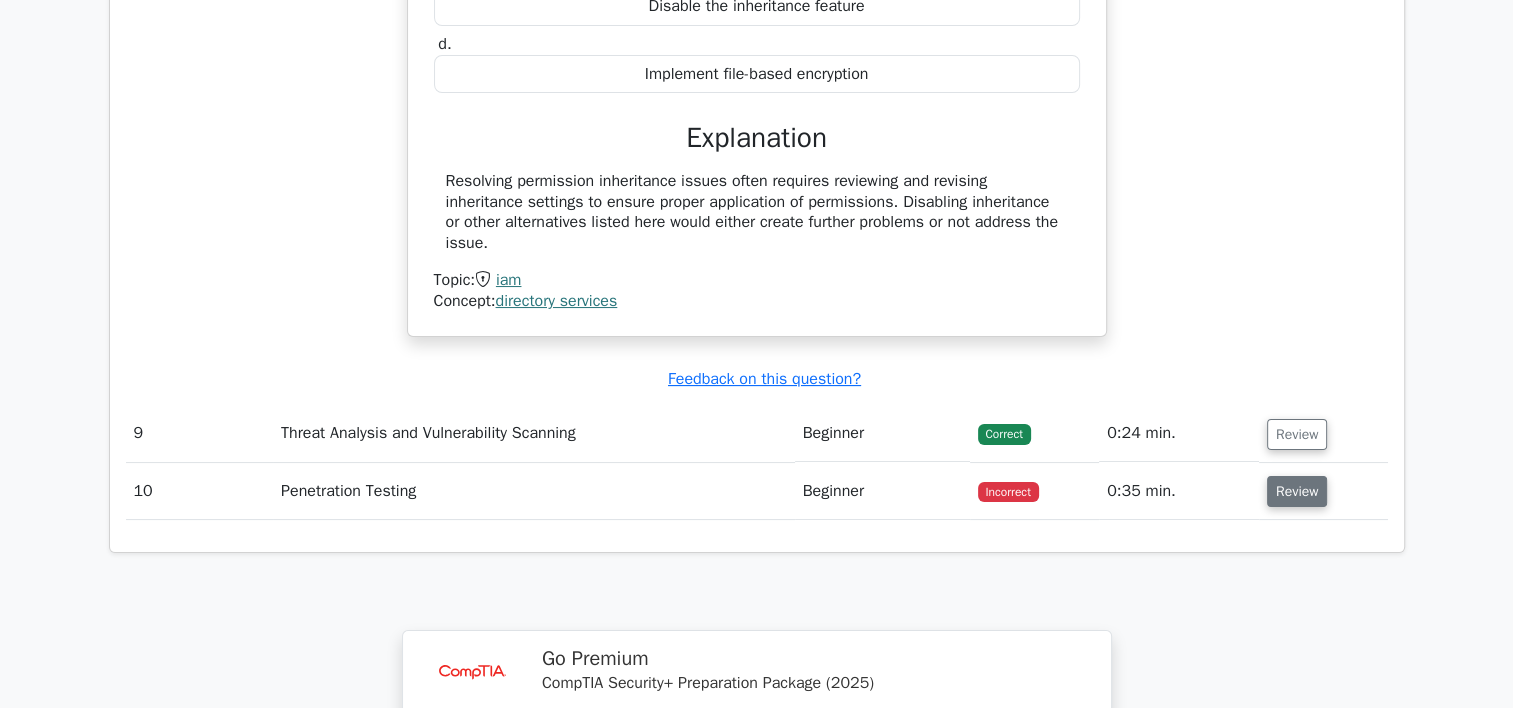 click on "Review" at bounding box center [1297, 491] 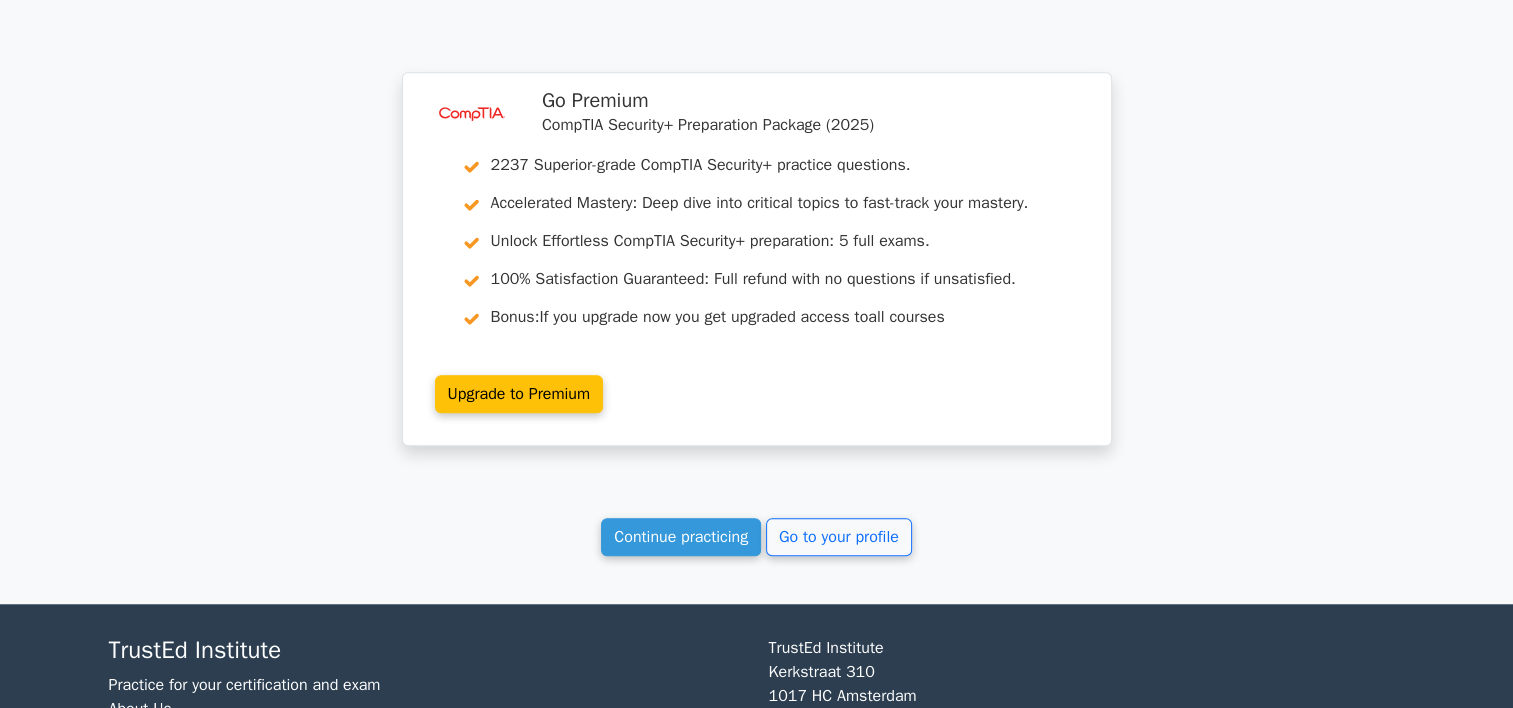 scroll, scrollTop: 9200, scrollLeft: 0, axis: vertical 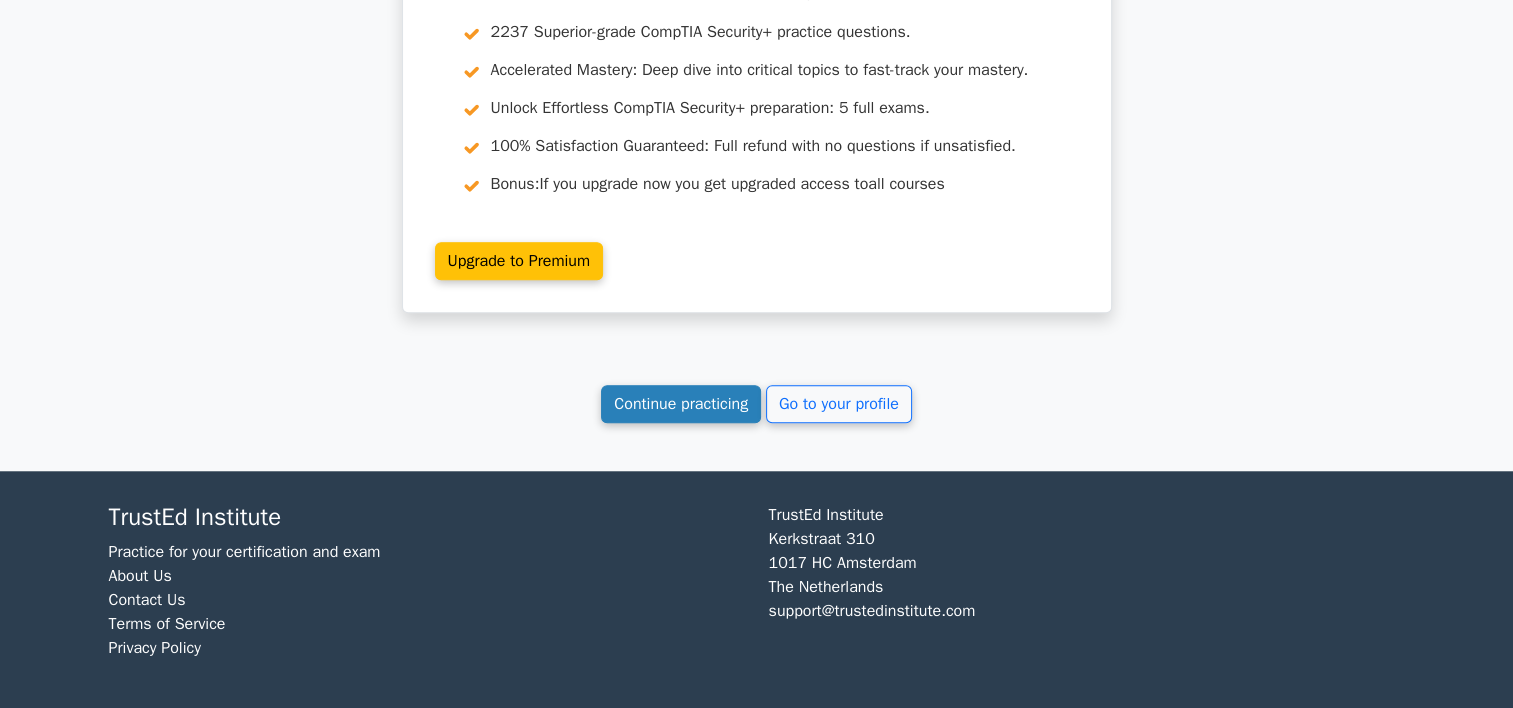click on "Continue practicing" at bounding box center [681, 404] 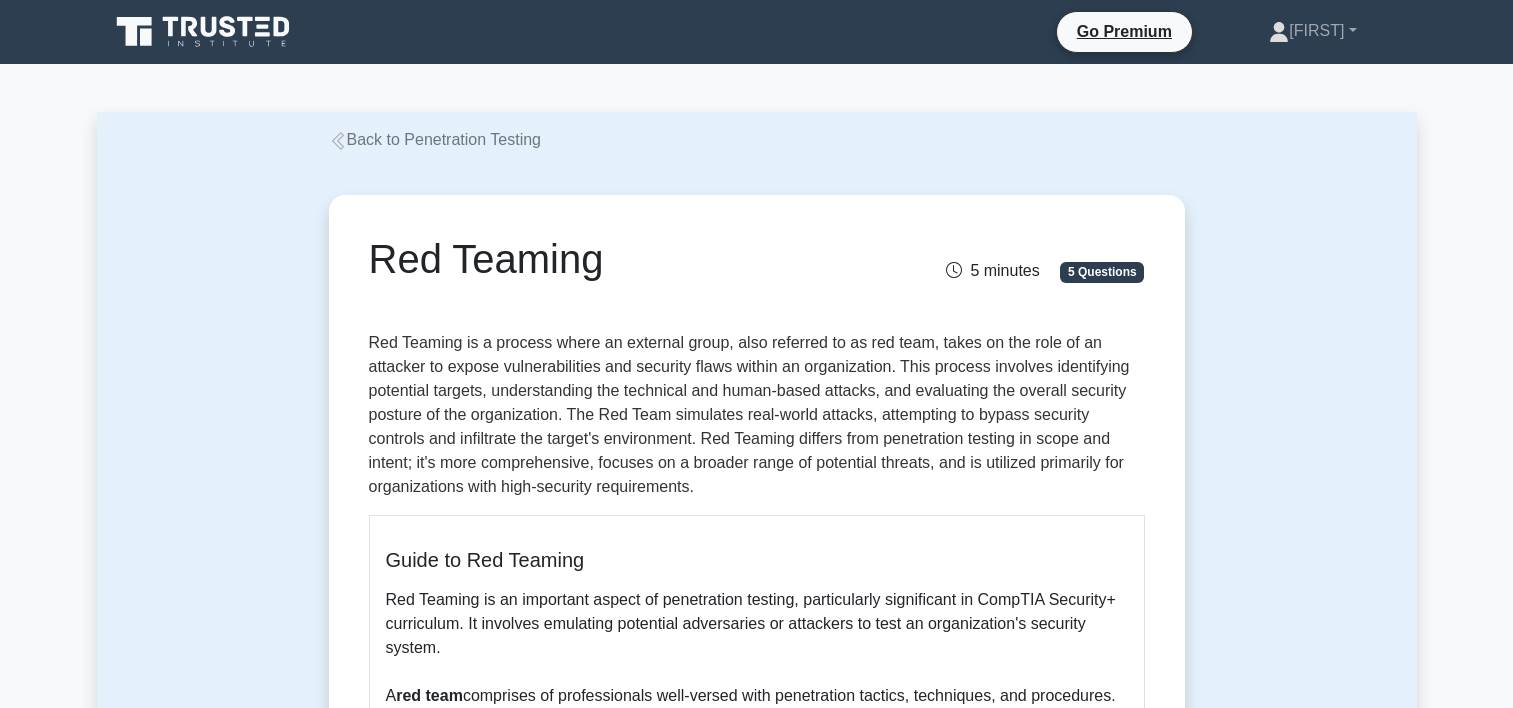 scroll, scrollTop: 0, scrollLeft: 0, axis: both 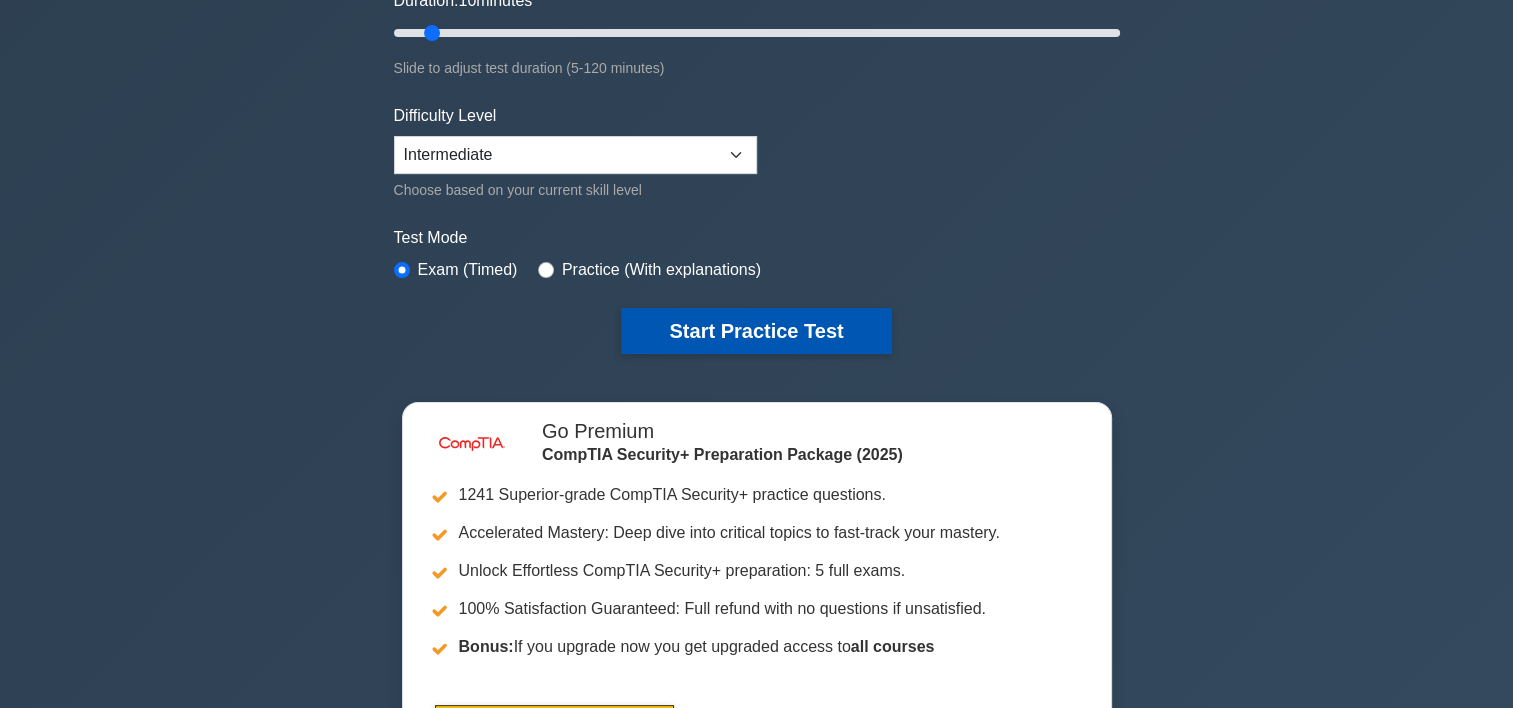 click on "Start Practice Test" at bounding box center (756, 331) 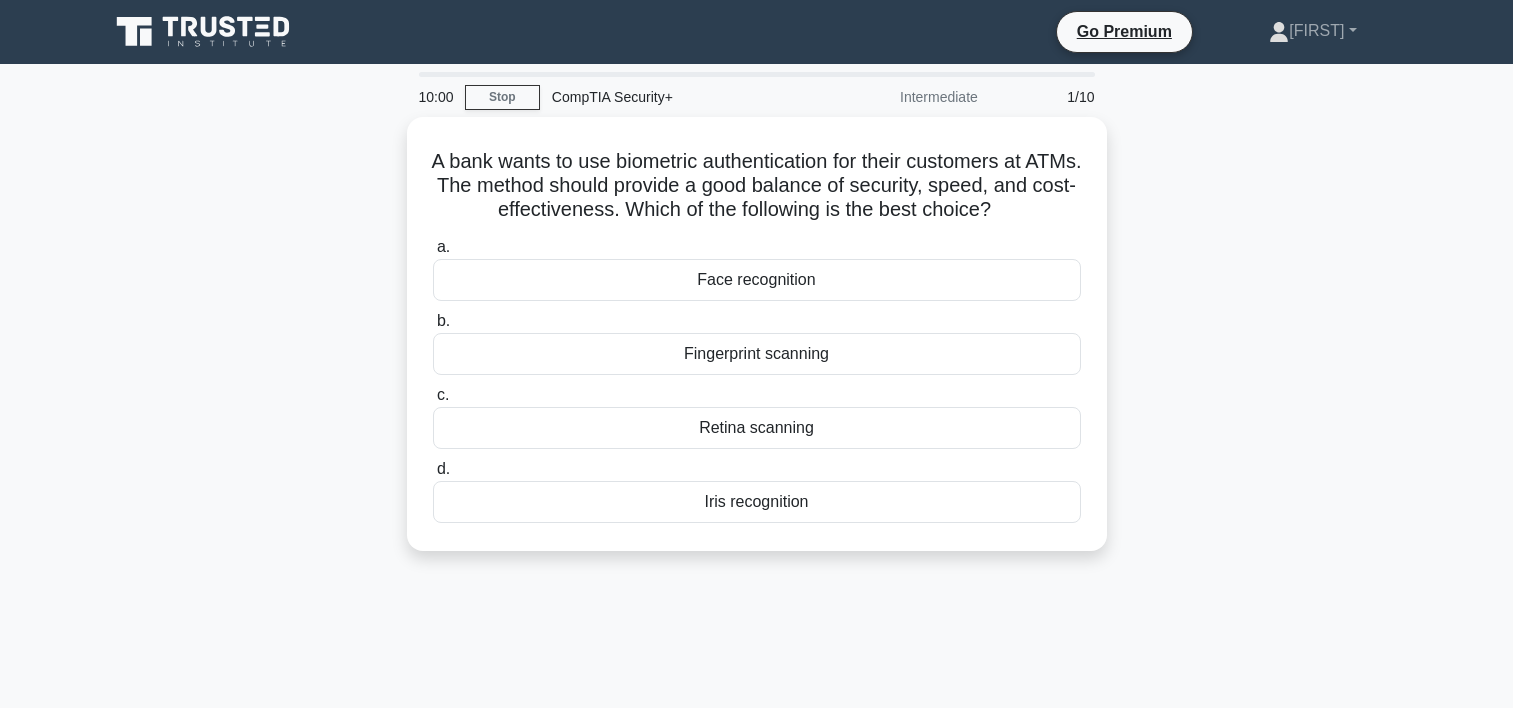 scroll, scrollTop: 0, scrollLeft: 0, axis: both 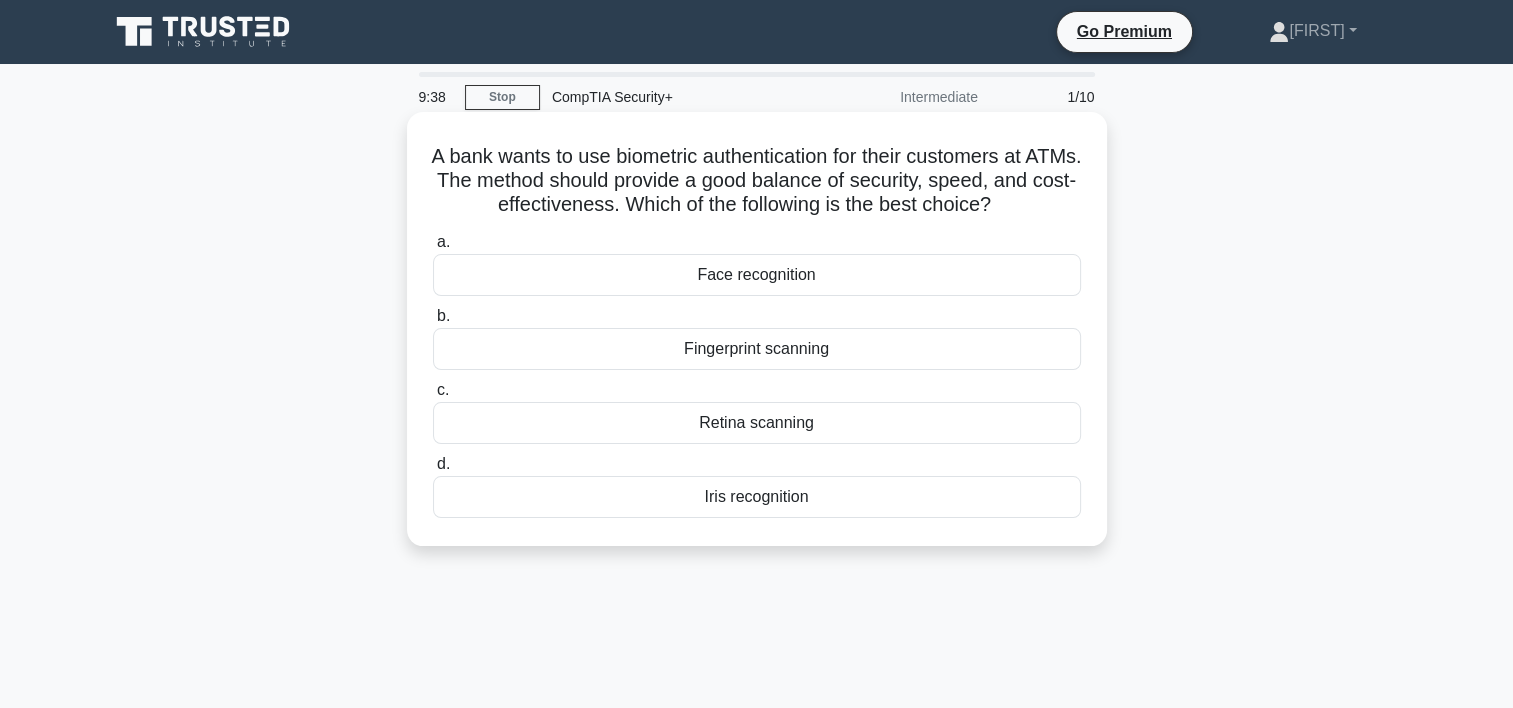 click on "Fingerprint scanning" at bounding box center [757, 349] 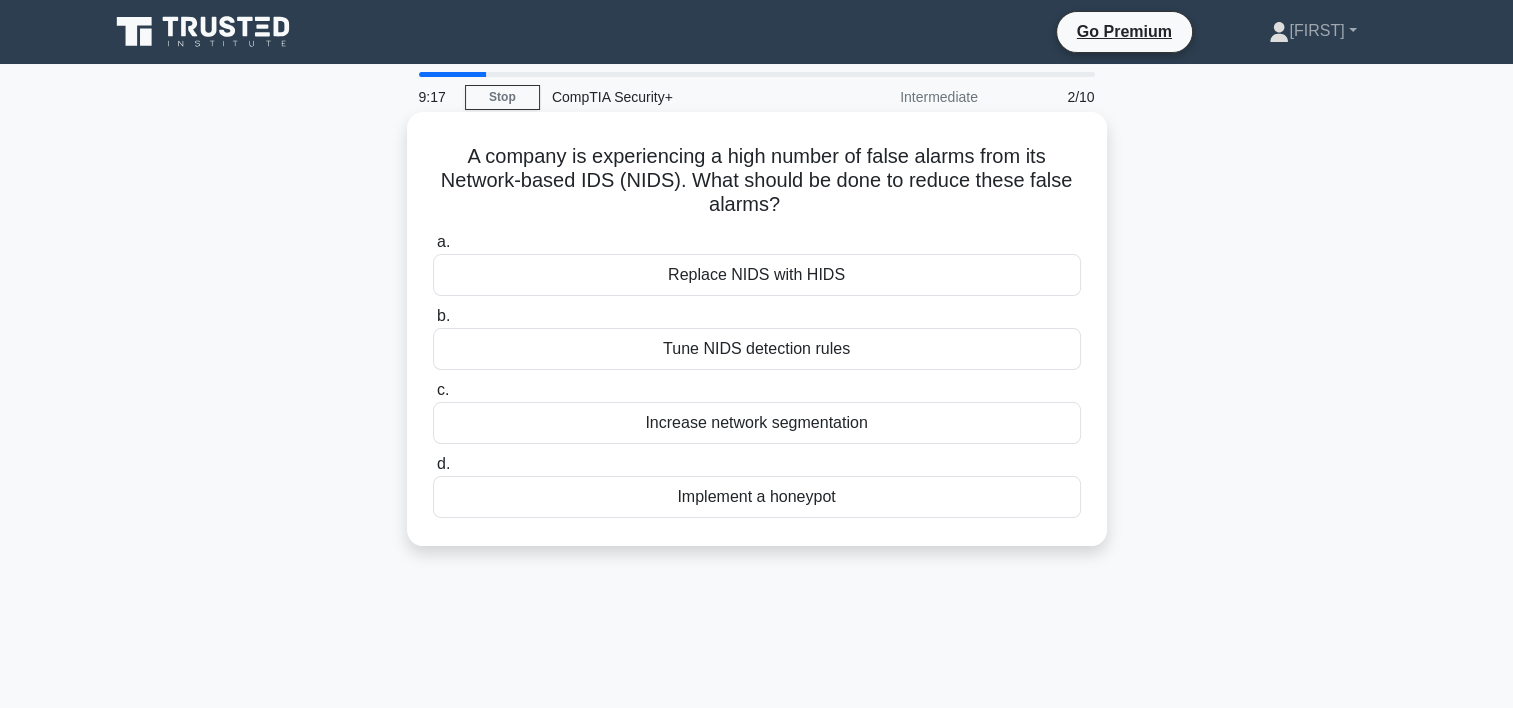 click on "Tune NIDS detection rules" at bounding box center [757, 349] 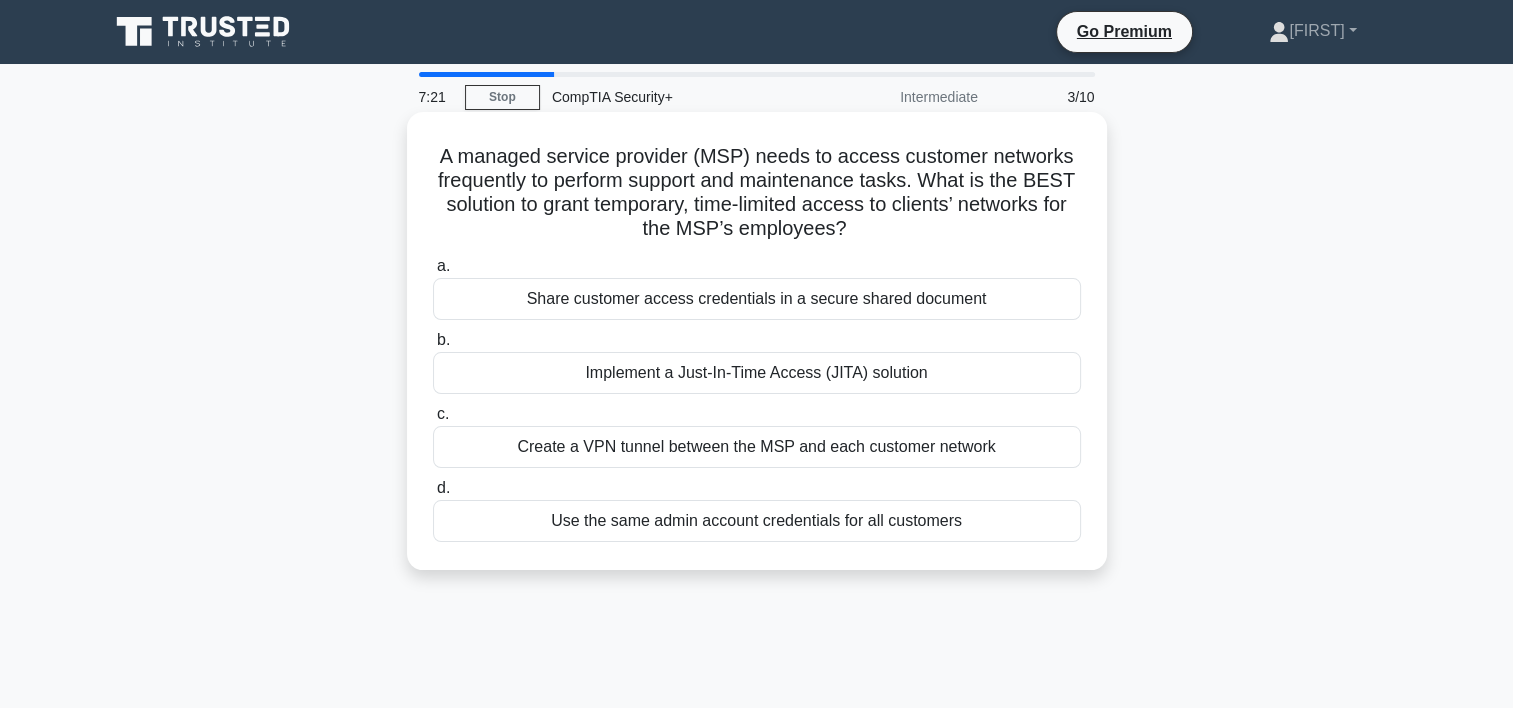 click on "Implement a Just-In-Time Access (JITA) solution" at bounding box center [757, 373] 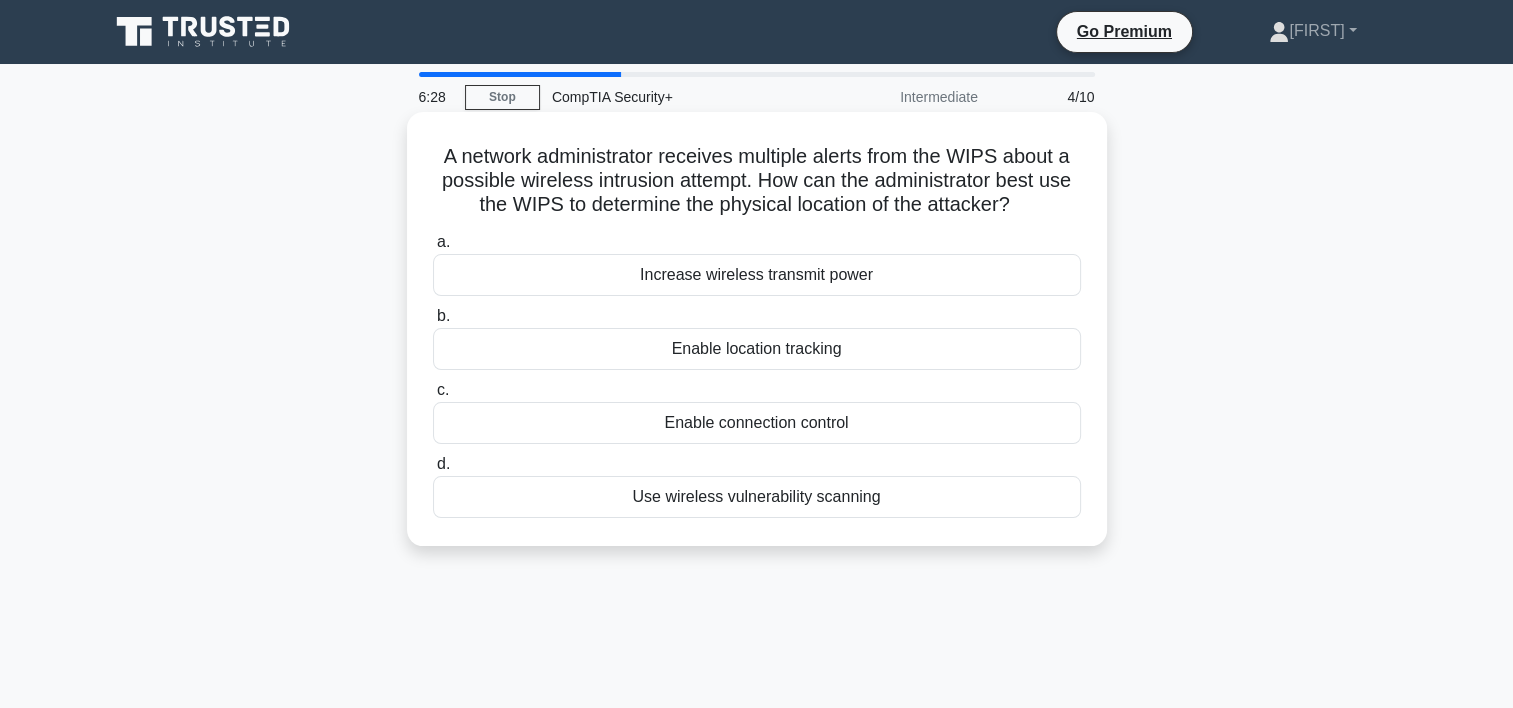 click on "Use wireless vulnerability scanning" at bounding box center [757, 497] 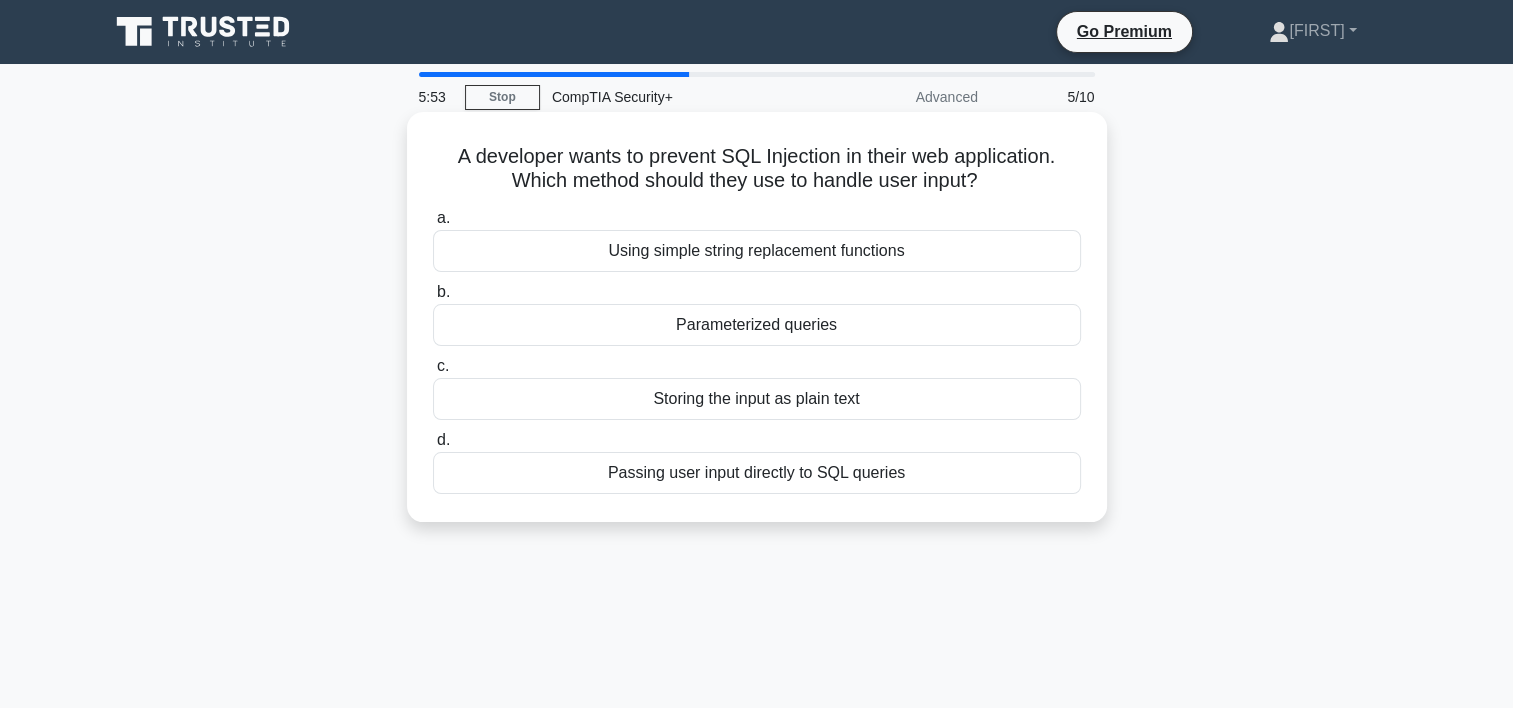click on "Passing user input directly to SQL queries" at bounding box center (757, 473) 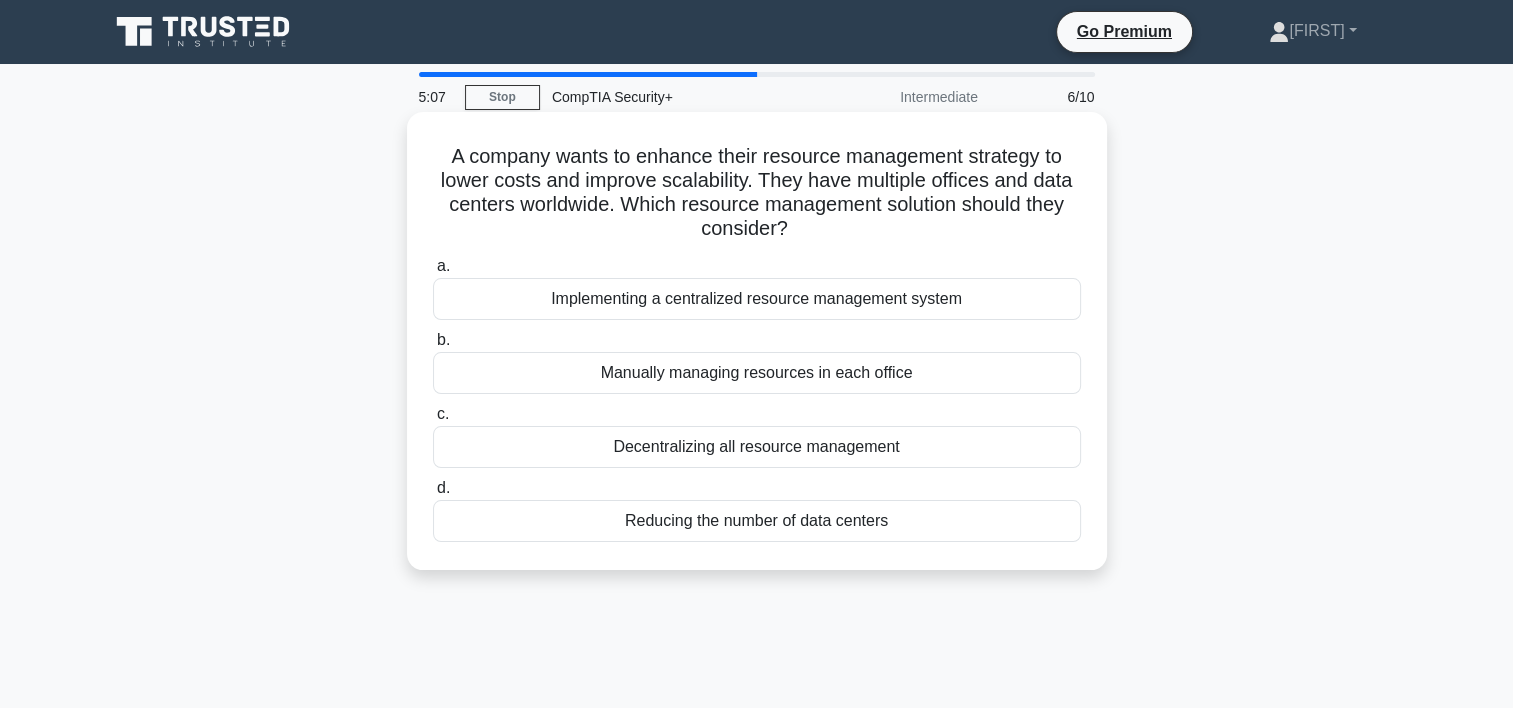 click on "Implementing a centralized resource management system" at bounding box center [757, 299] 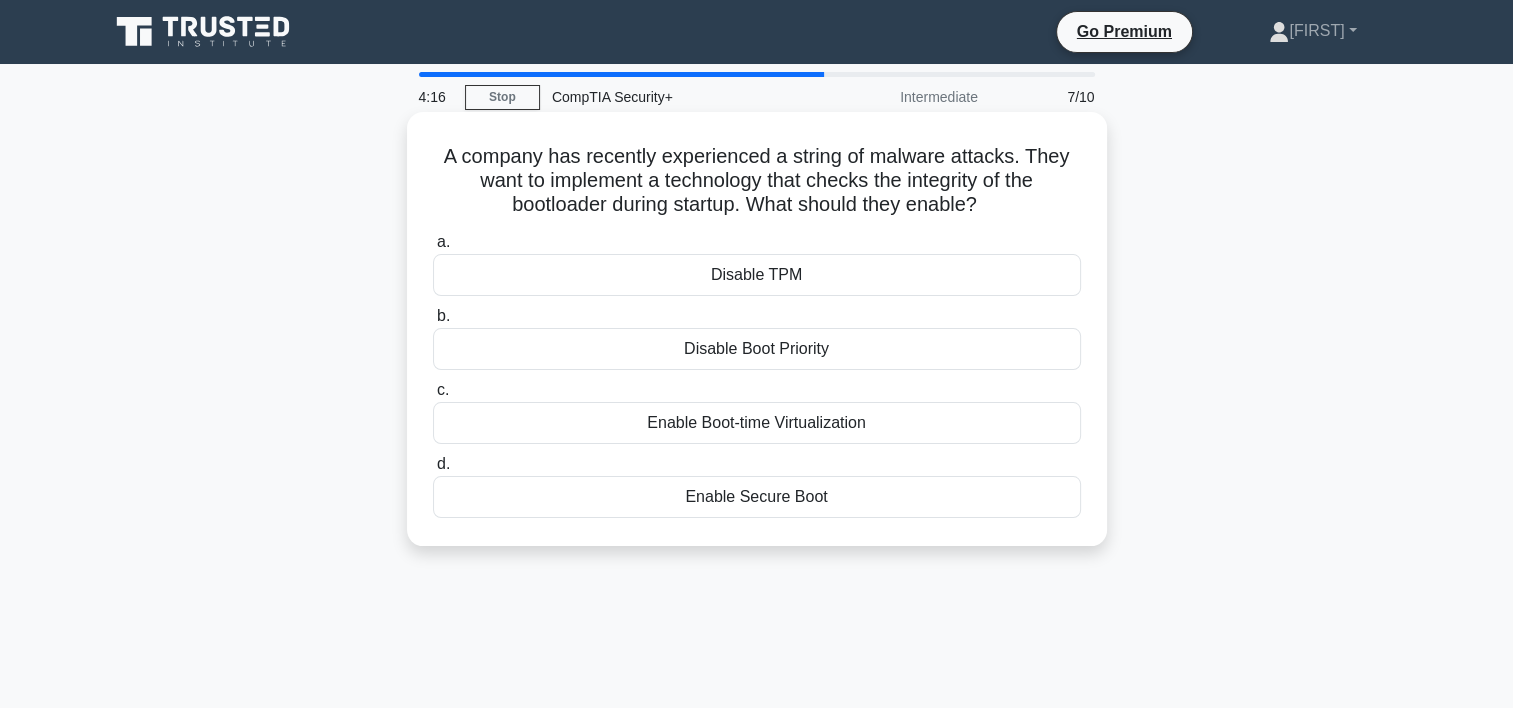 click on "Enable Secure Boot" at bounding box center (757, 497) 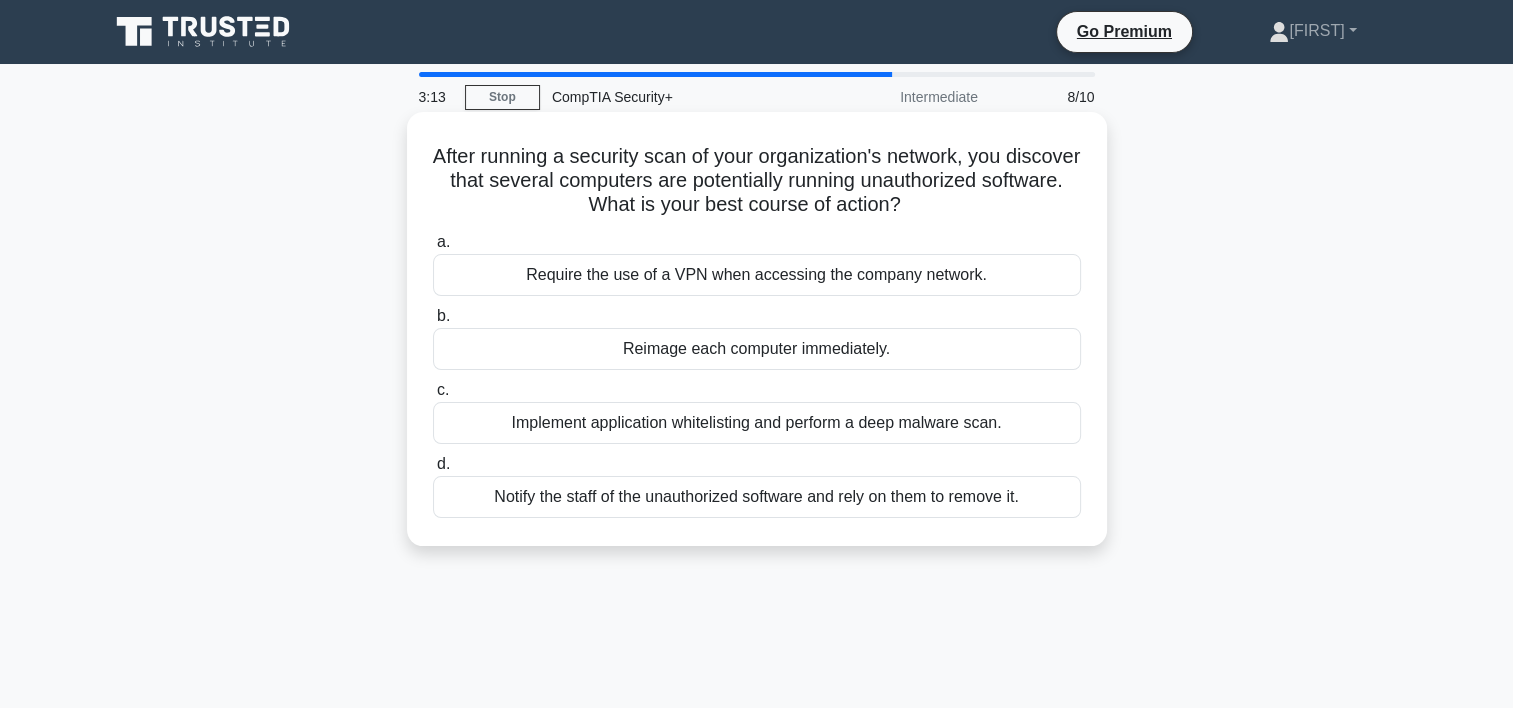click on "Require the use of a VPN when accessing the company network." at bounding box center (757, 275) 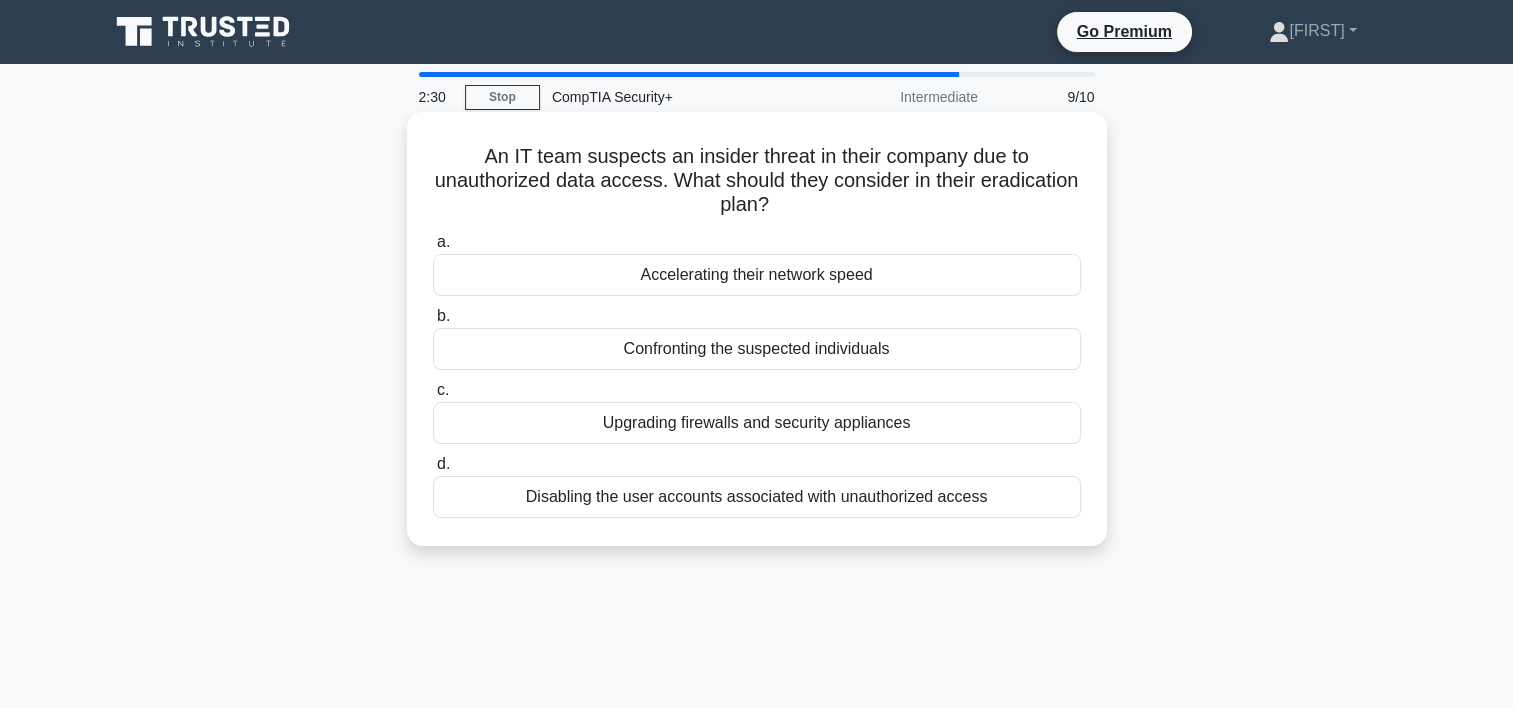 click on "Disabling the user accounts associated with unauthorized access" at bounding box center [757, 497] 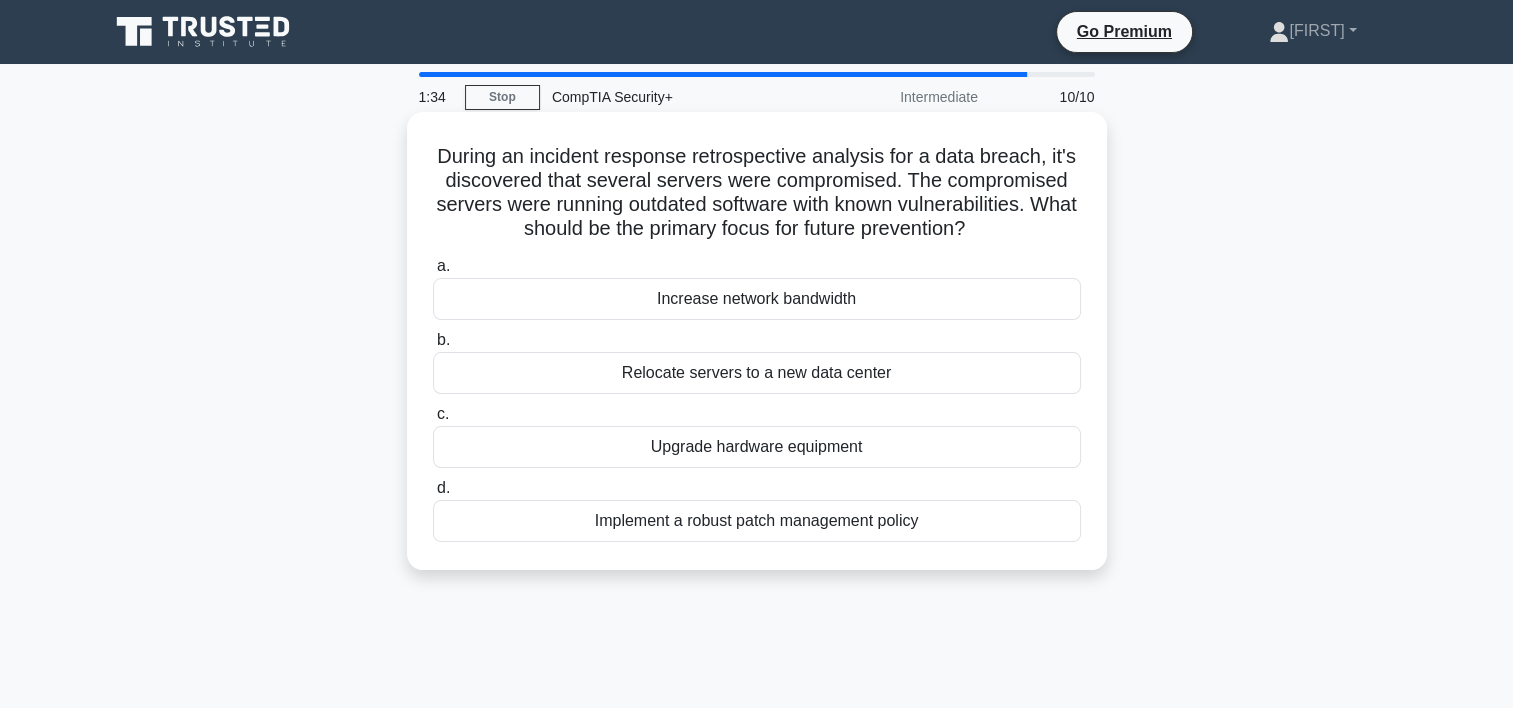 click on "Implement a robust patch management policy" at bounding box center (757, 521) 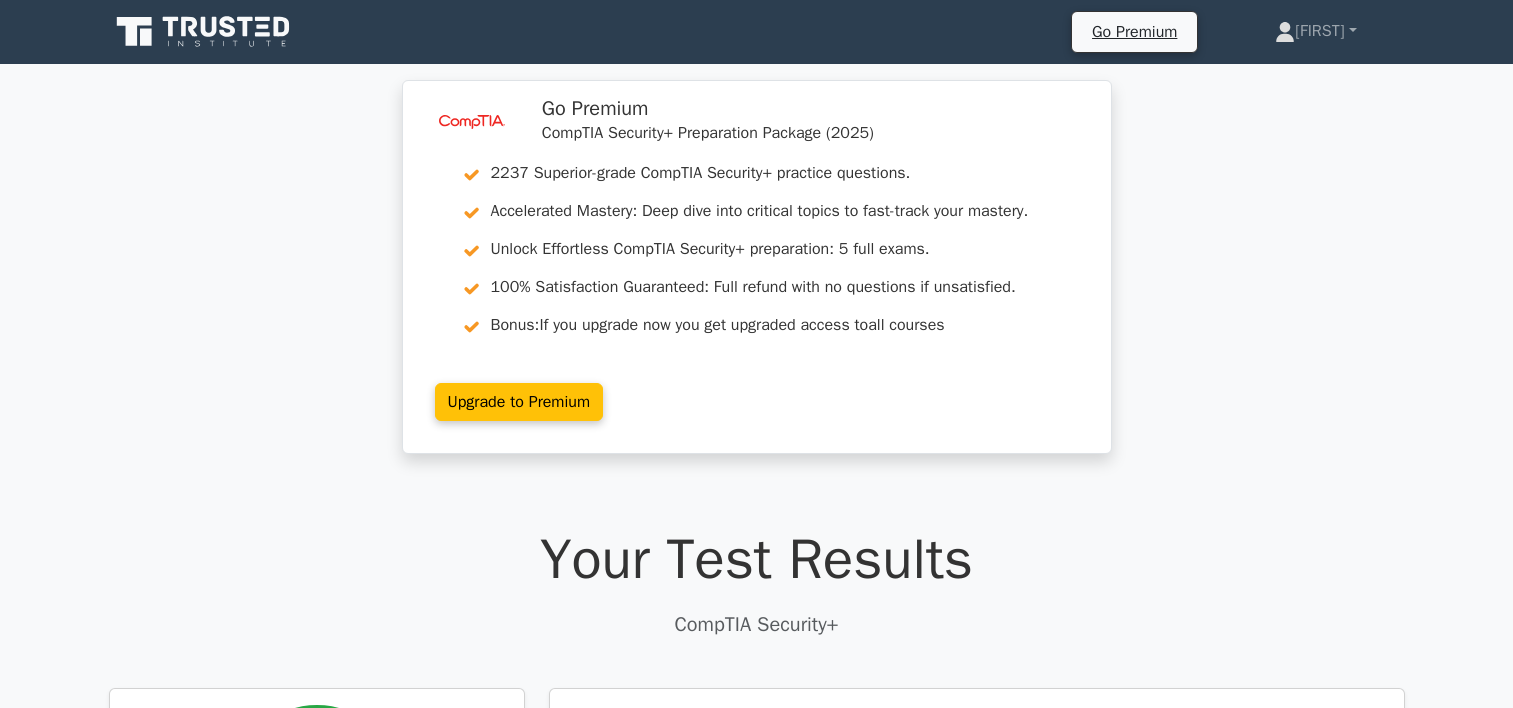 scroll, scrollTop: 0, scrollLeft: 0, axis: both 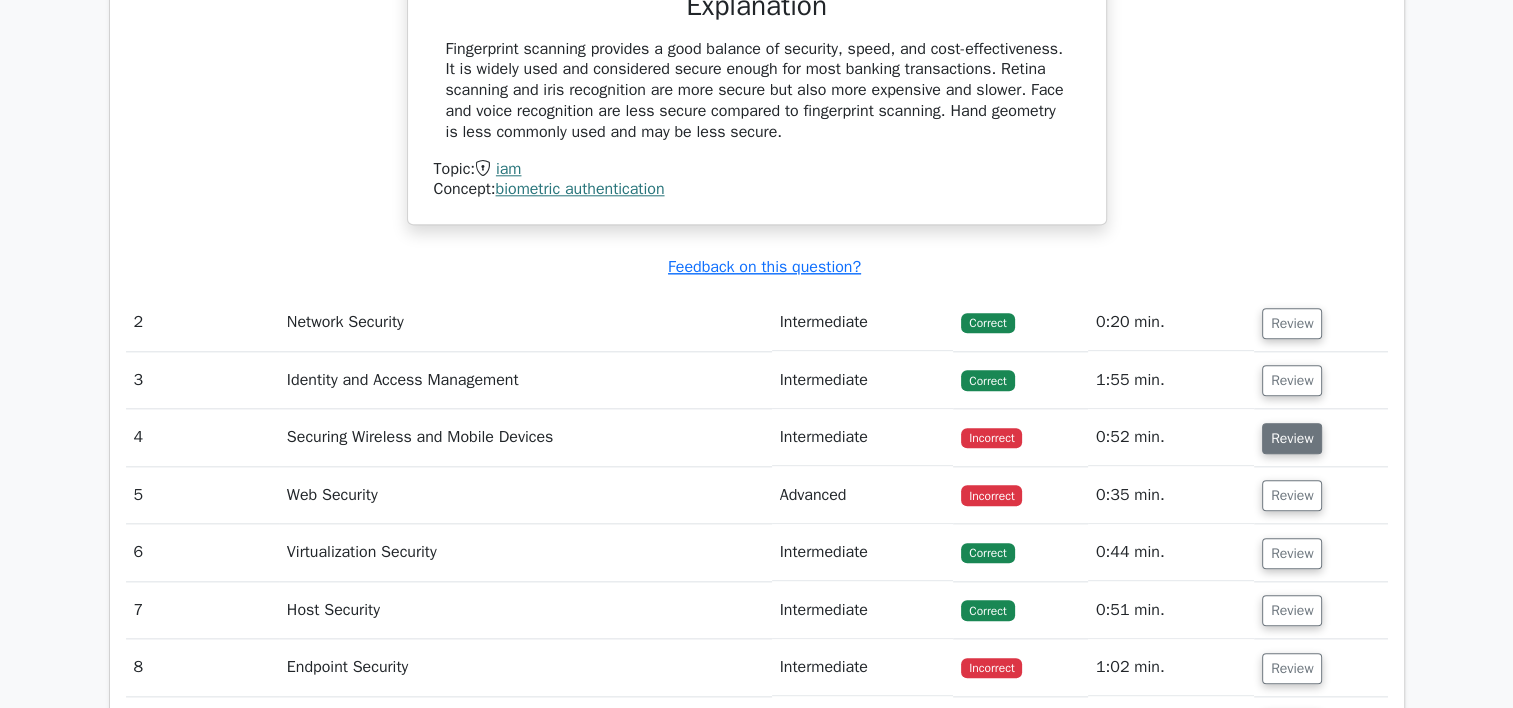 click on "Review" at bounding box center [1292, 438] 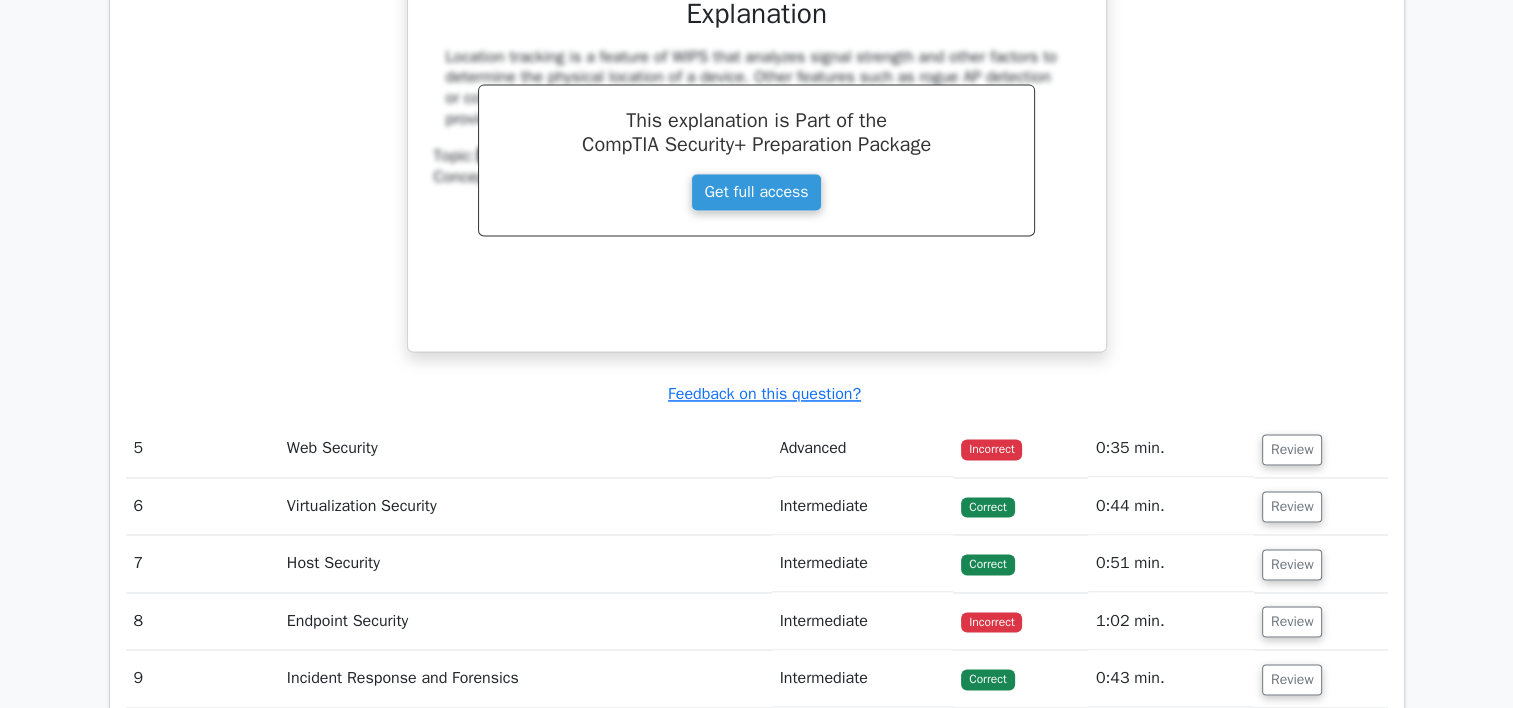 scroll, scrollTop: 3104, scrollLeft: 0, axis: vertical 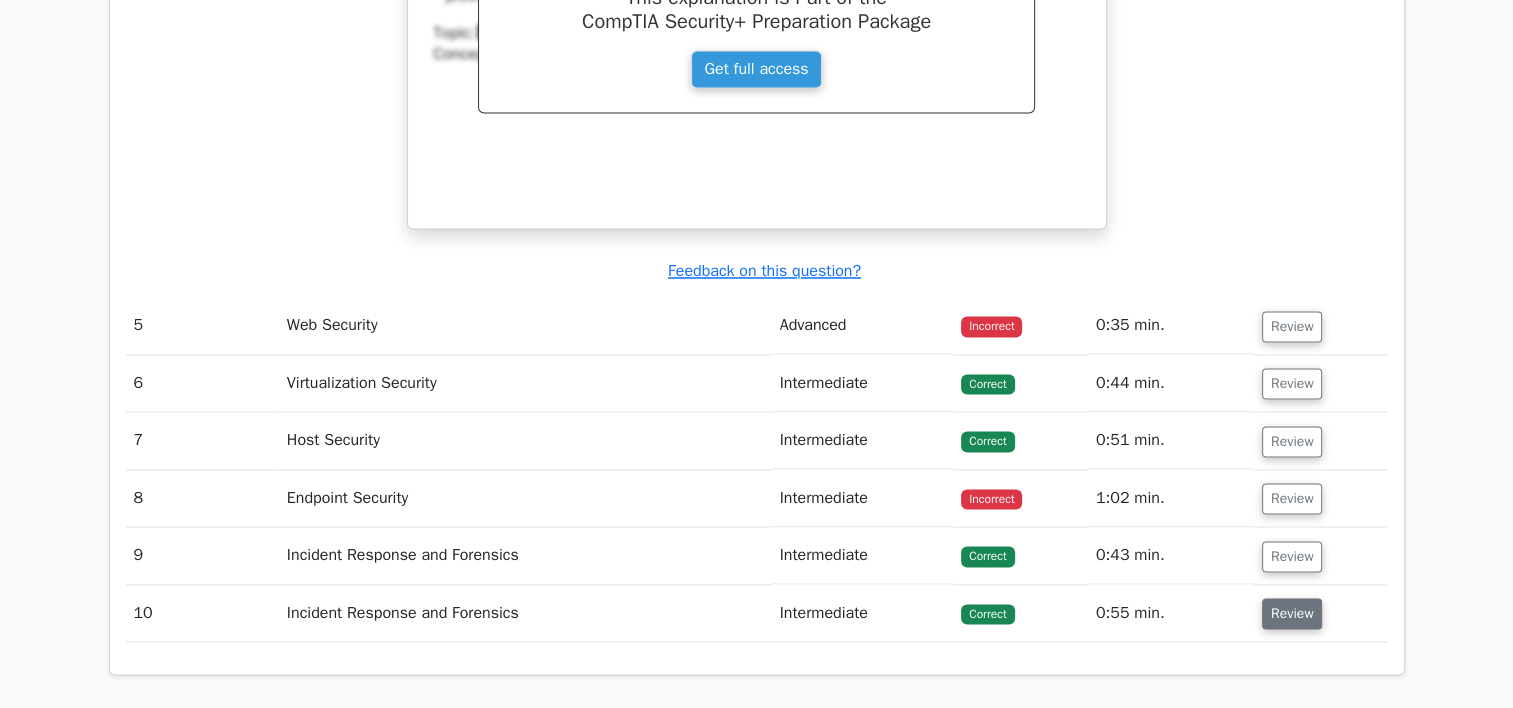 click on "Review" at bounding box center [1292, 613] 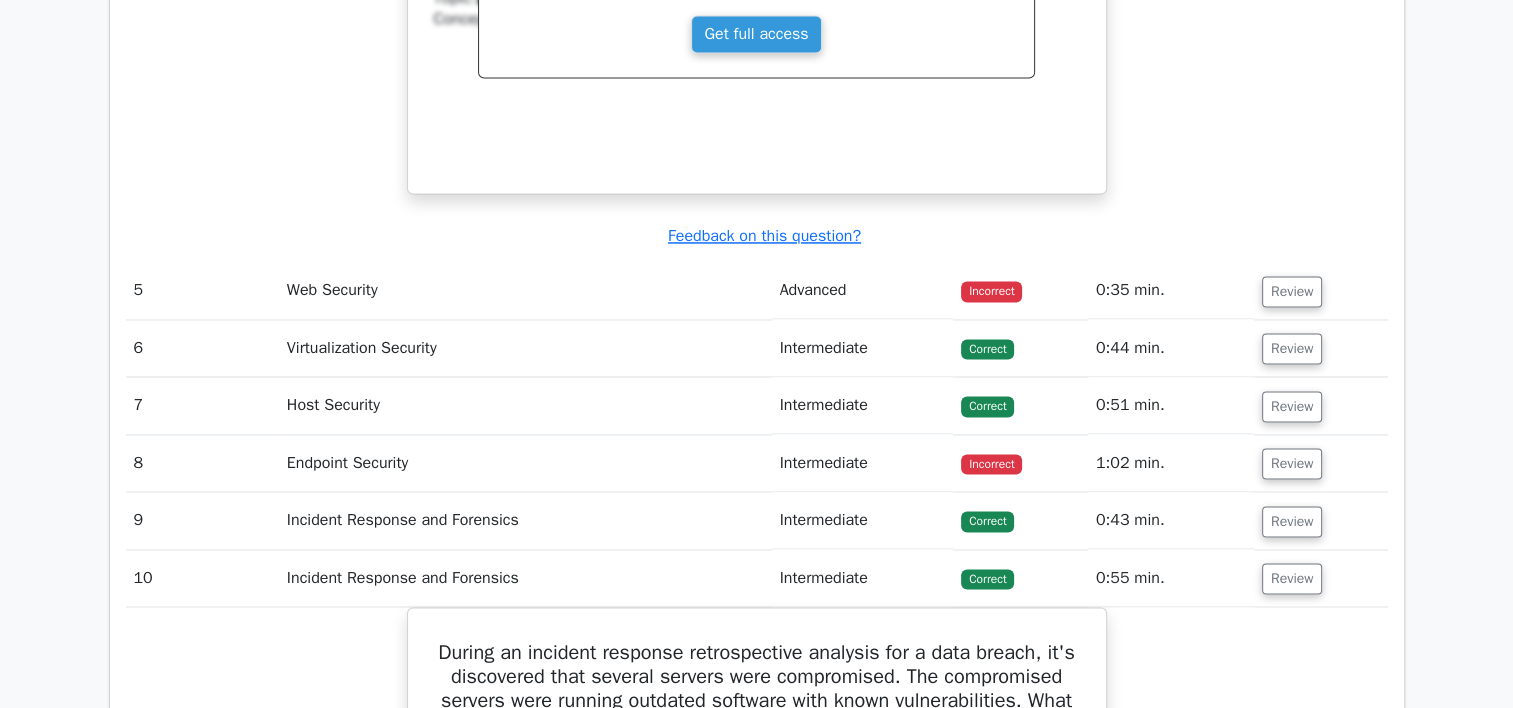 scroll, scrollTop: 3004, scrollLeft: 0, axis: vertical 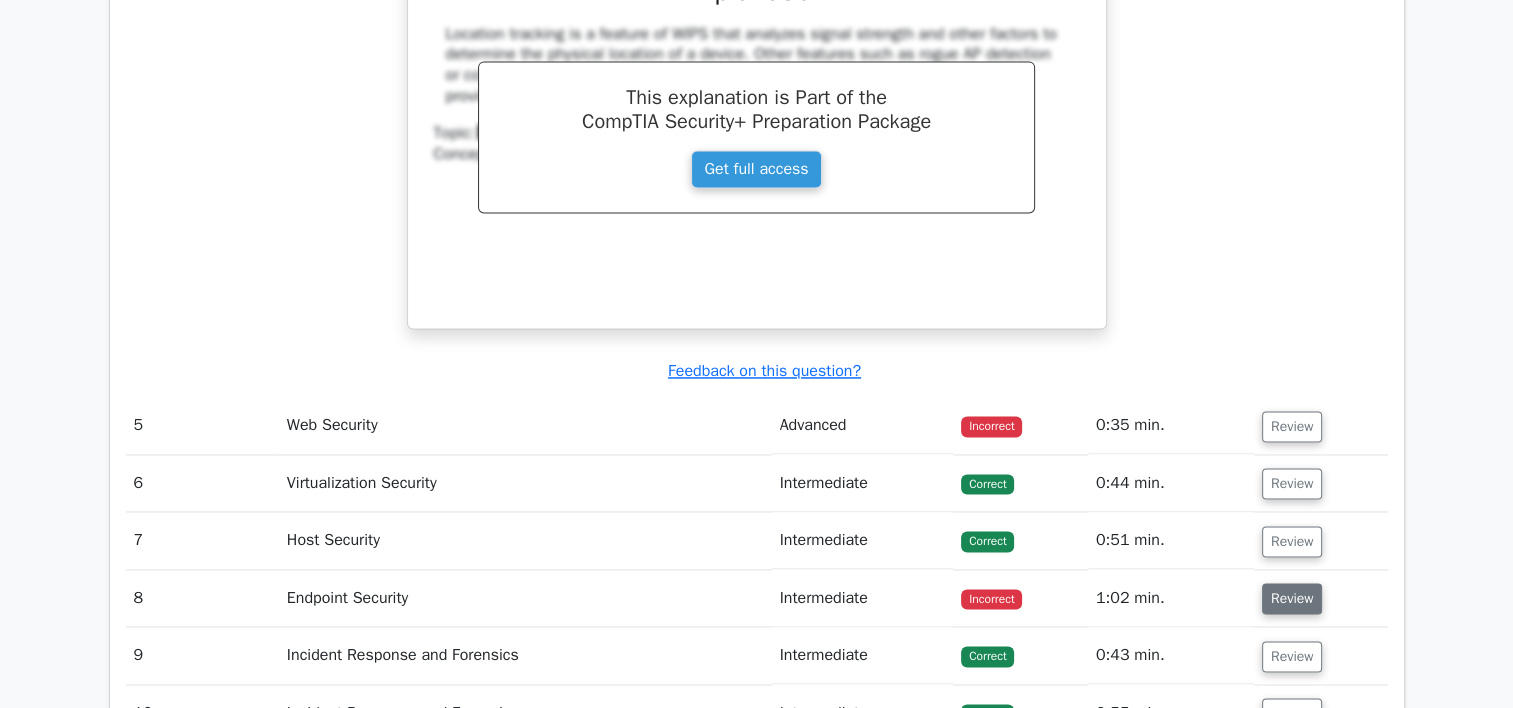 click on "Review" at bounding box center [1292, 598] 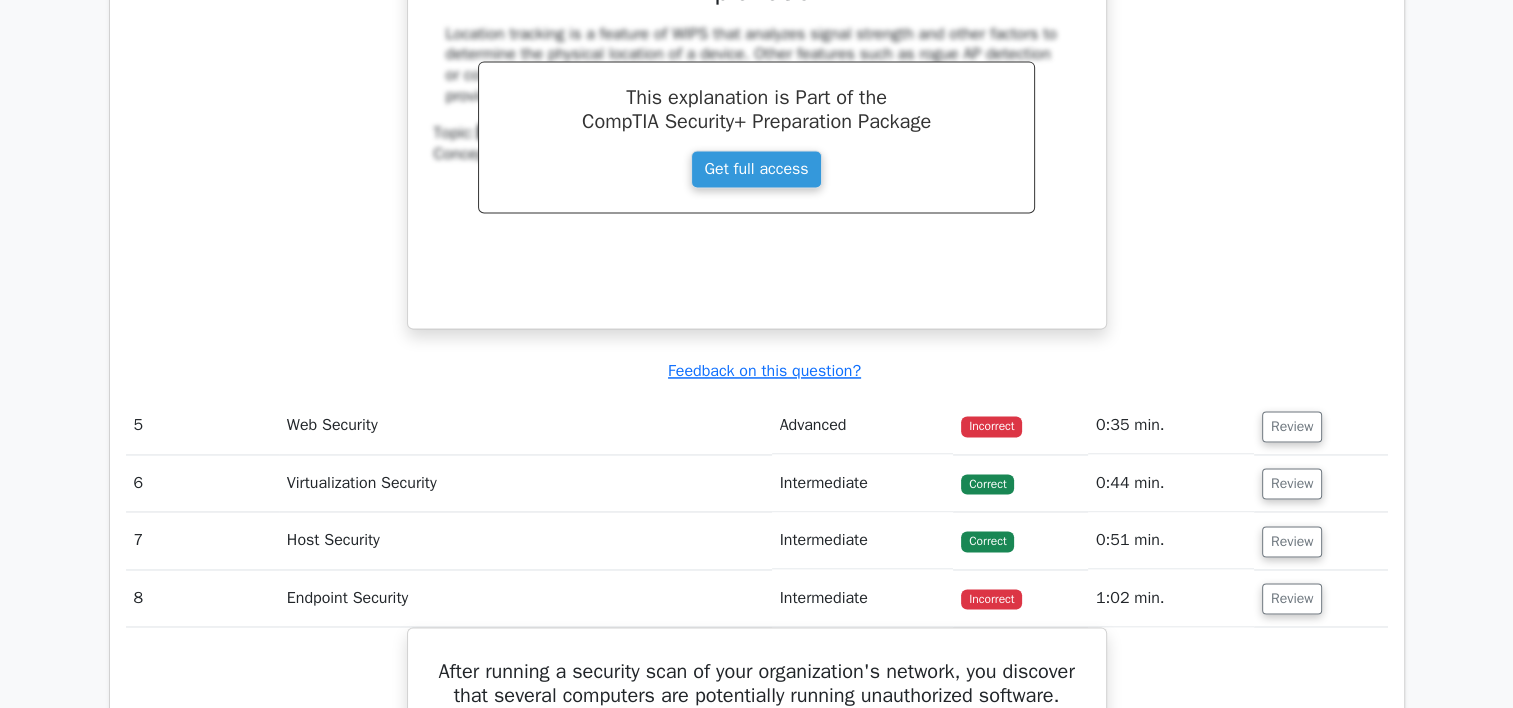 scroll, scrollTop: 3104, scrollLeft: 0, axis: vertical 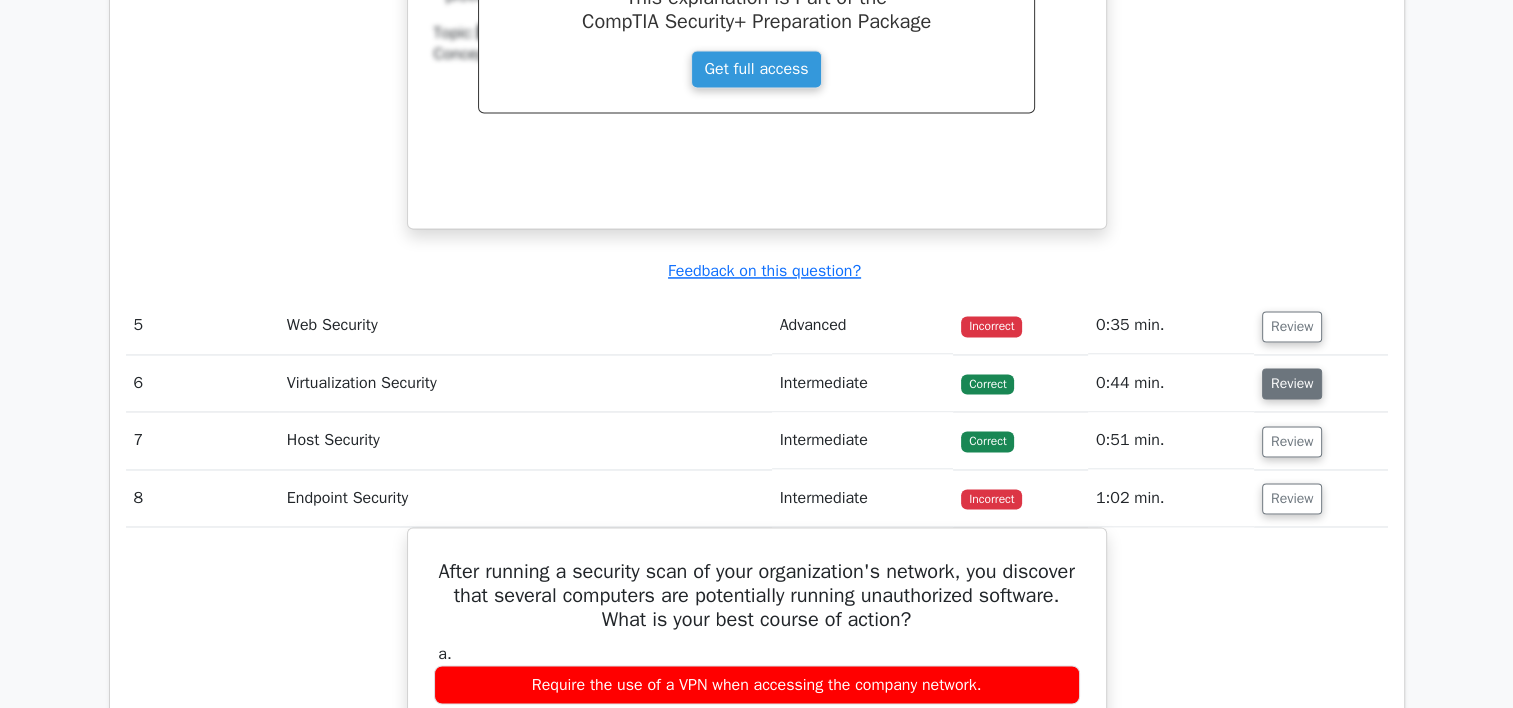 click on "Review" at bounding box center [1292, 383] 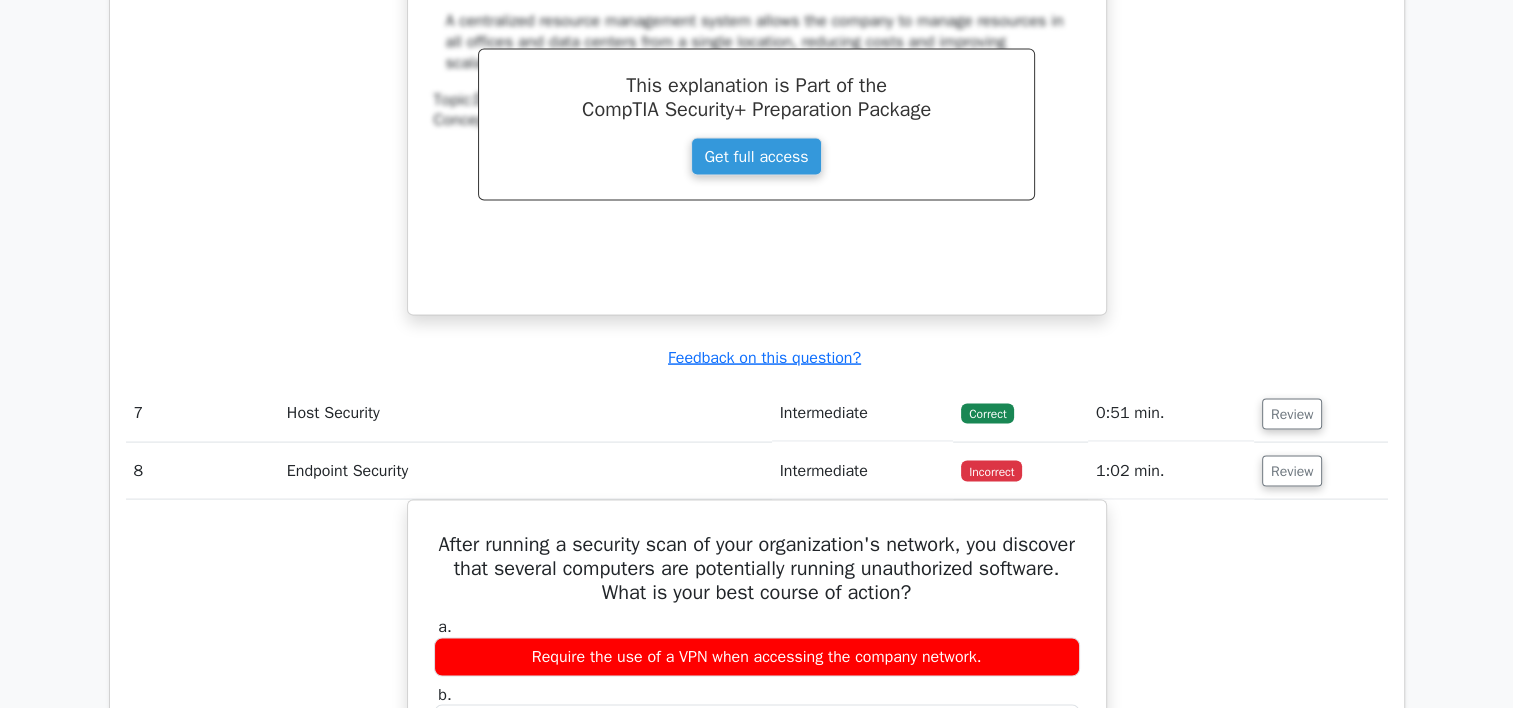 scroll, scrollTop: 4004, scrollLeft: 0, axis: vertical 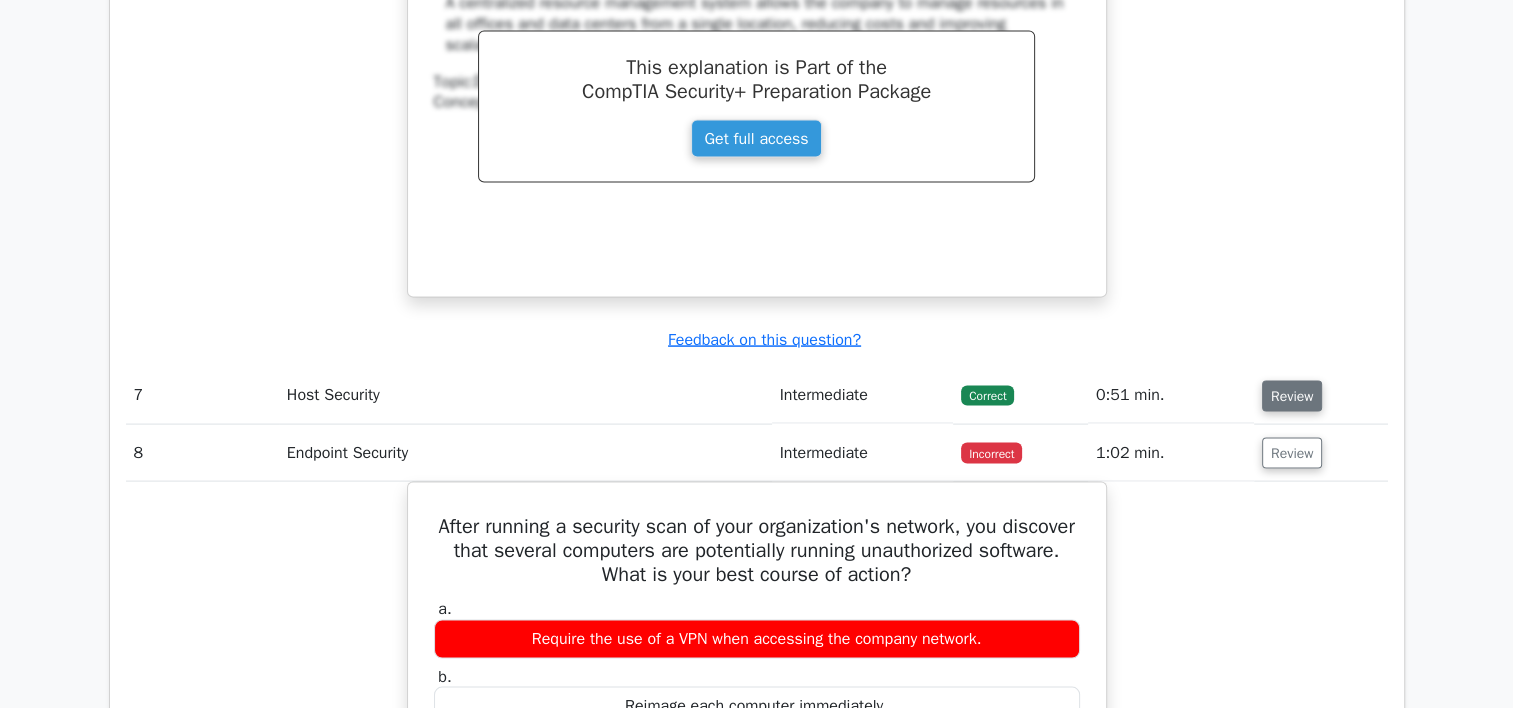 click on "Review" at bounding box center [1292, 396] 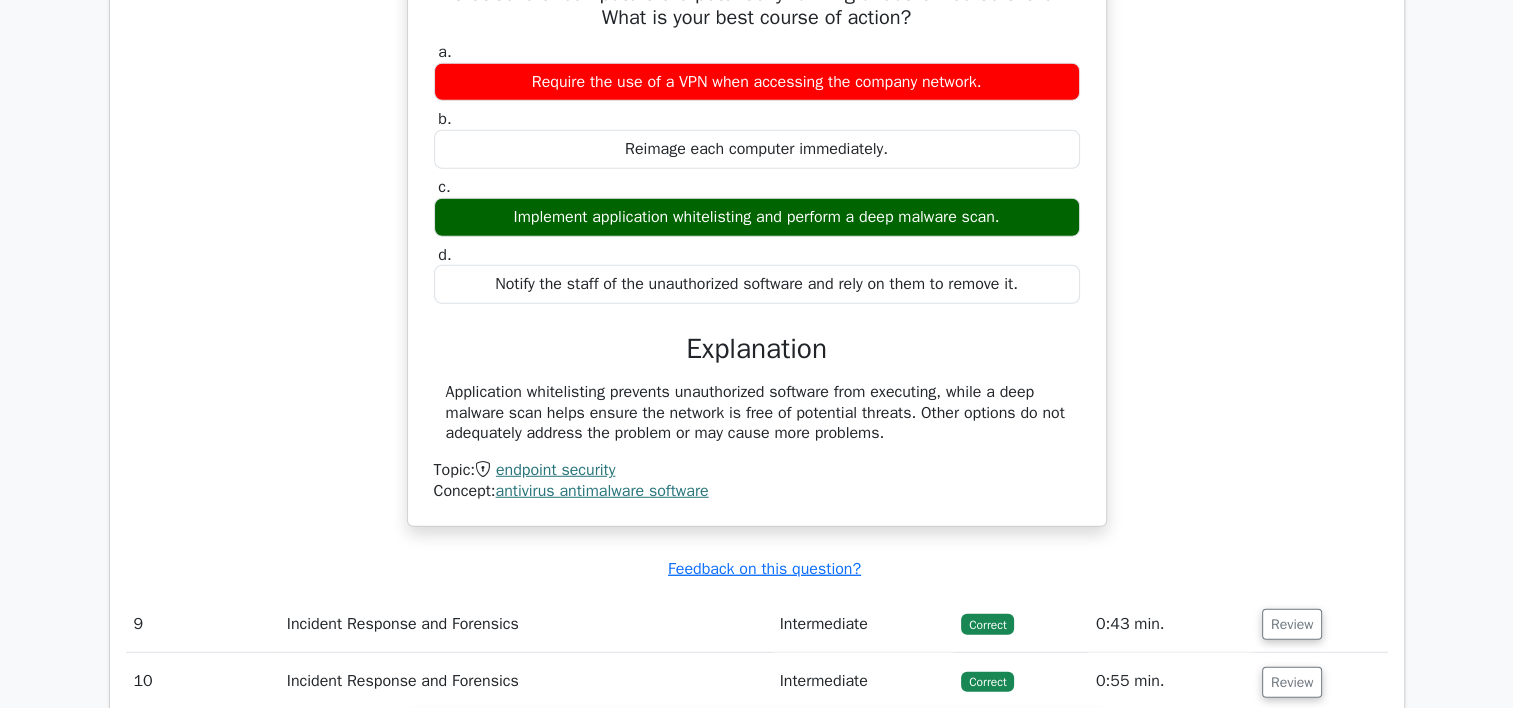 scroll, scrollTop: 5404, scrollLeft: 0, axis: vertical 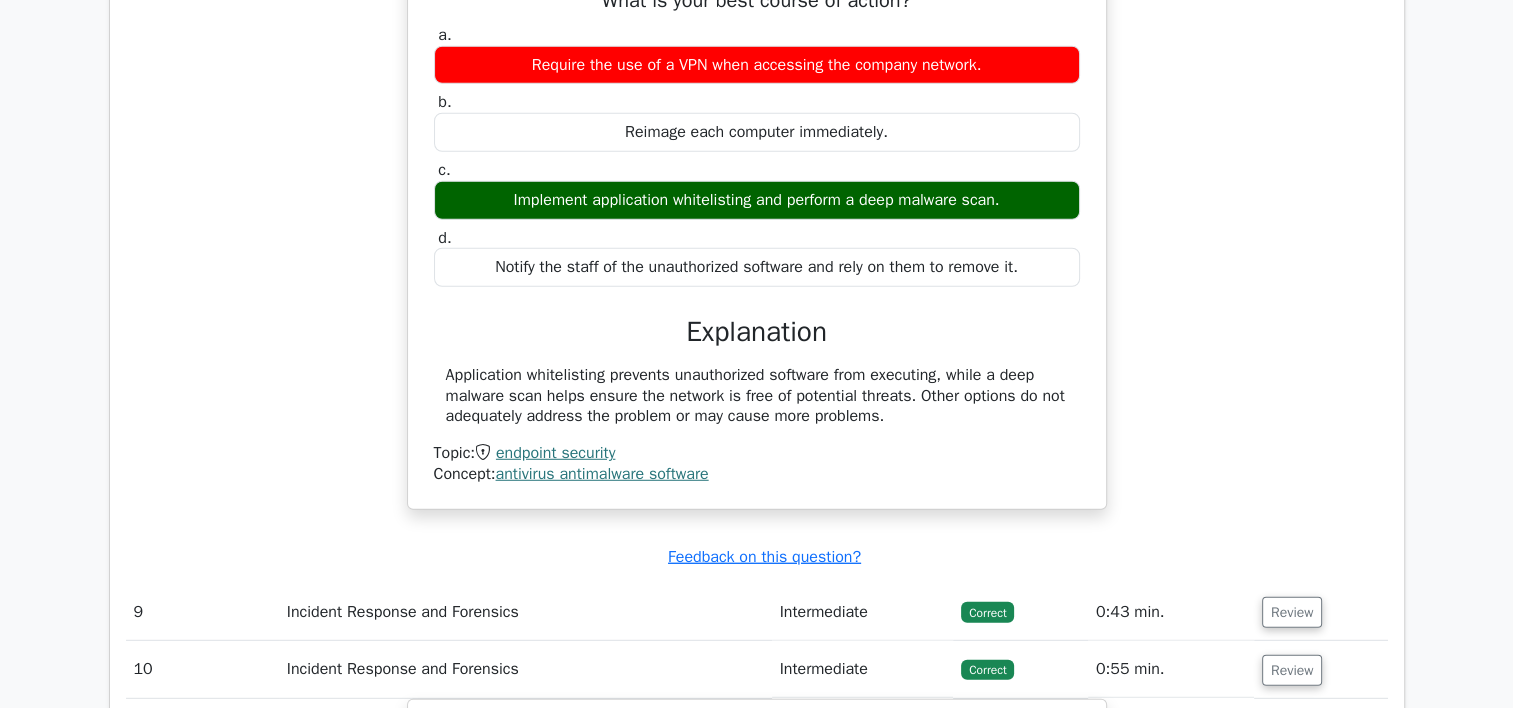 click on "endpoint security" at bounding box center (555, 453) 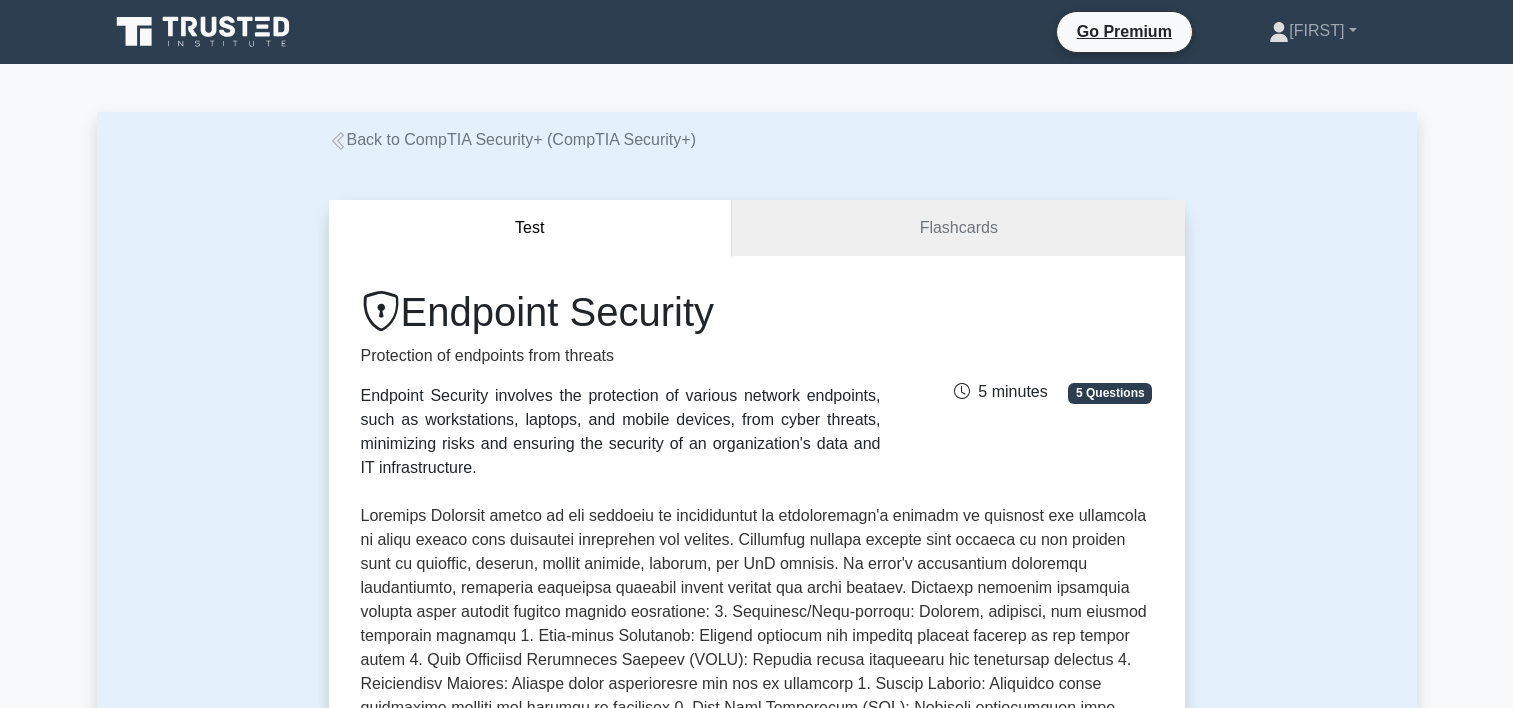 scroll, scrollTop: 0, scrollLeft: 0, axis: both 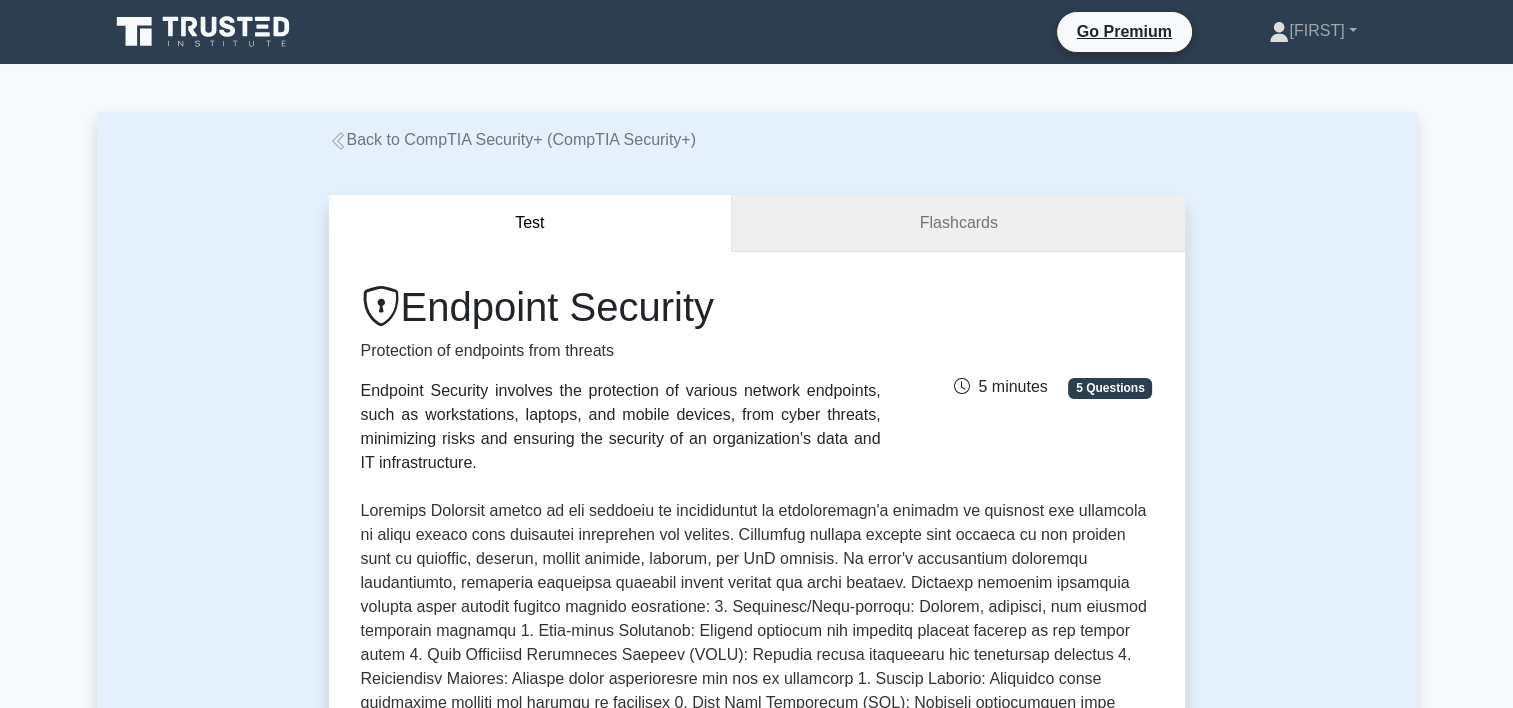 click on "Flashcards" at bounding box center (958, 223) 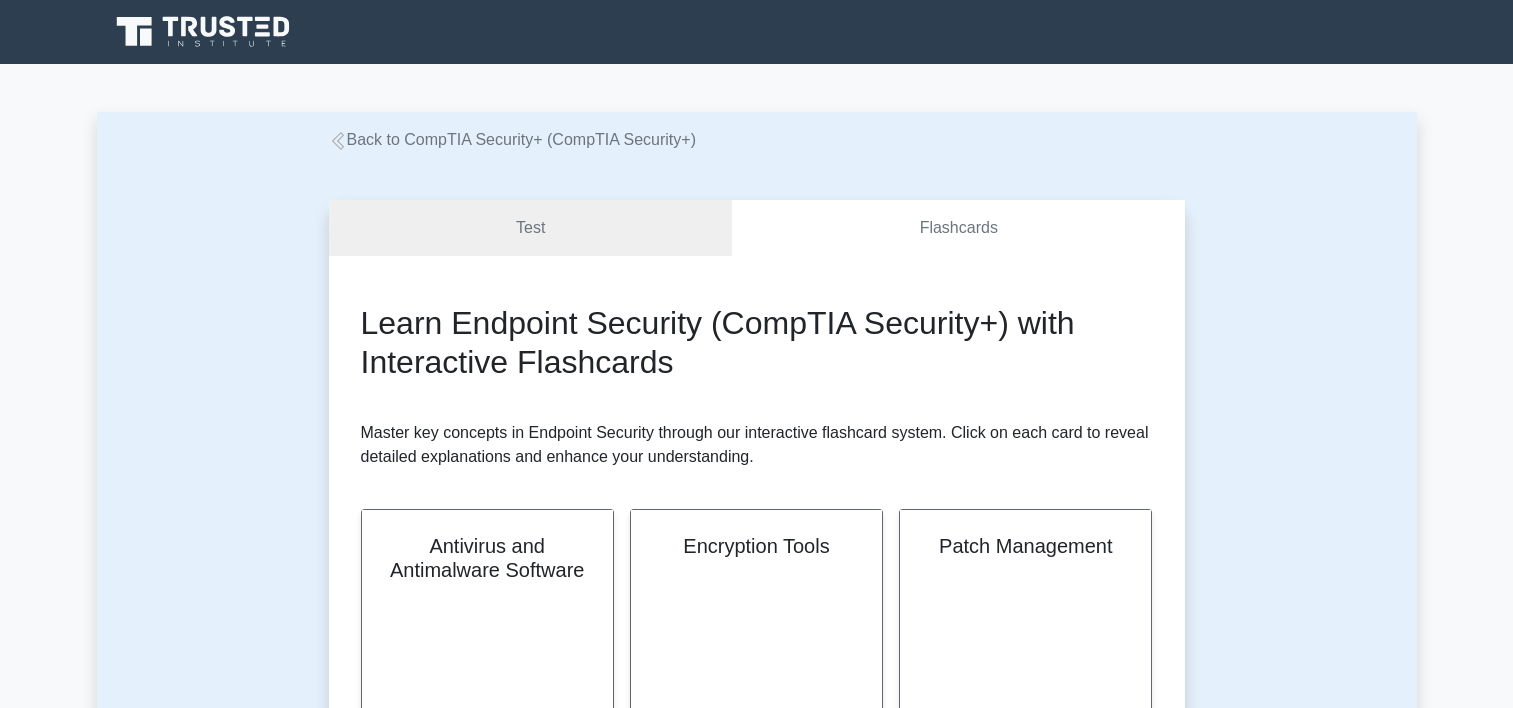 scroll, scrollTop: 0, scrollLeft: 0, axis: both 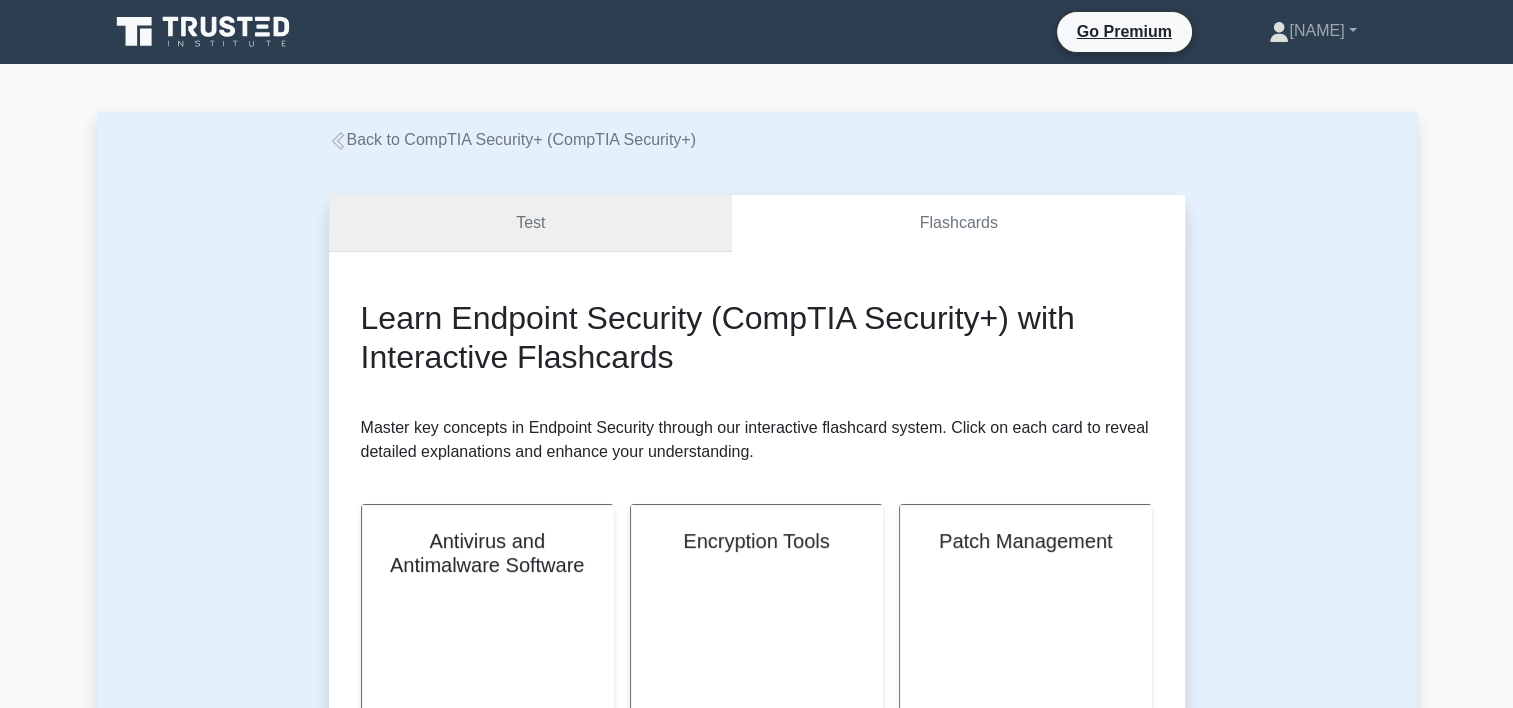 click on "Test" at bounding box center (531, 223) 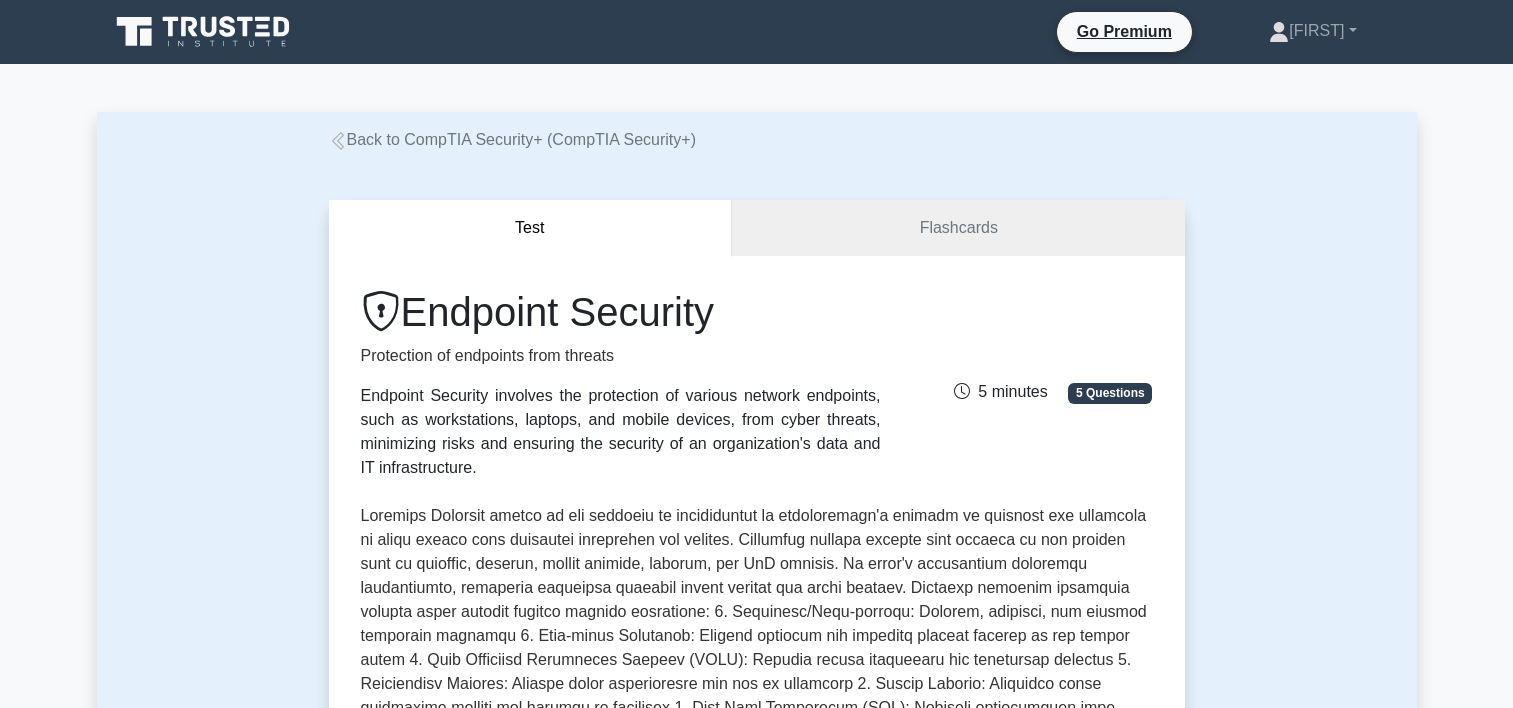 scroll, scrollTop: 0, scrollLeft: 0, axis: both 